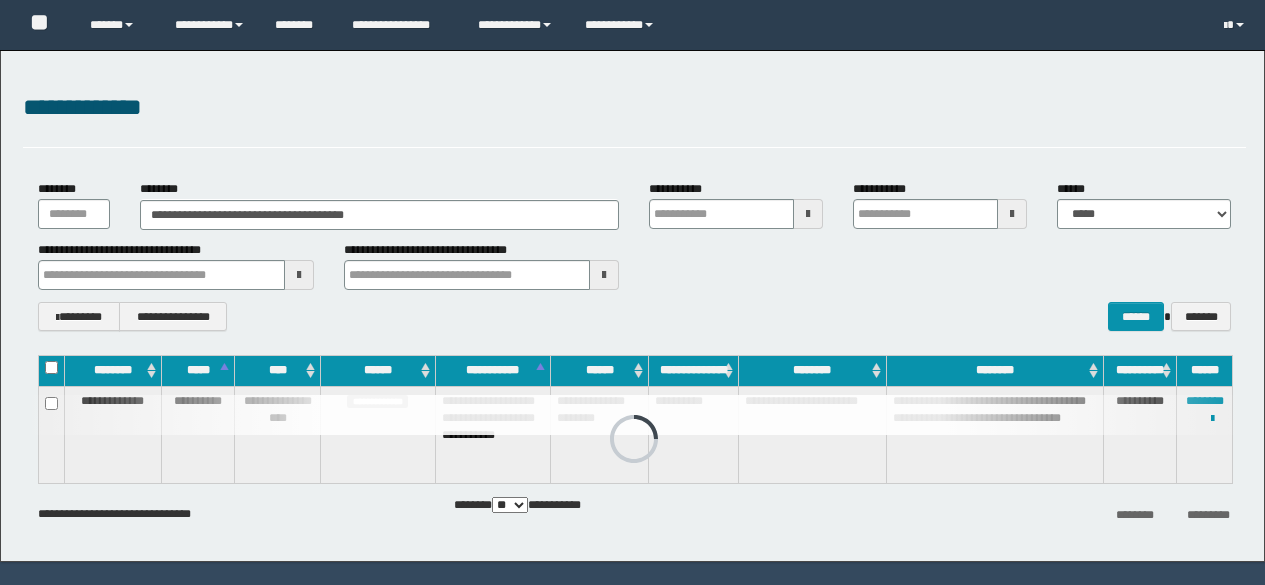 scroll, scrollTop: 0, scrollLeft: 0, axis: both 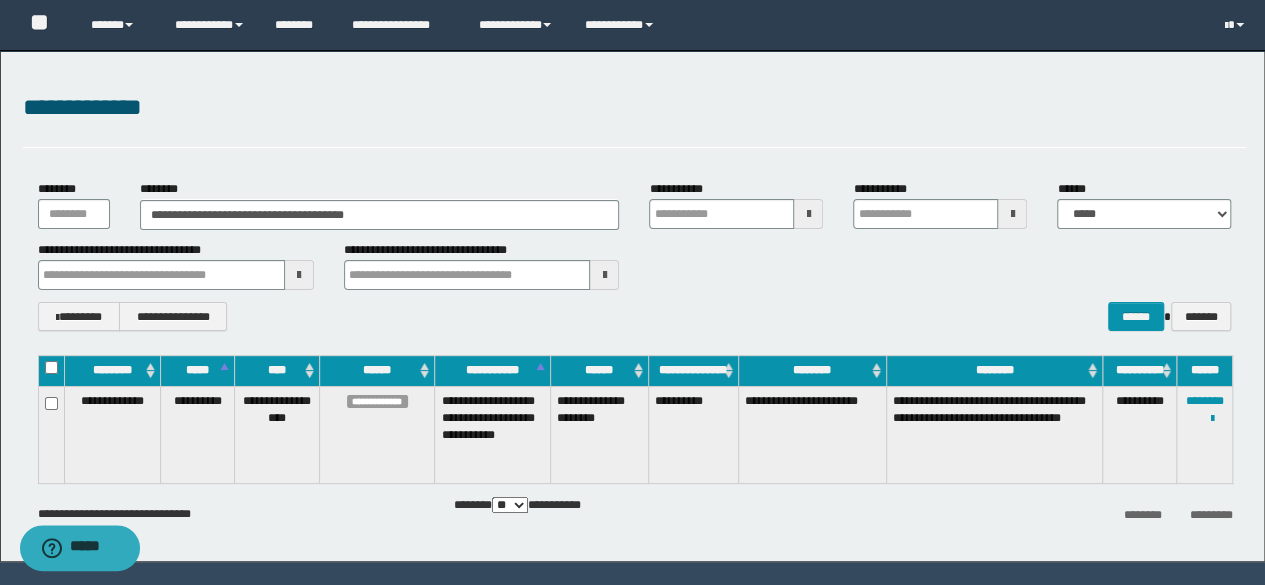 drag, startPoint x: 428, startPoint y: 206, endPoint x: 0, endPoint y: 132, distance: 434.3501 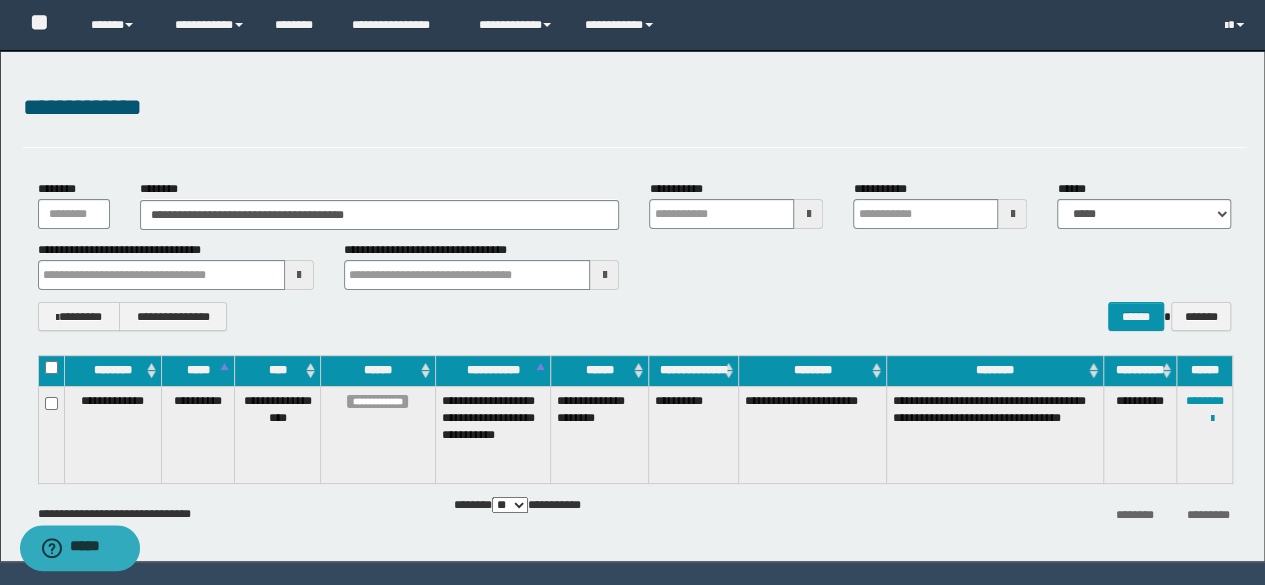 type on "********" 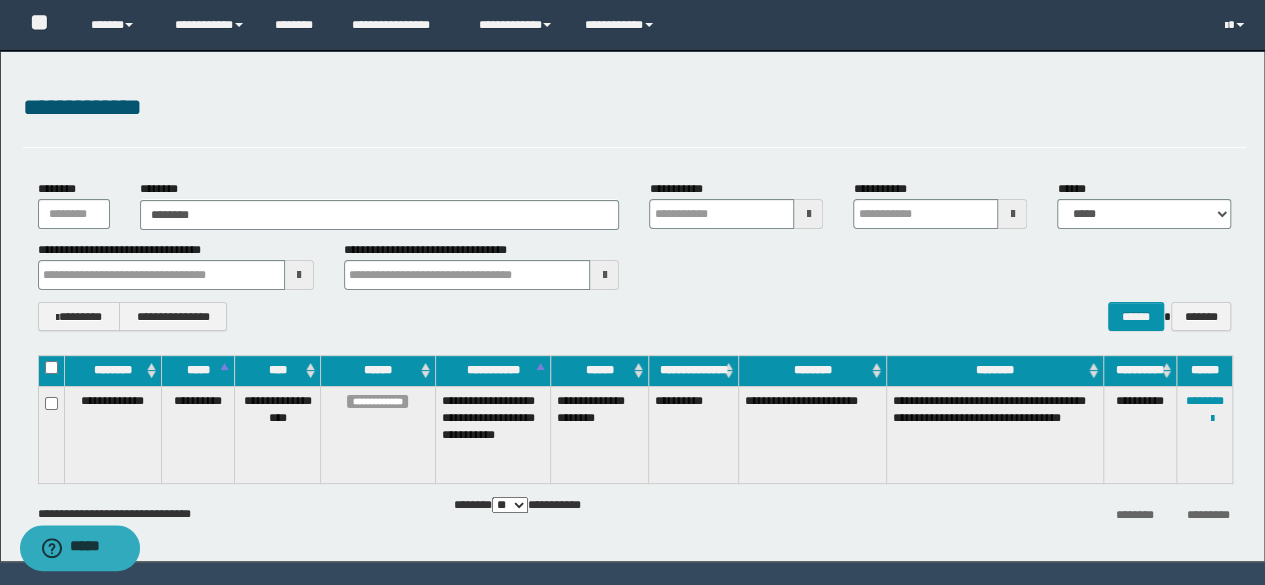 type on "********" 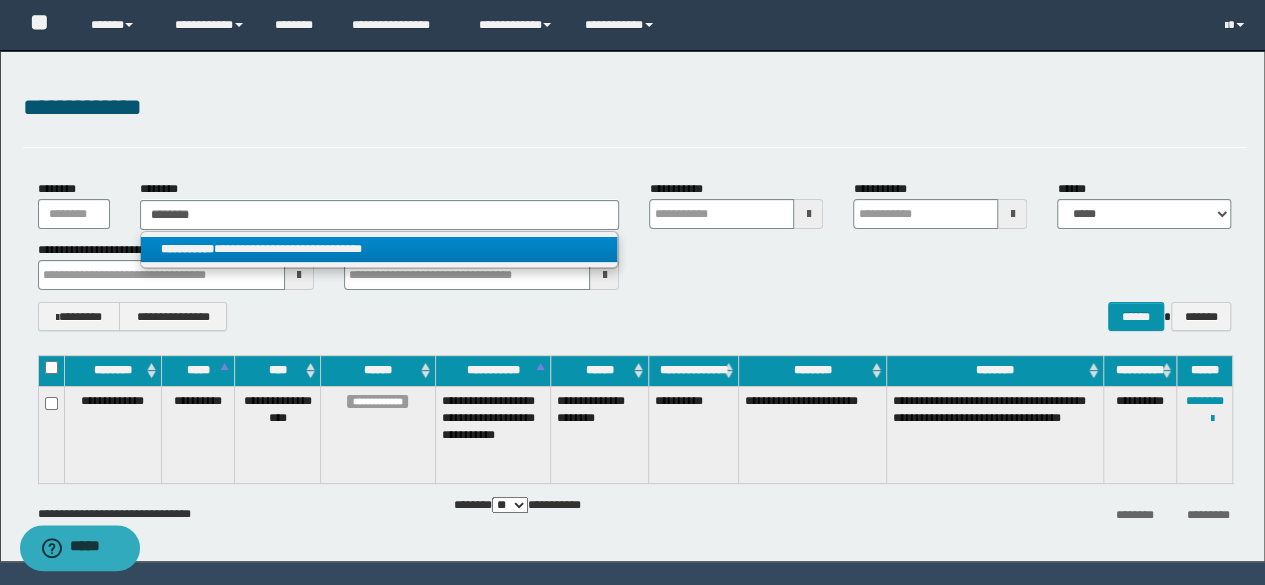 type on "********" 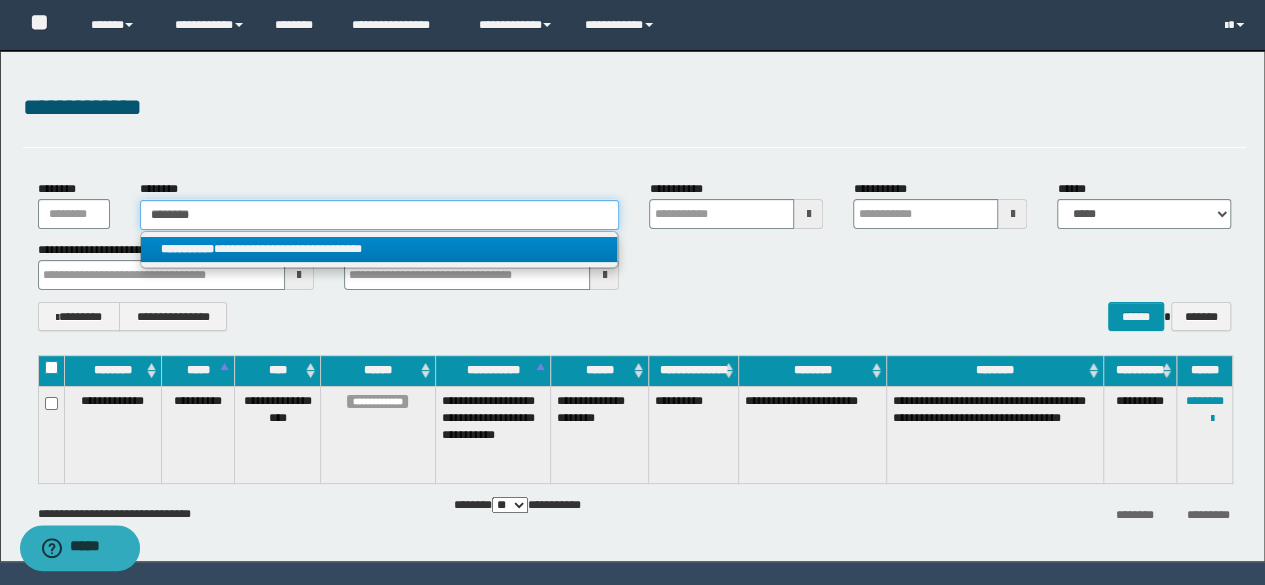 type 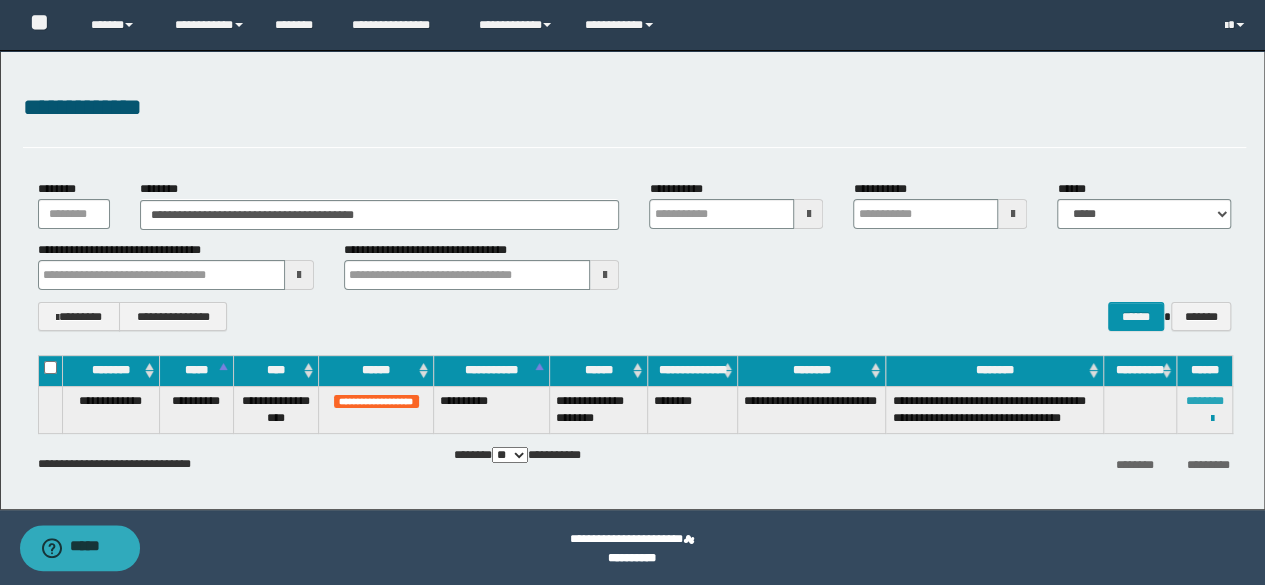 click on "********" at bounding box center [1205, 401] 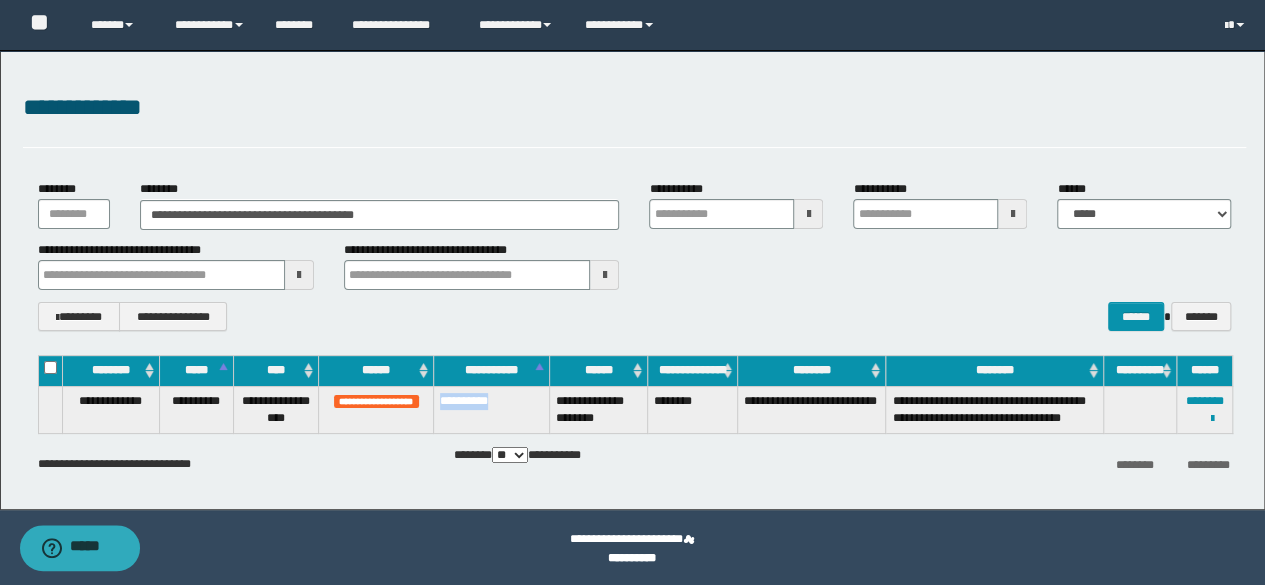 drag, startPoint x: 526, startPoint y: 407, endPoint x: 429, endPoint y: 415, distance: 97.32934 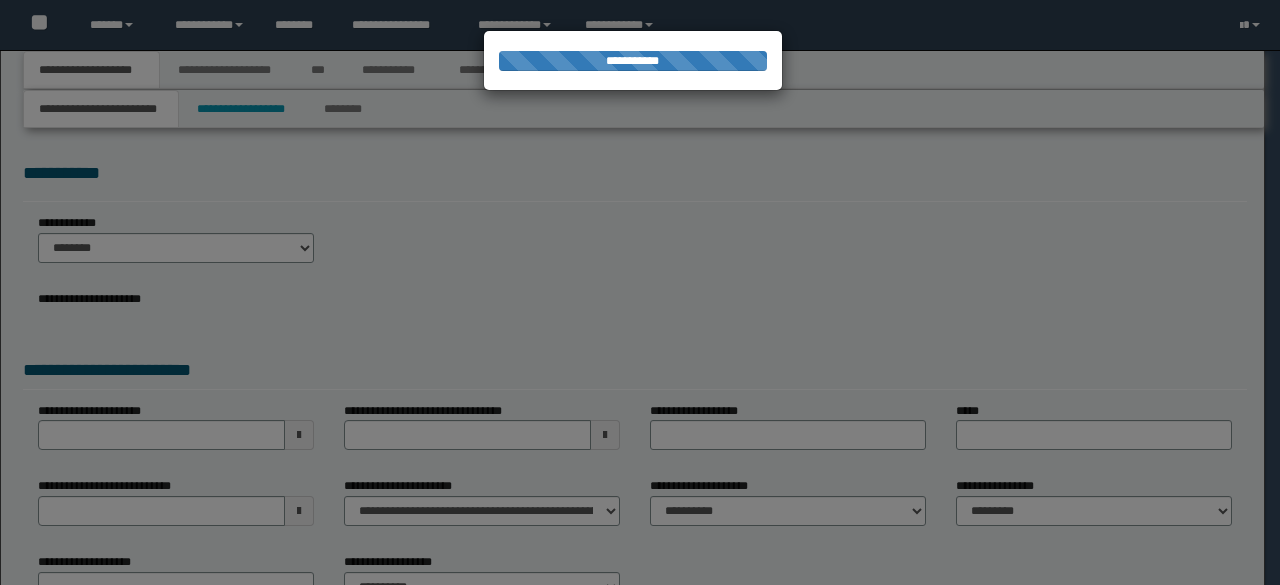 scroll, scrollTop: 0, scrollLeft: 0, axis: both 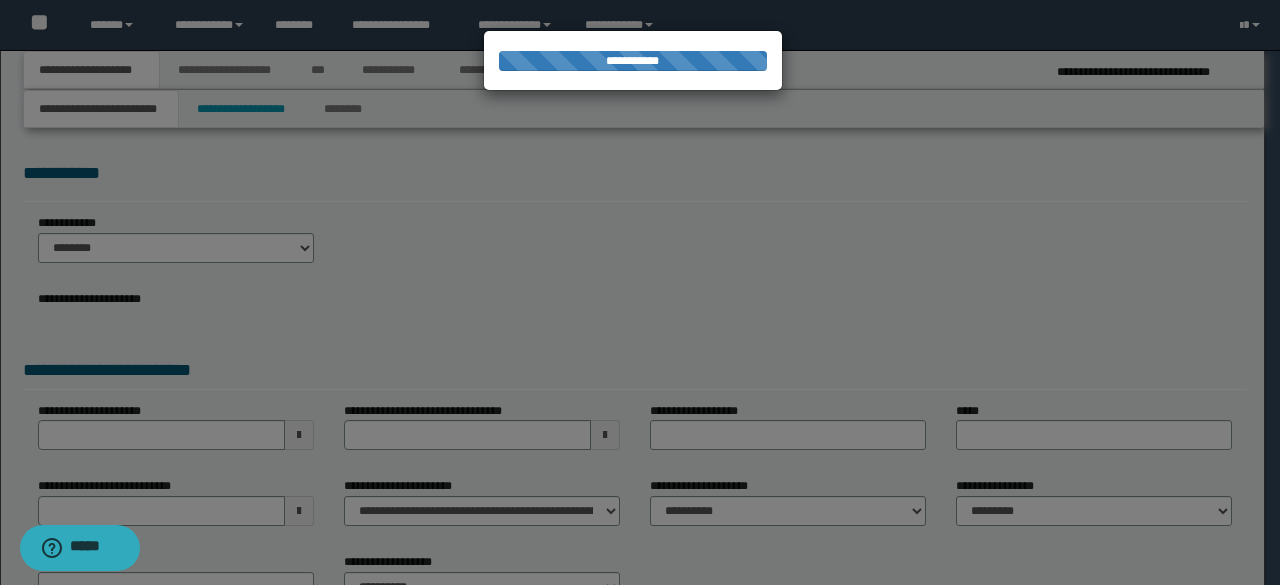select on "**" 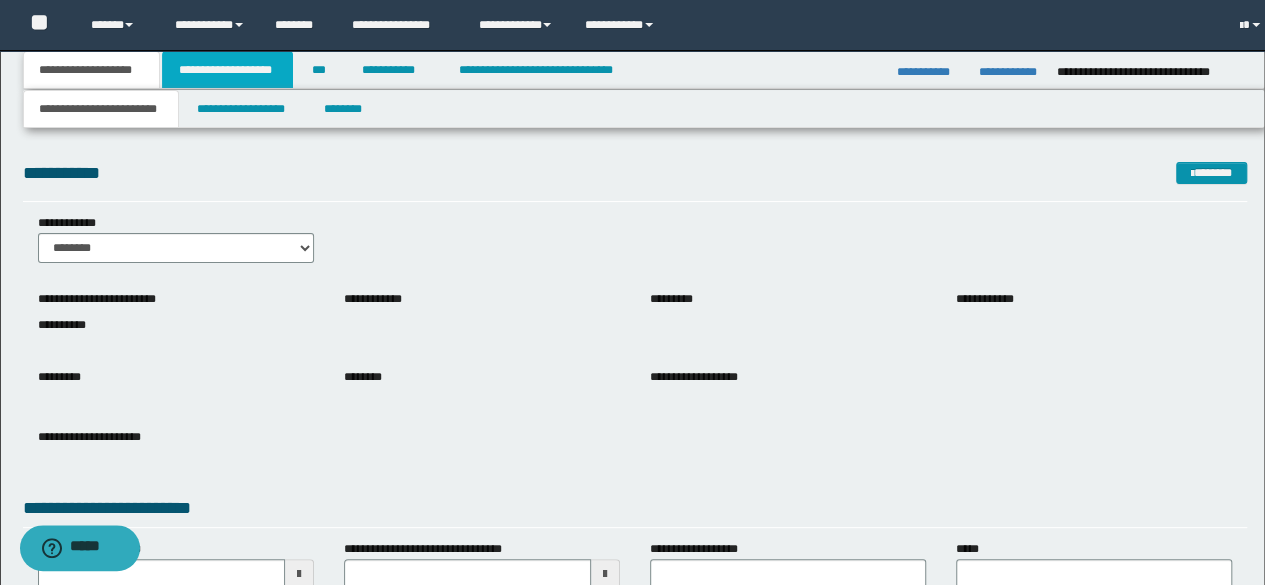 click on "**********" at bounding box center (227, 70) 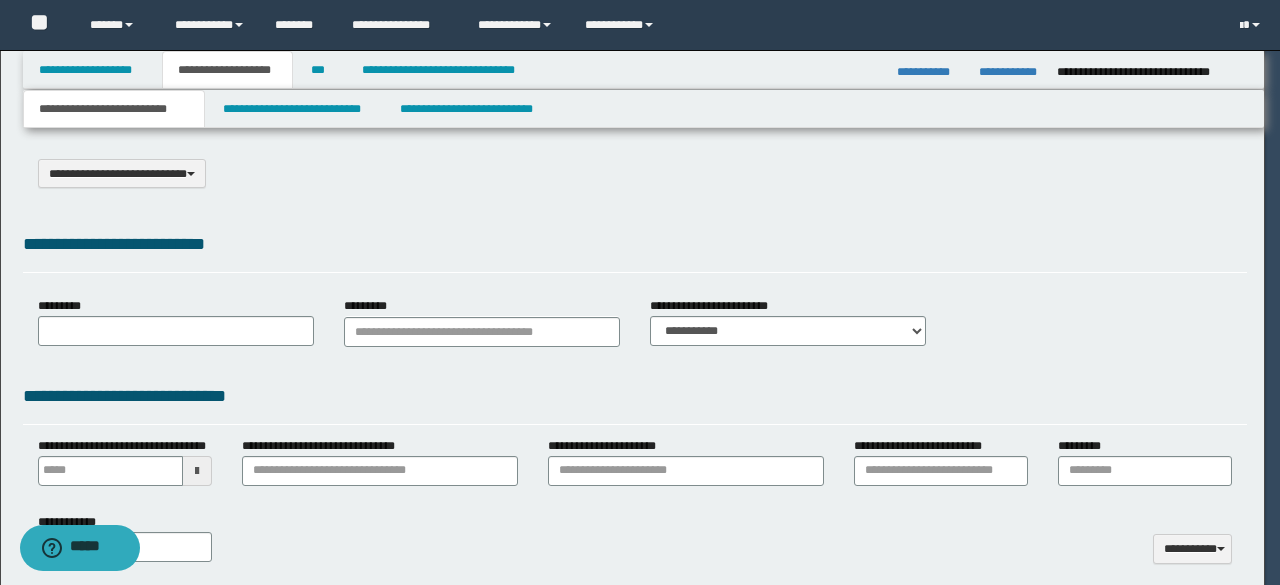 scroll, scrollTop: 0, scrollLeft: 0, axis: both 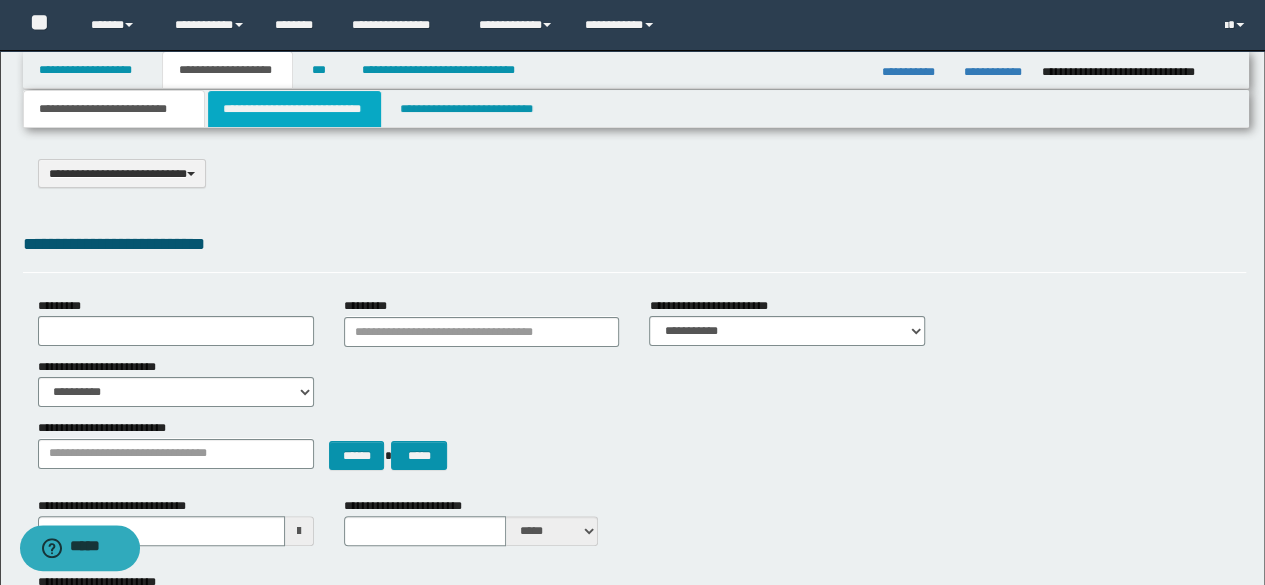 click on "**********" at bounding box center [294, 109] 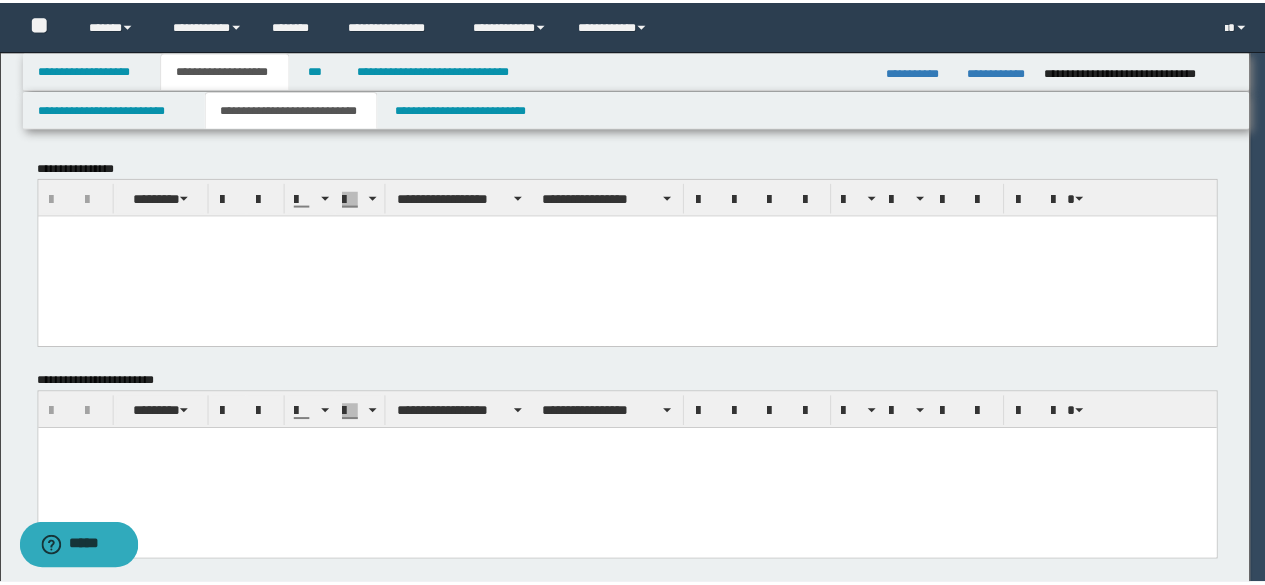 scroll, scrollTop: 0, scrollLeft: 0, axis: both 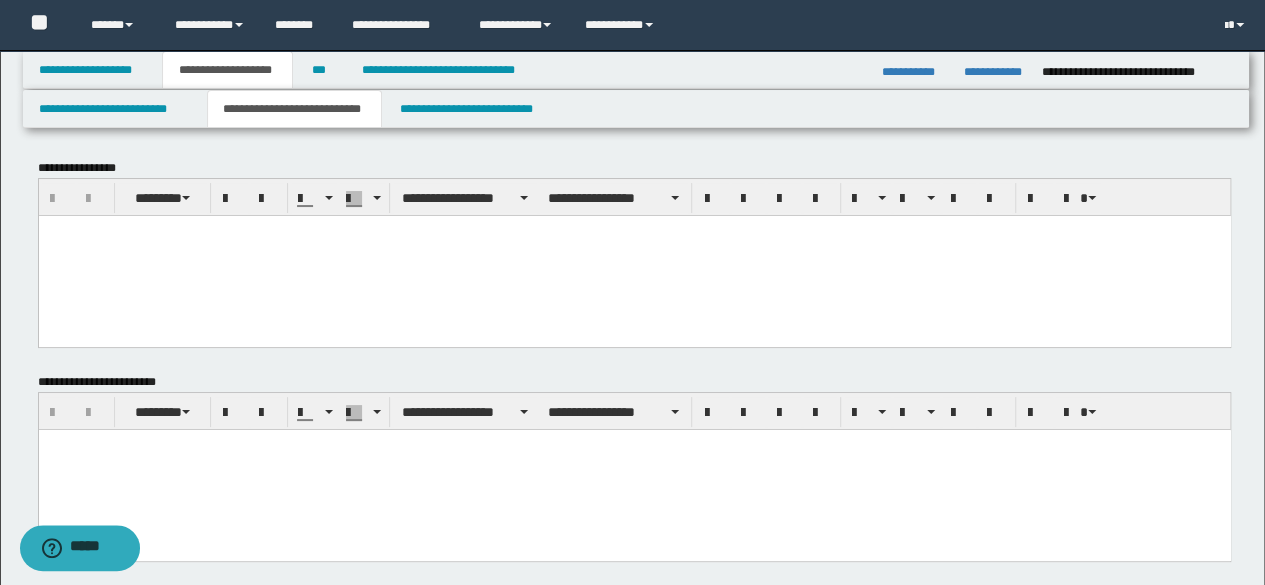 click at bounding box center [634, 470] 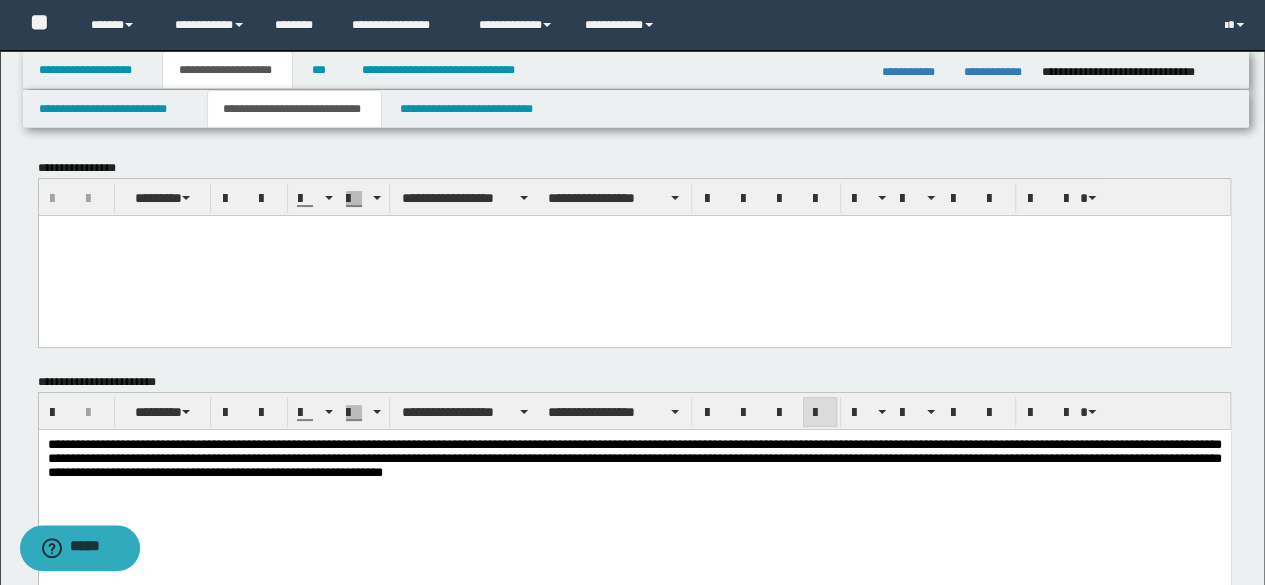 scroll, scrollTop: 100, scrollLeft: 0, axis: vertical 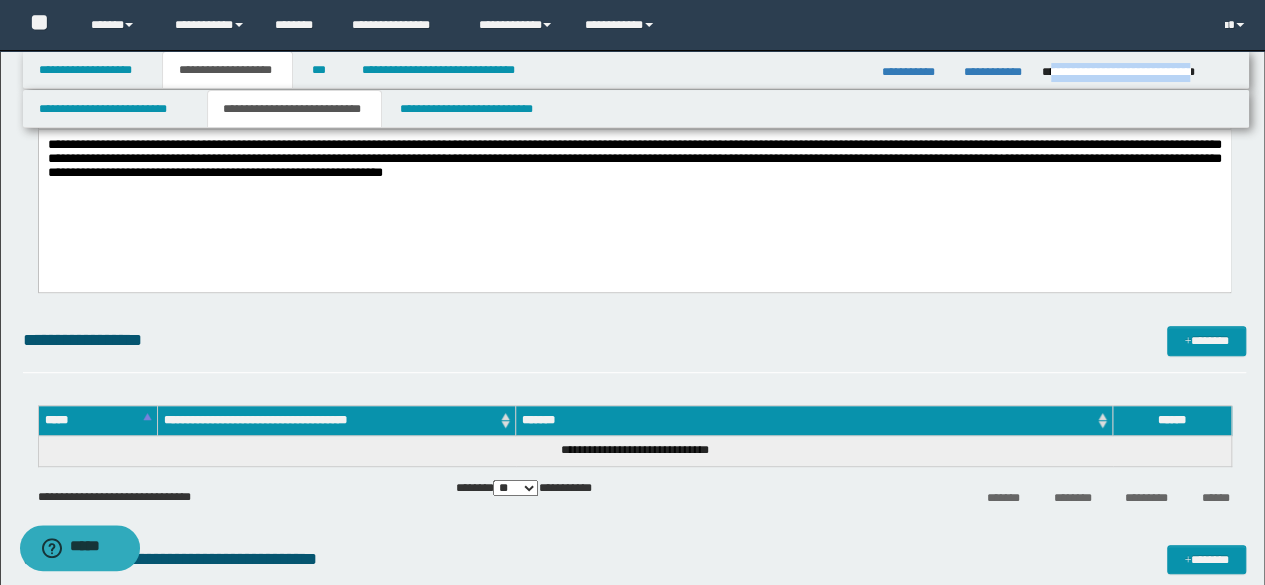 drag, startPoint x: 1232, startPoint y: 69, endPoint x: 1052, endPoint y: 75, distance: 180.09998 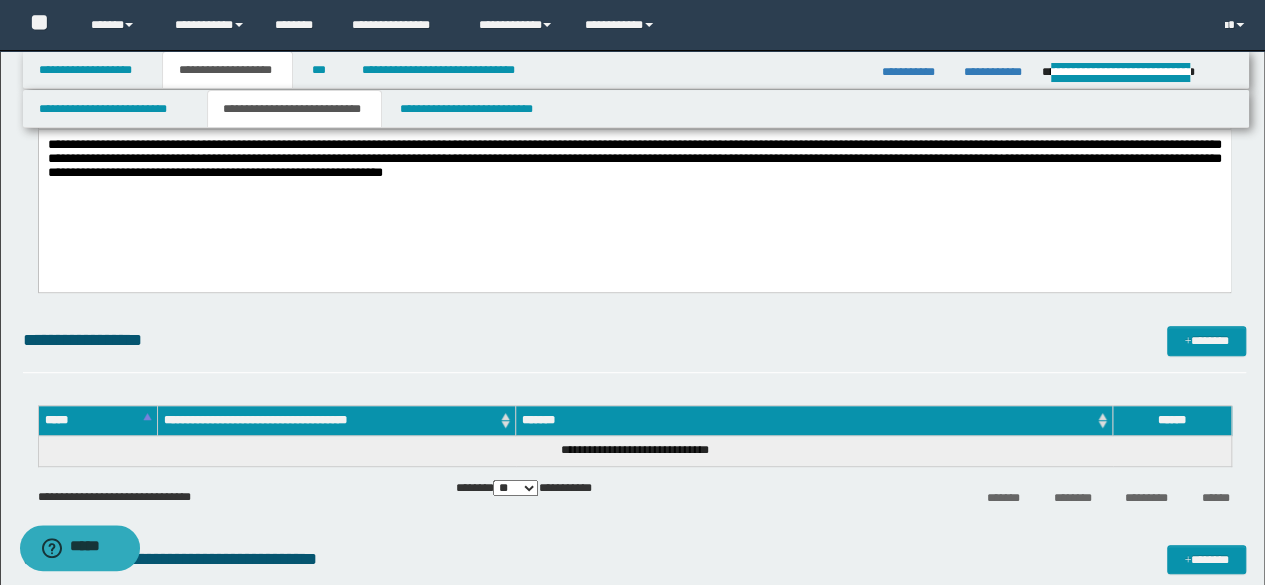 click on "**********" at bounding box center [634, 184] 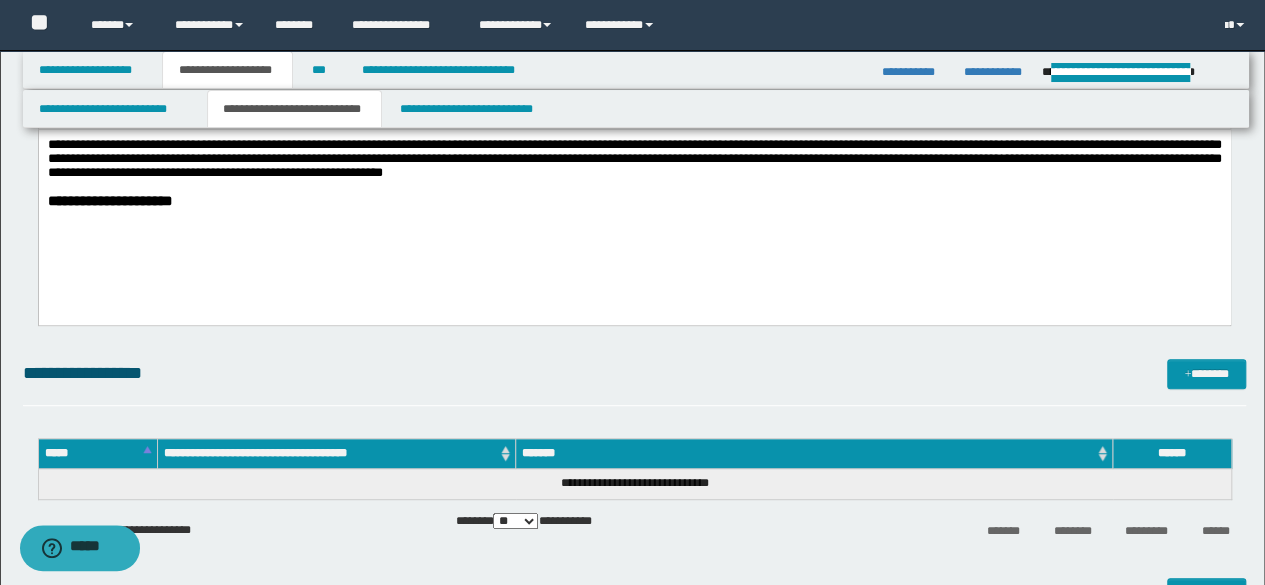 scroll, scrollTop: 100, scrollLeft: 0, axis: vertical 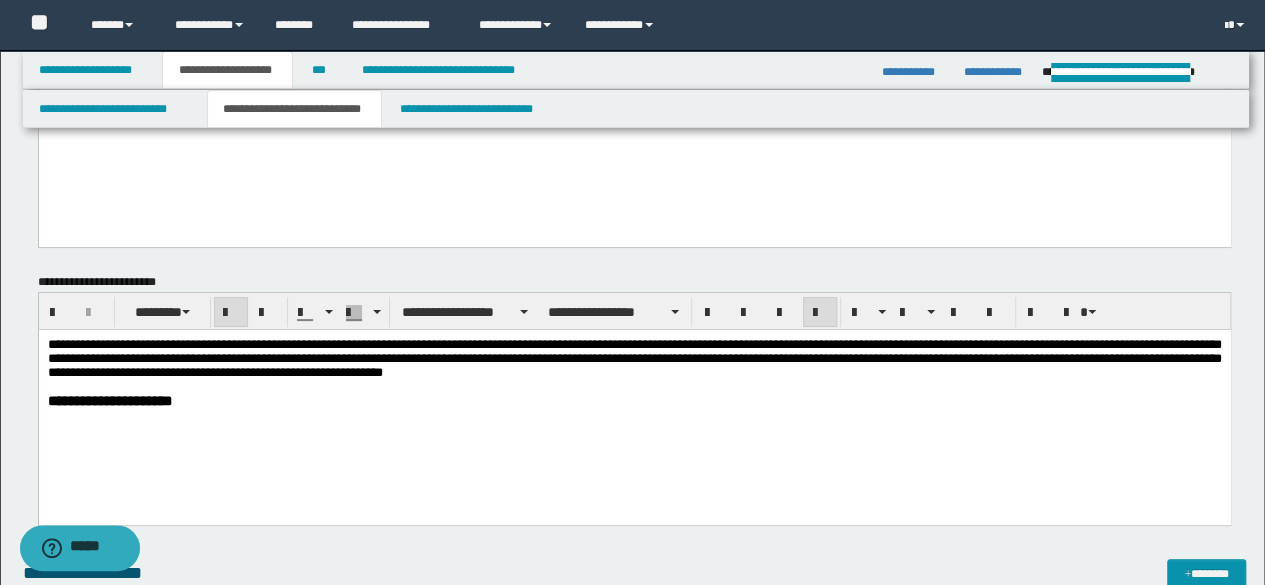 click on "**********" at bounding box center [634, 398] 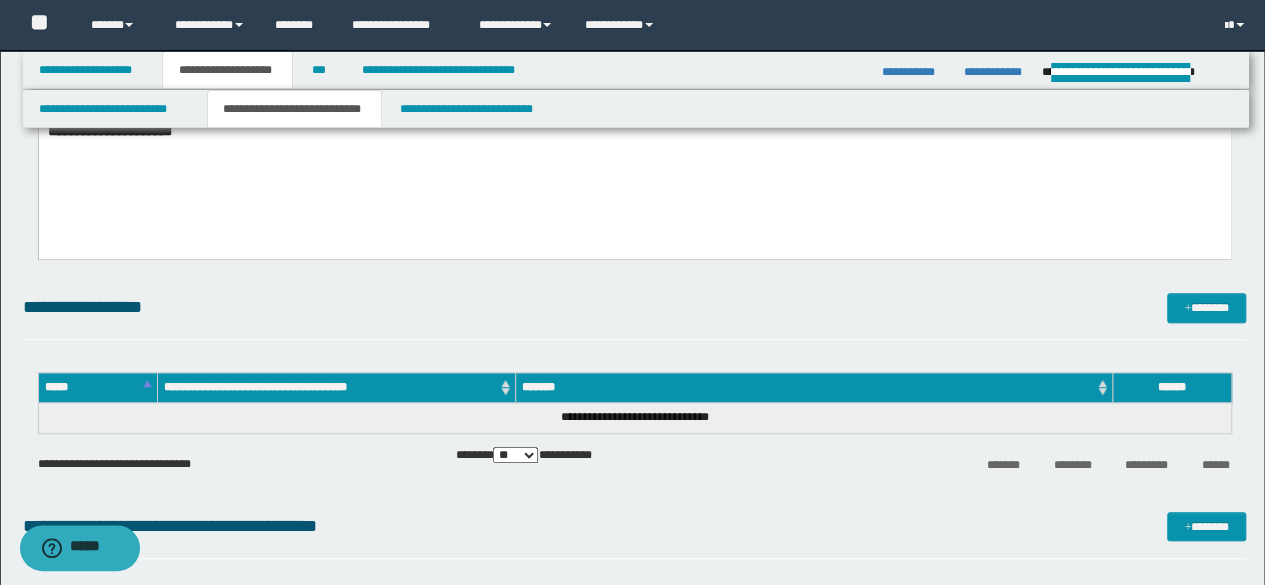 scroll, scrollTop: 700, scrollLeft: 0, axis: vertical 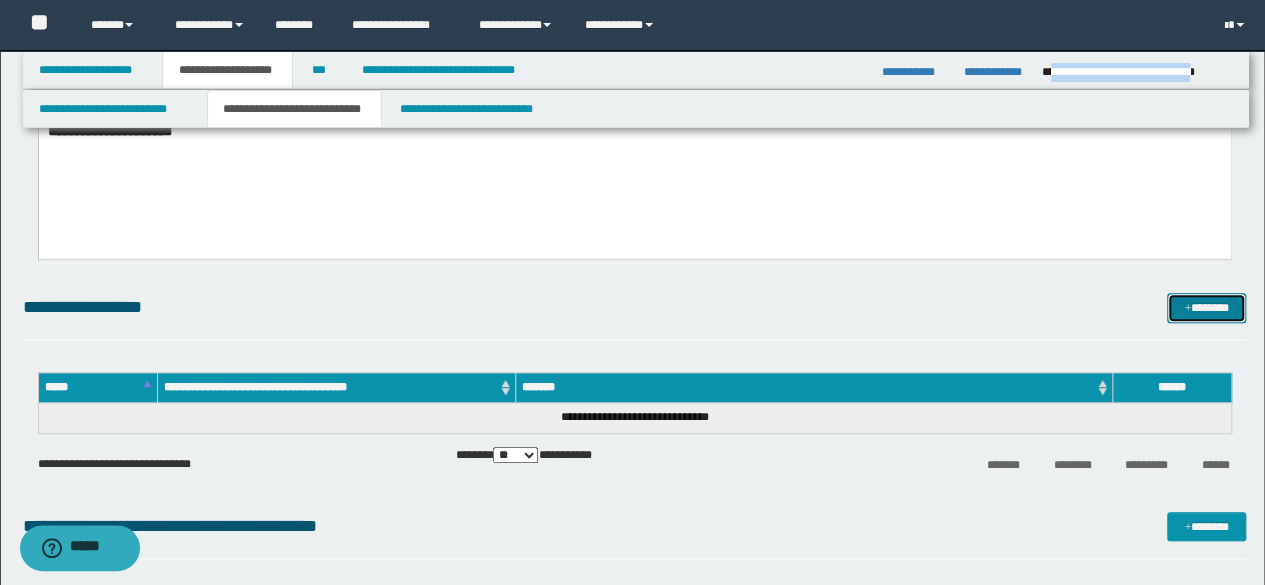 click on "*******" at bounding box center (1206, 307) 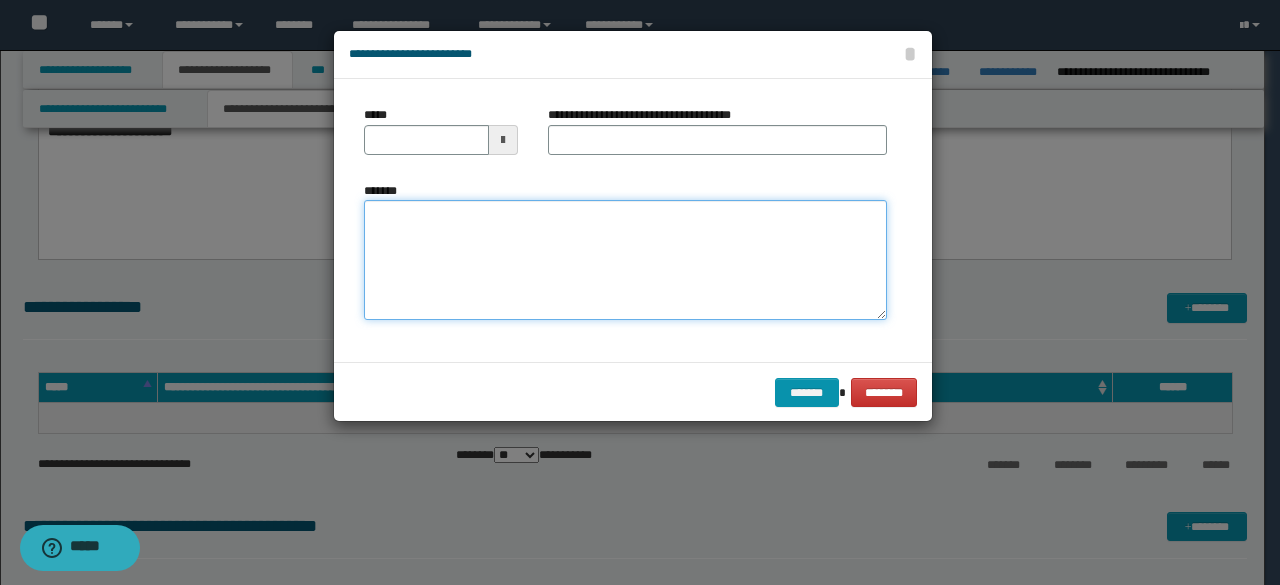 click on "*******" at bounding box center (625, 260) 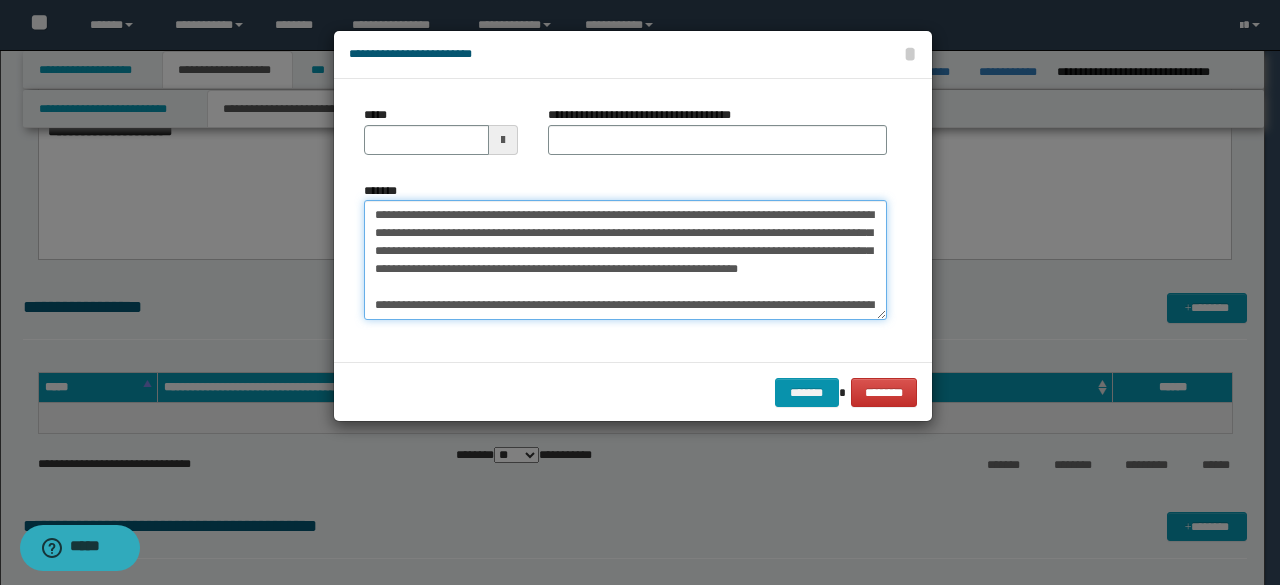 scroll, scrollTop: 1992, scrollLeft: 0, axis: vertical 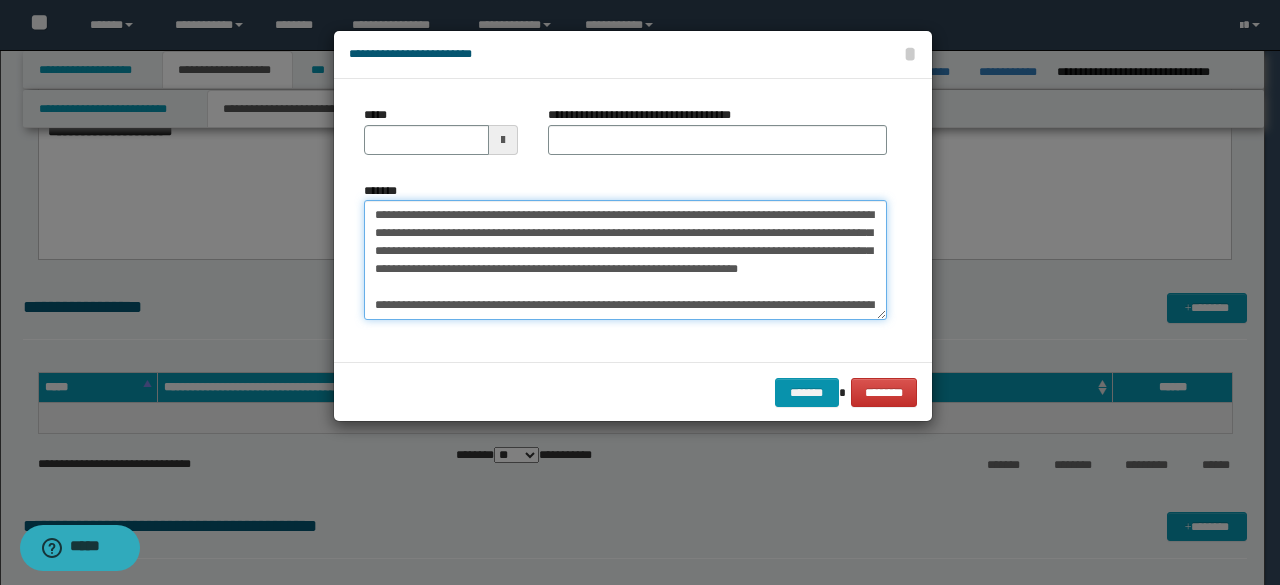 drag, startPoint x: 373, startPoint y: 209, endPoint x: 427, endPoint y: 214, distance: 54.230988 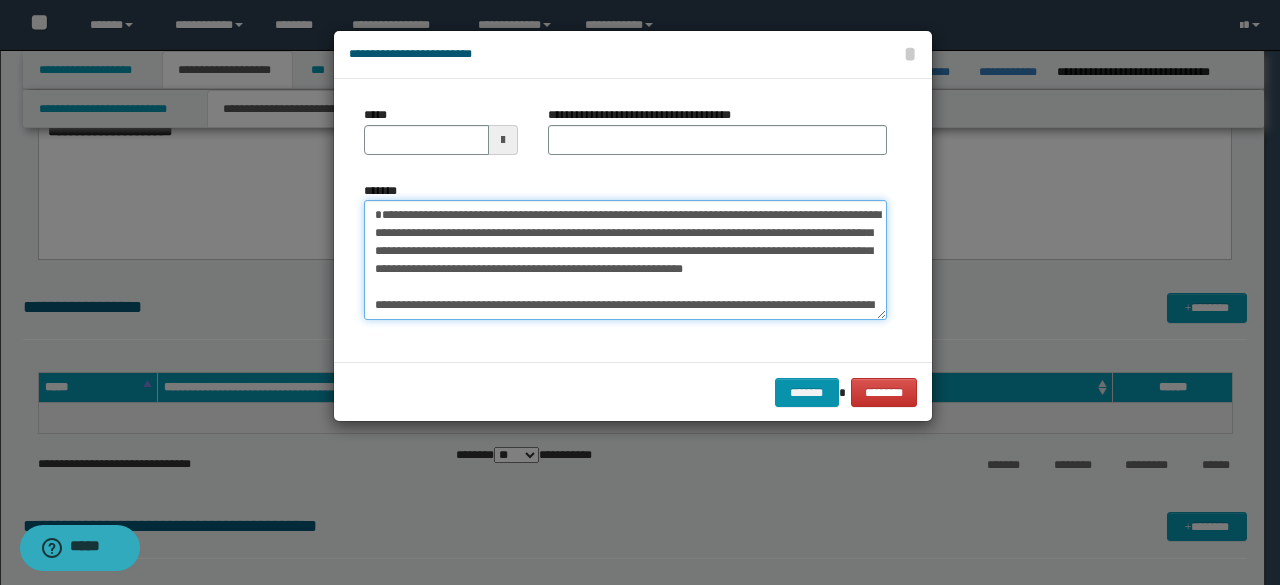 type 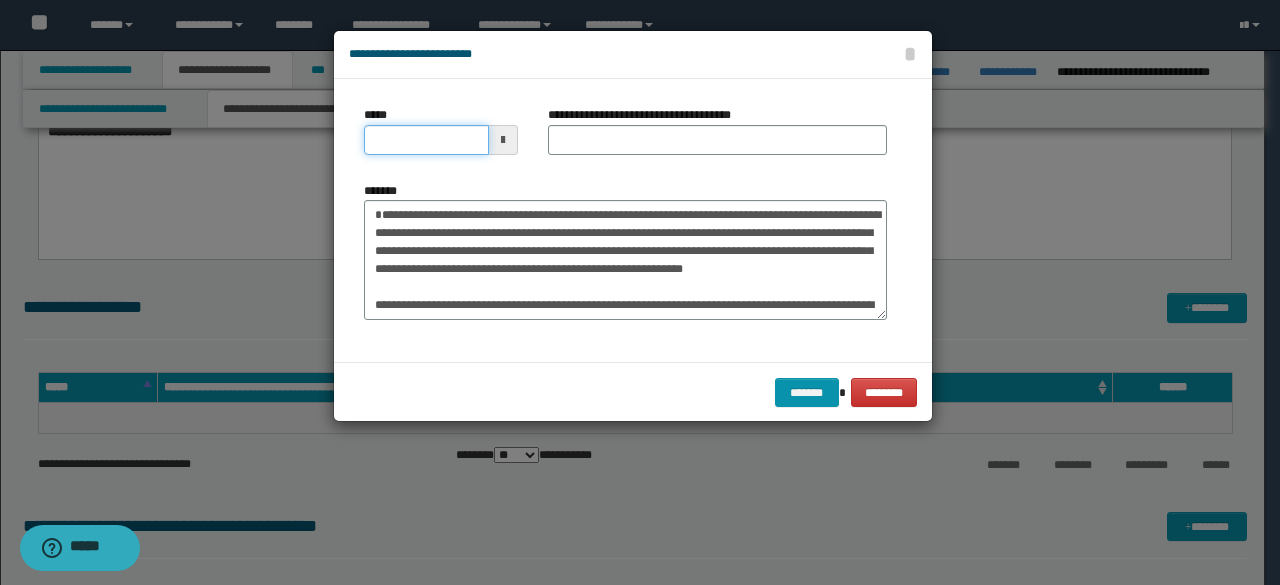 click on "*****" at bounding box center (426, 140) 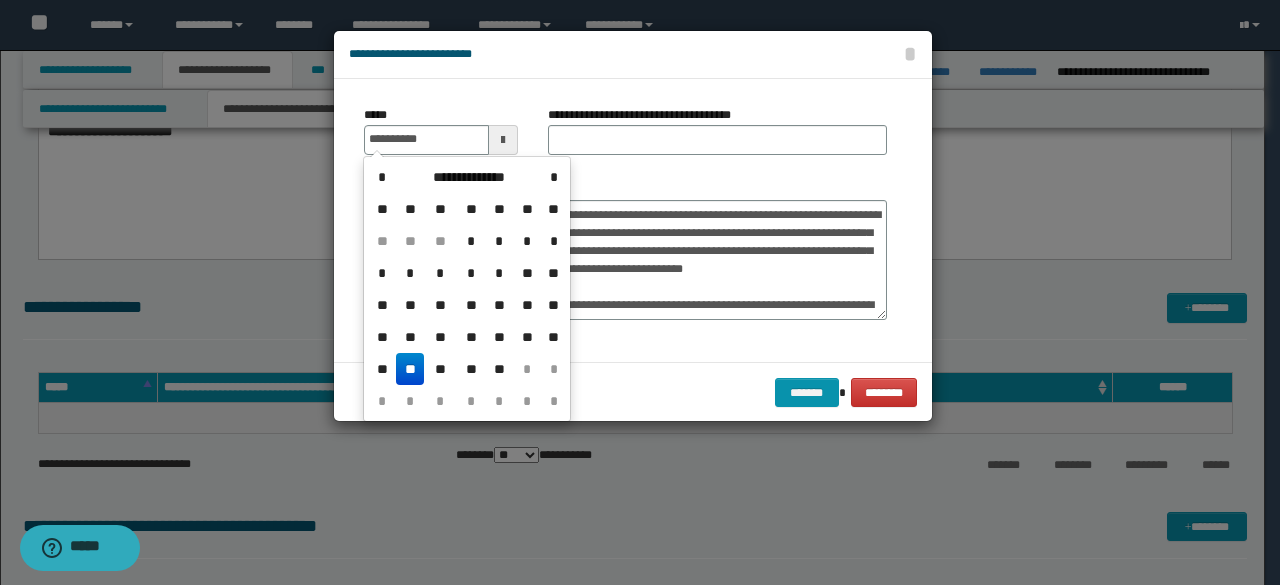 click on "**" at bounding box center (410, 369) 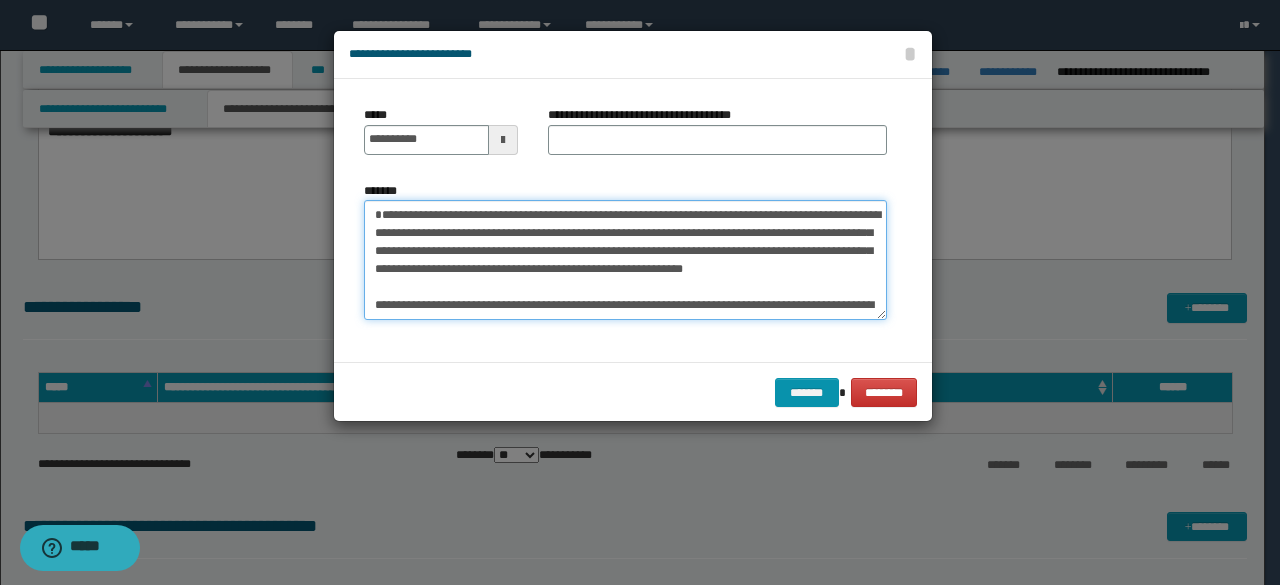 drag, startPoint x: 380, startPoint y: 214, endPoint x: 459, endPoint y: 218, distance: 79.101204 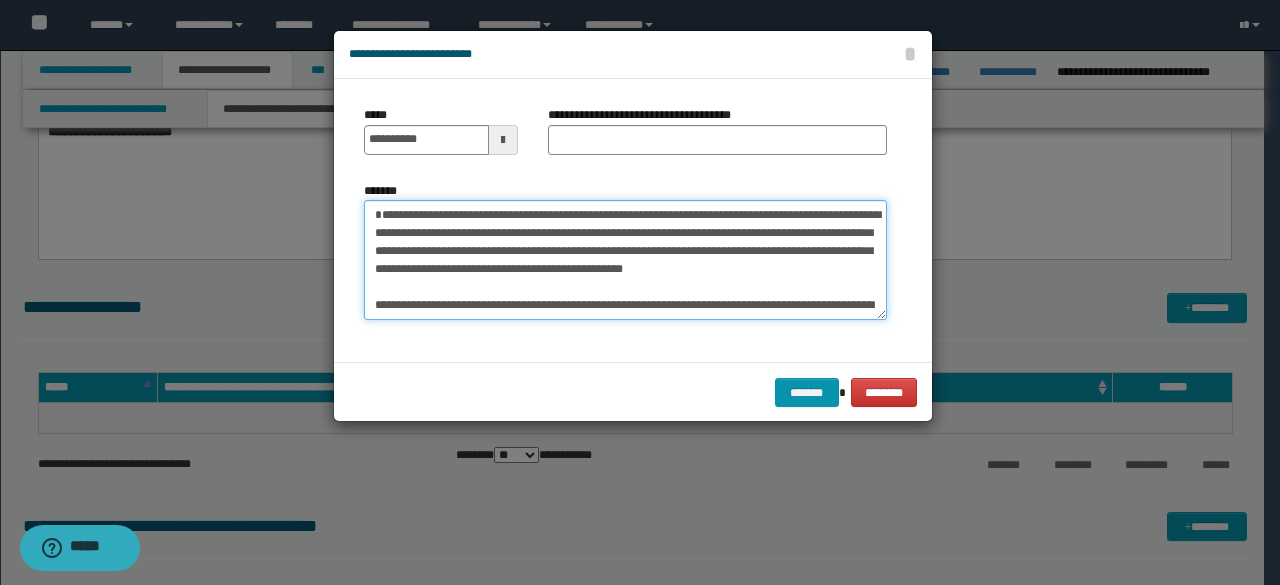 type on "**********" 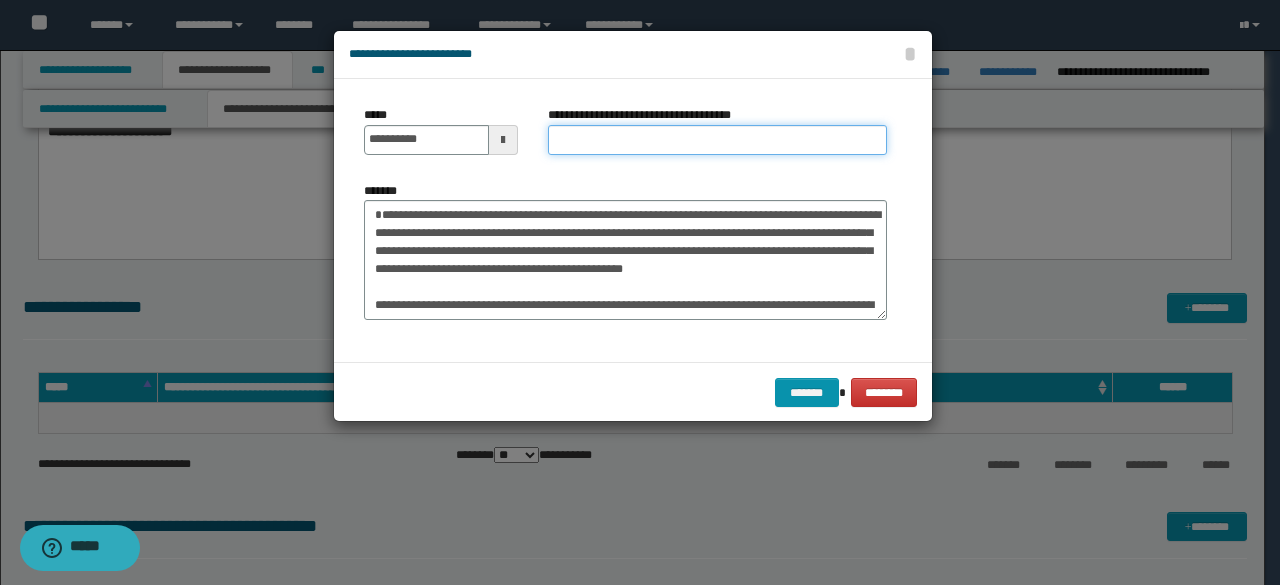 click on "**********" at bounding box center (717, 140) 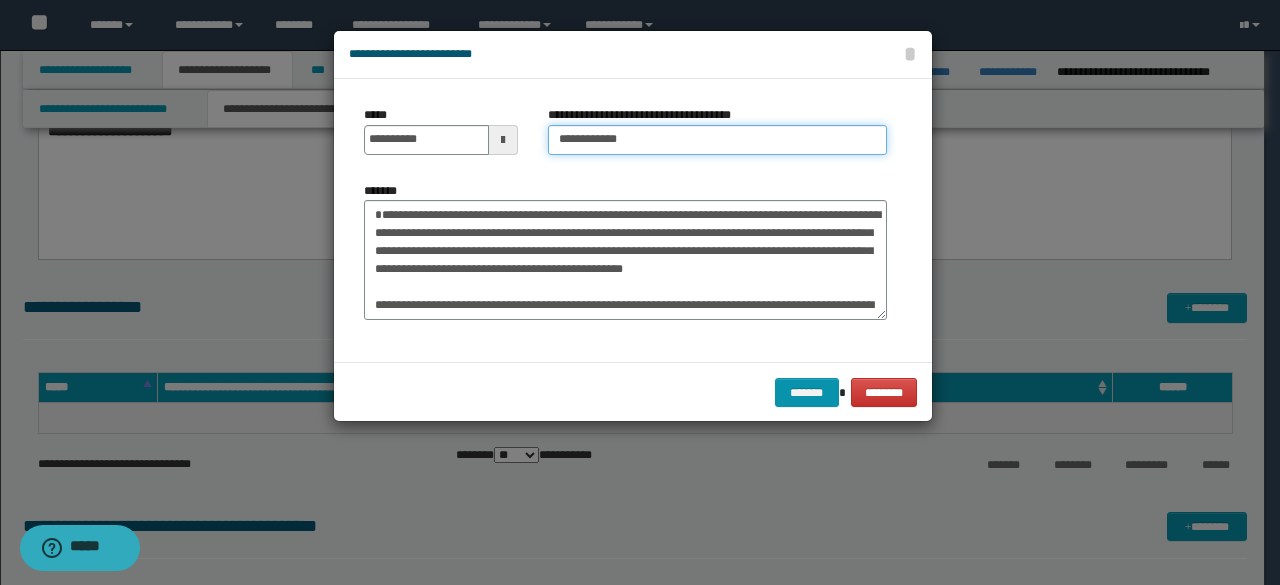 click on "**********" at bounding box center [717, 140] 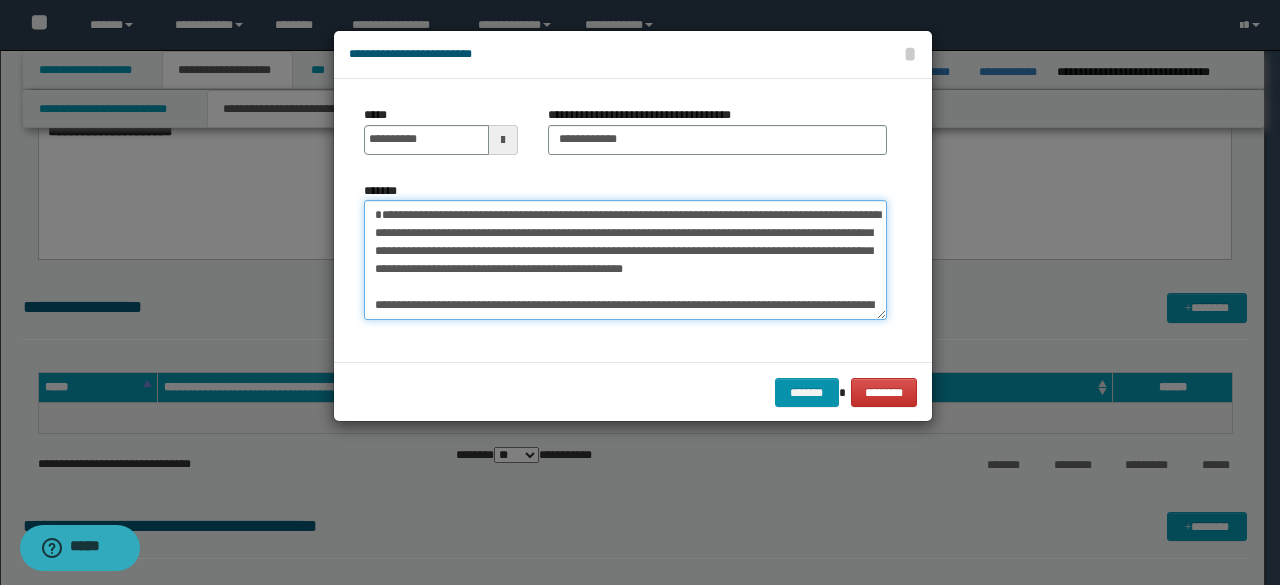 click on "*******" at bounding box center [625, 259] 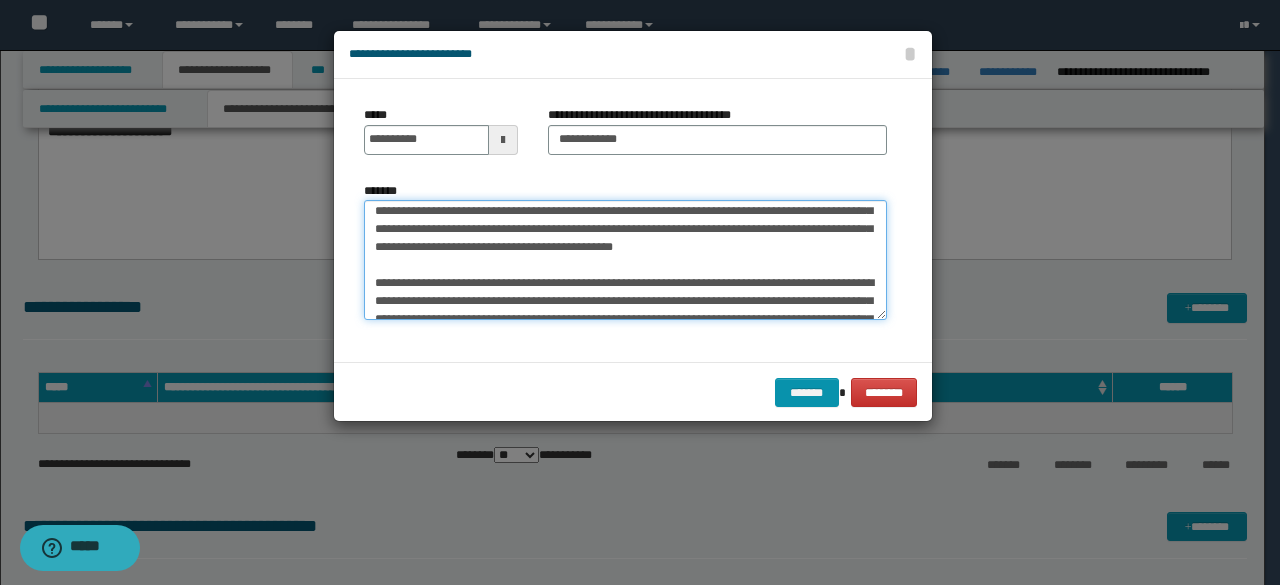 scroll, scrollTop: 40, scrollLeft: 0, axis: vertical 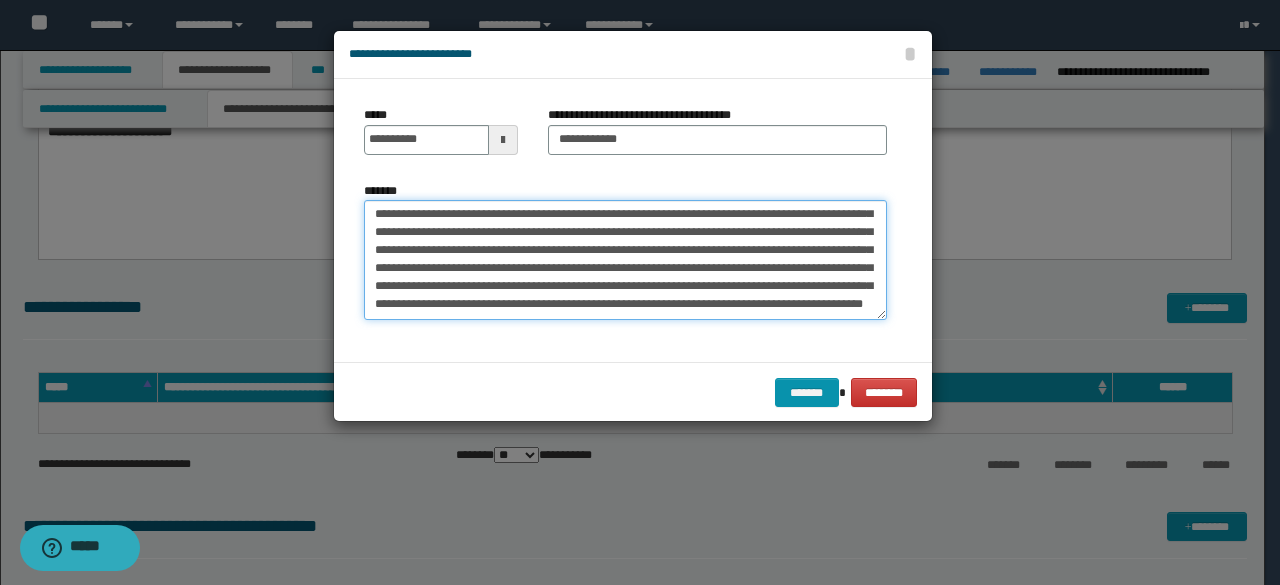 drag, startPoint x: 372, startPoint y: 262, endPoint x: 448, endPoint y: 315, distance: 92.65527 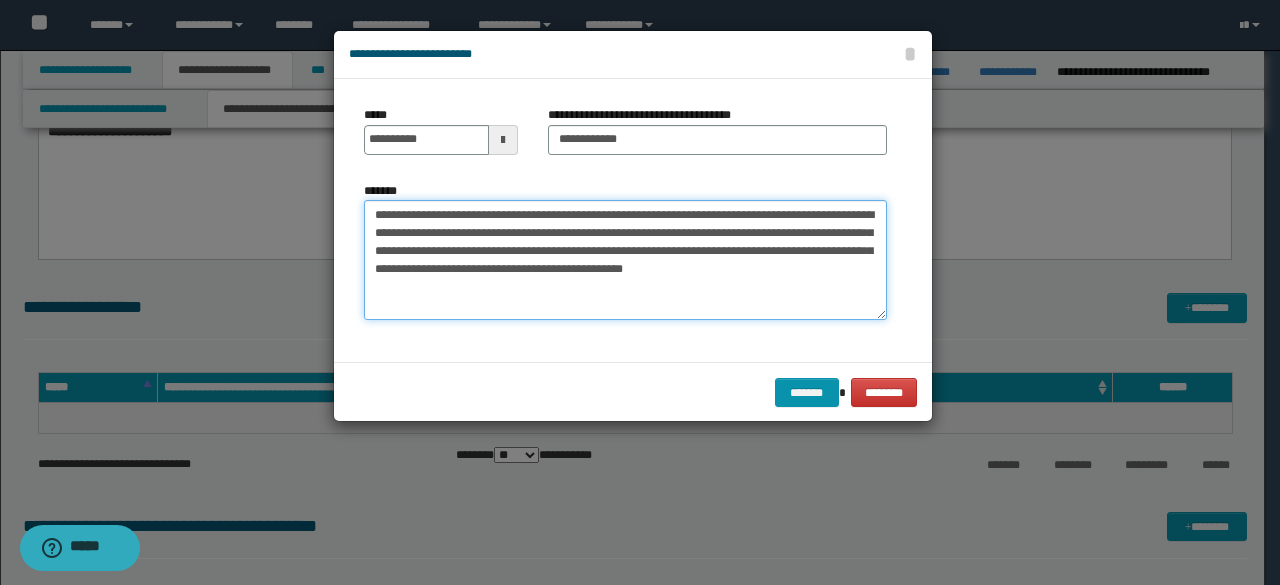 scroll, scrollTop: 0, scrollLeft: 0, axis: both 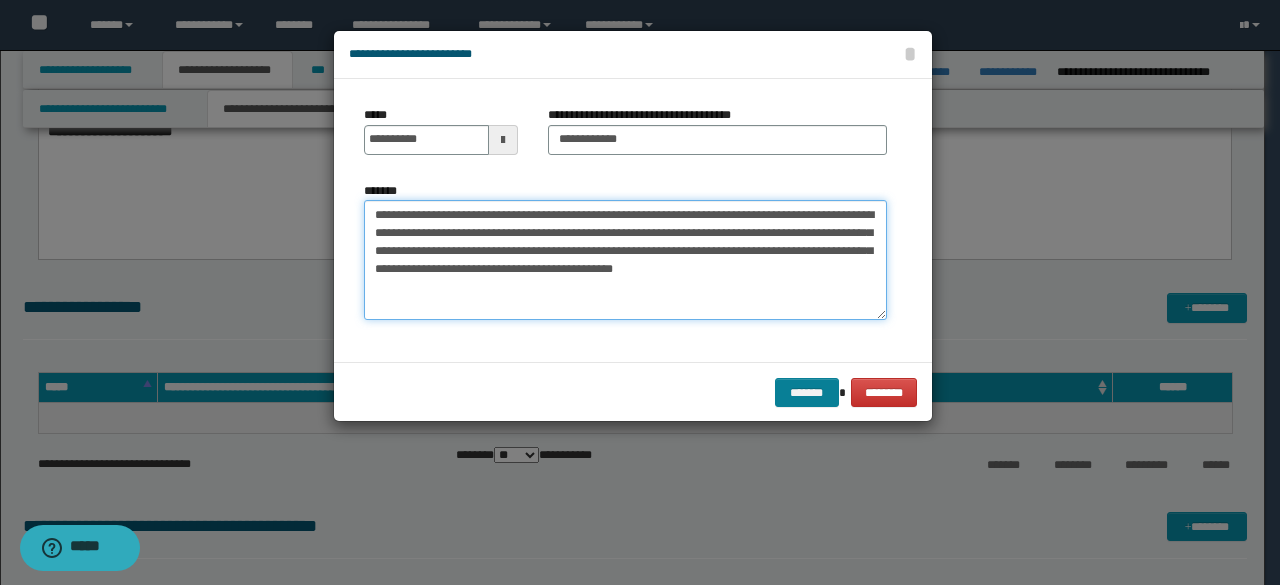 type on "**********" 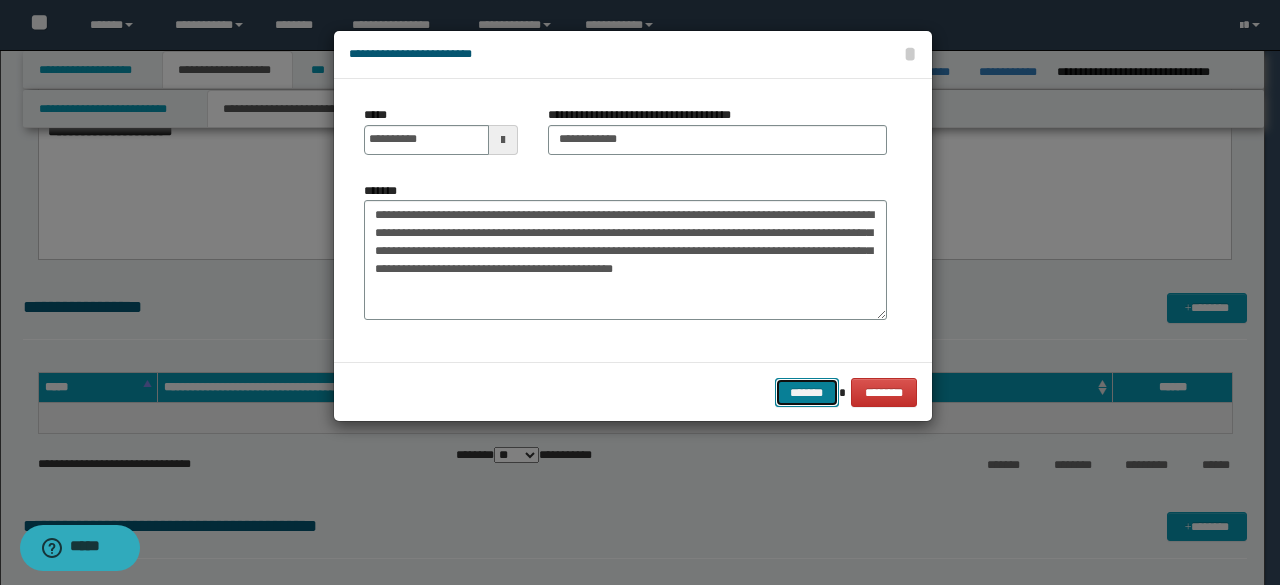 click on "*******" at bounding box center [807, 392] 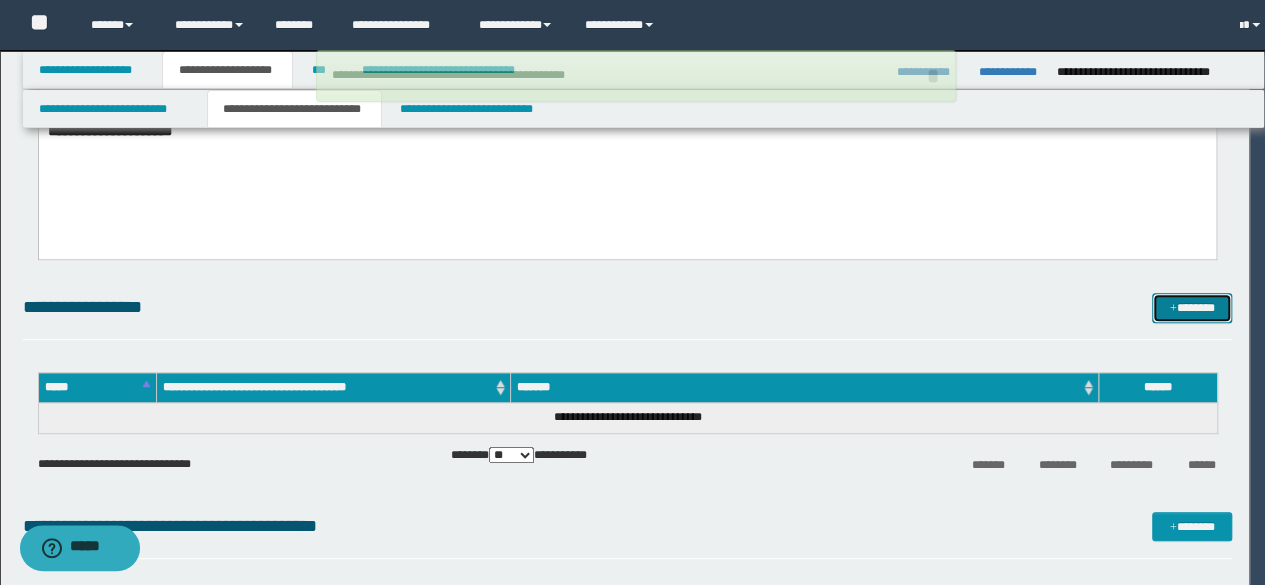 type 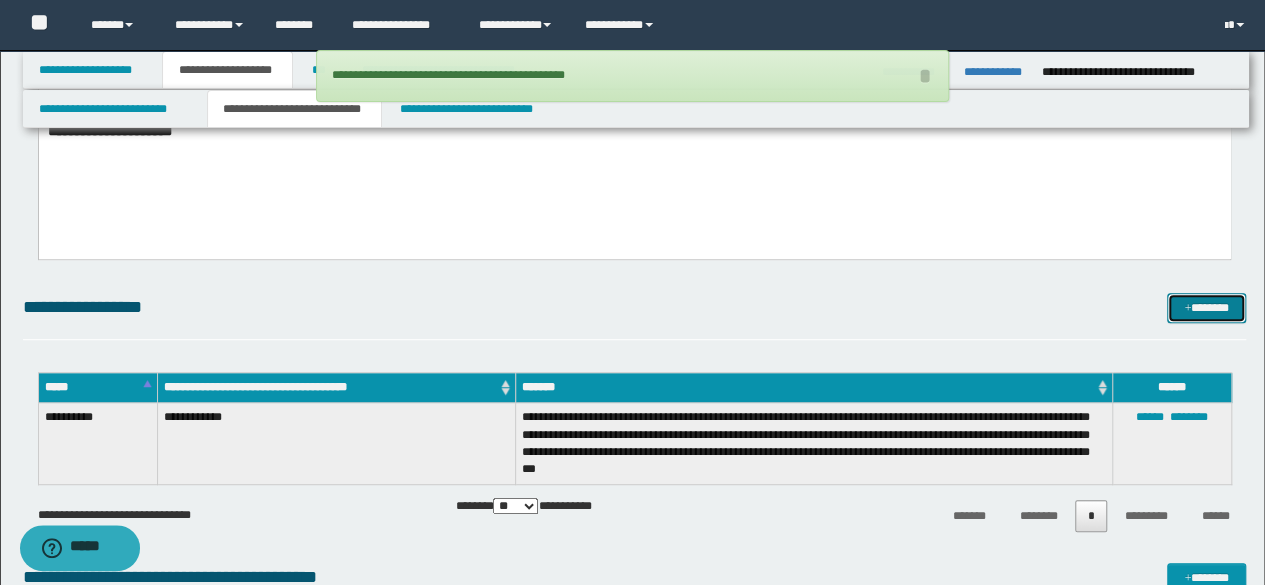 click on "*******" at bounding box center [1206, 307] 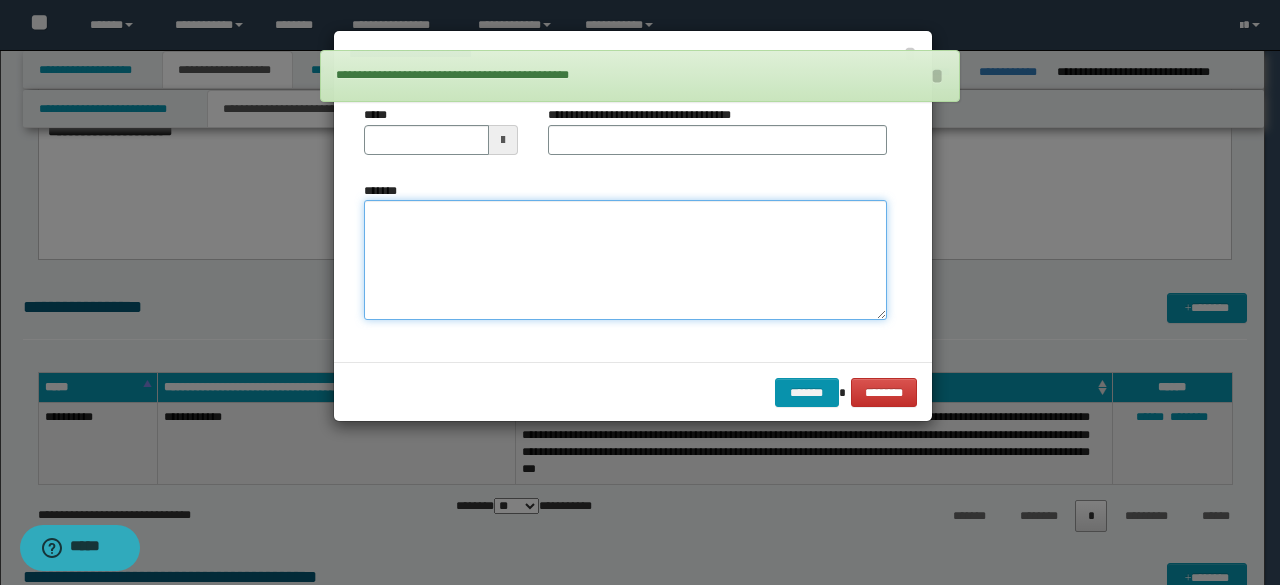 click on "*******" at bounding box center [625, 259] 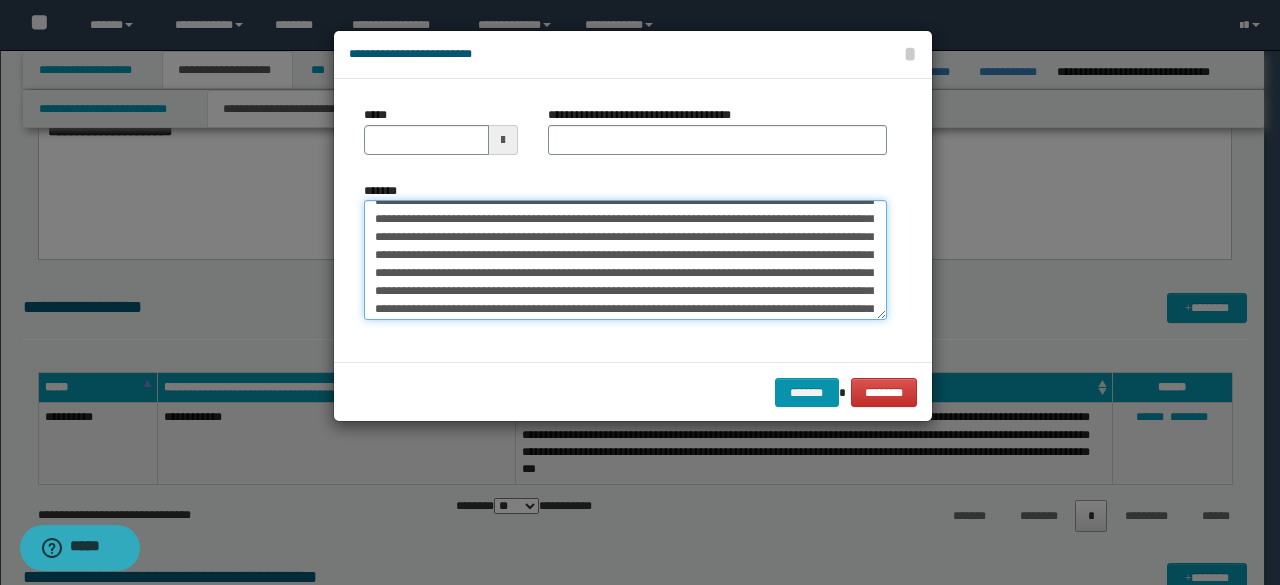 scroll, scrollTop: 0, scrollLeft: 0, axis: both 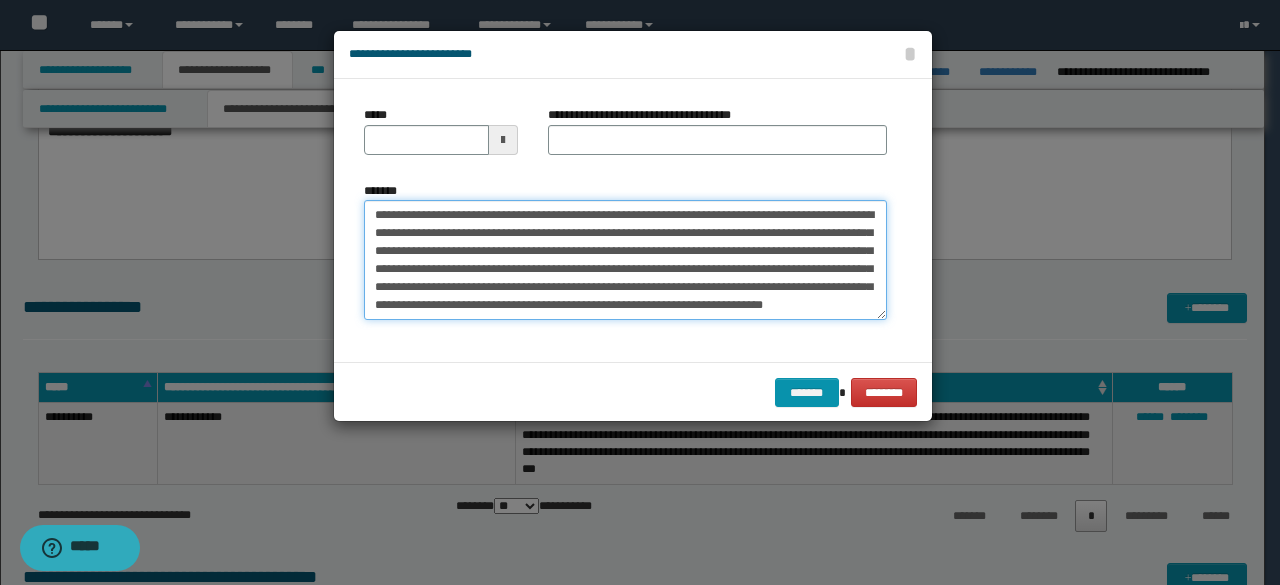 drag, startPoint x: 369, startPoint y: 217, endPoint x: 434, endPoint y: 216, distance: 65.00769 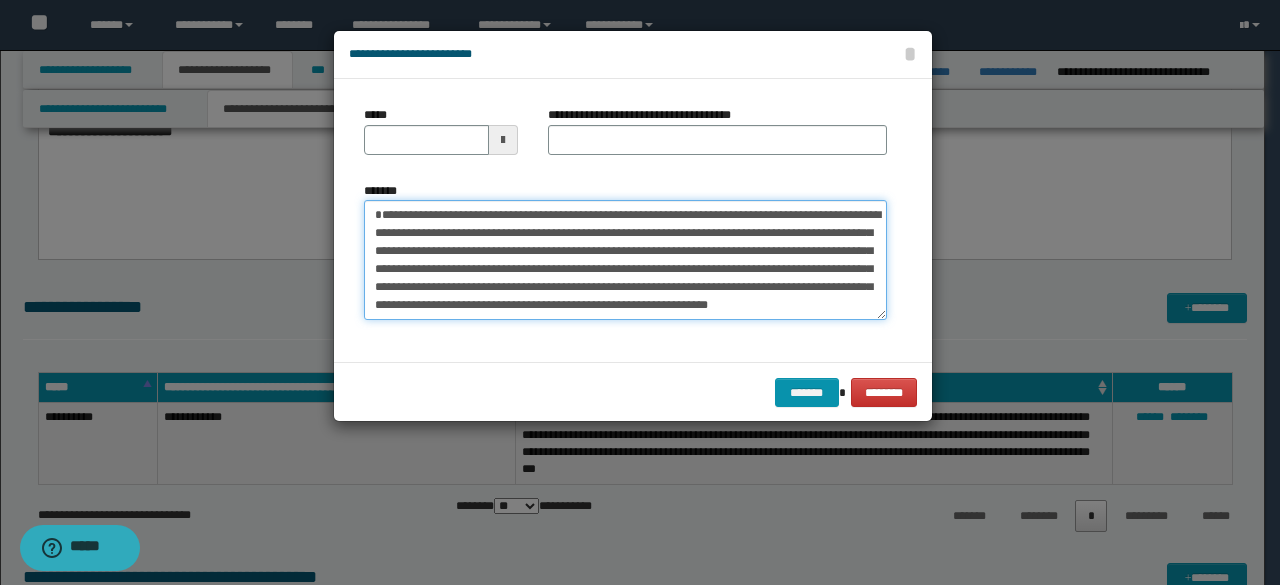type 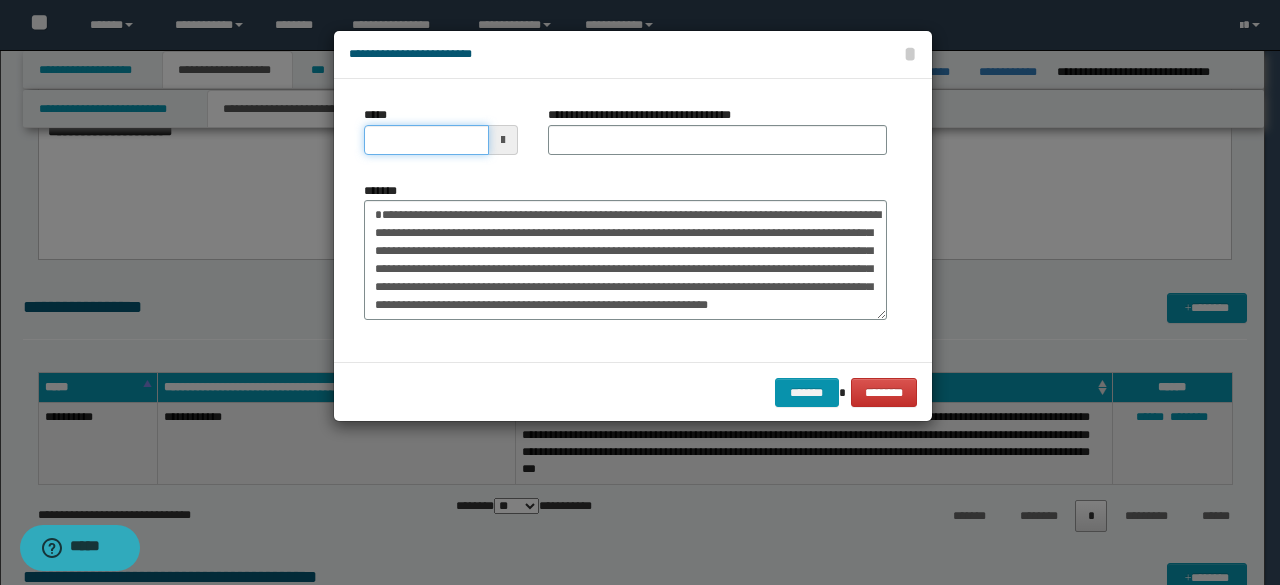 click on "*****" at bounding box center (426, 140) 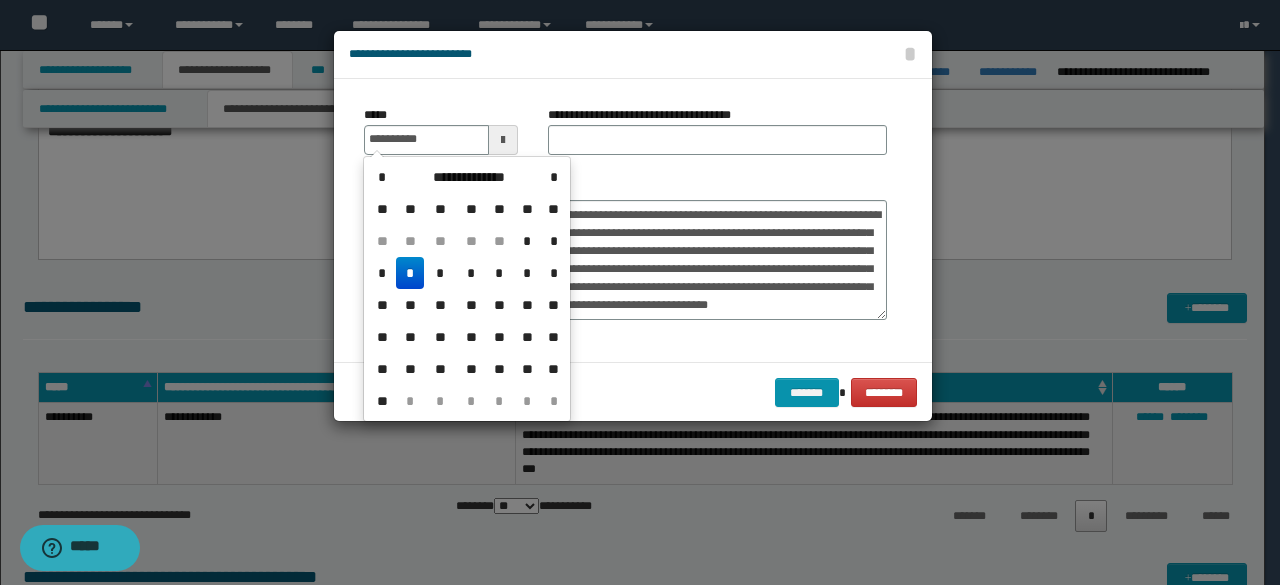 click on "*" at bounding box center (410, 273) 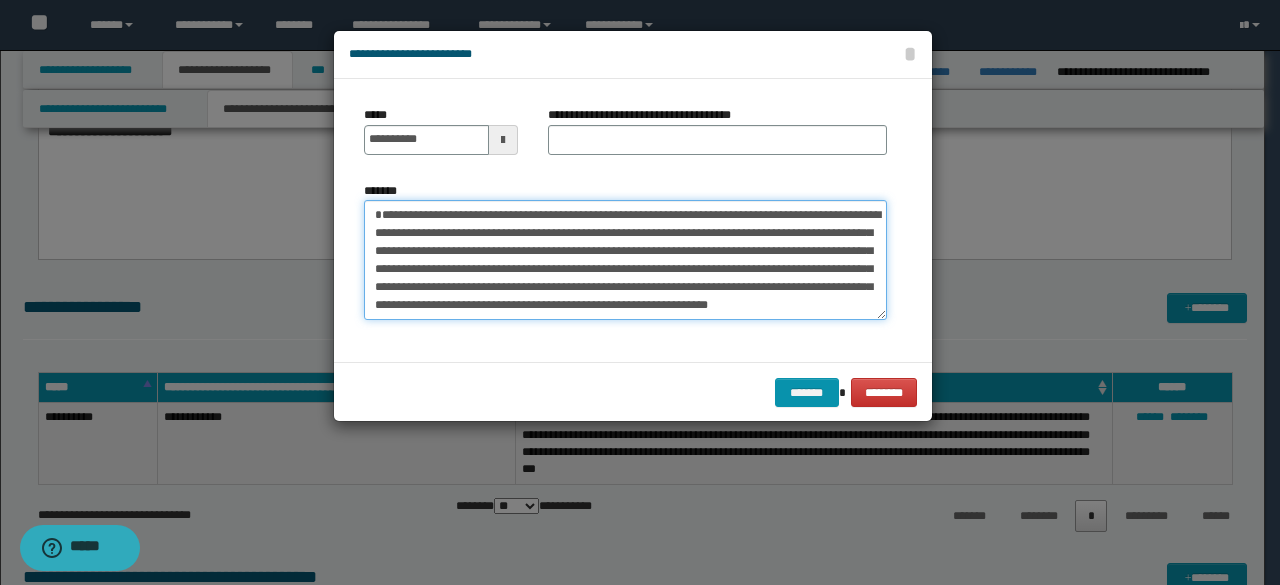 drag, startPoint x: 377, startPoint y: 213, endPoint x: 497, endPoint y: 211, distance: 120.01666 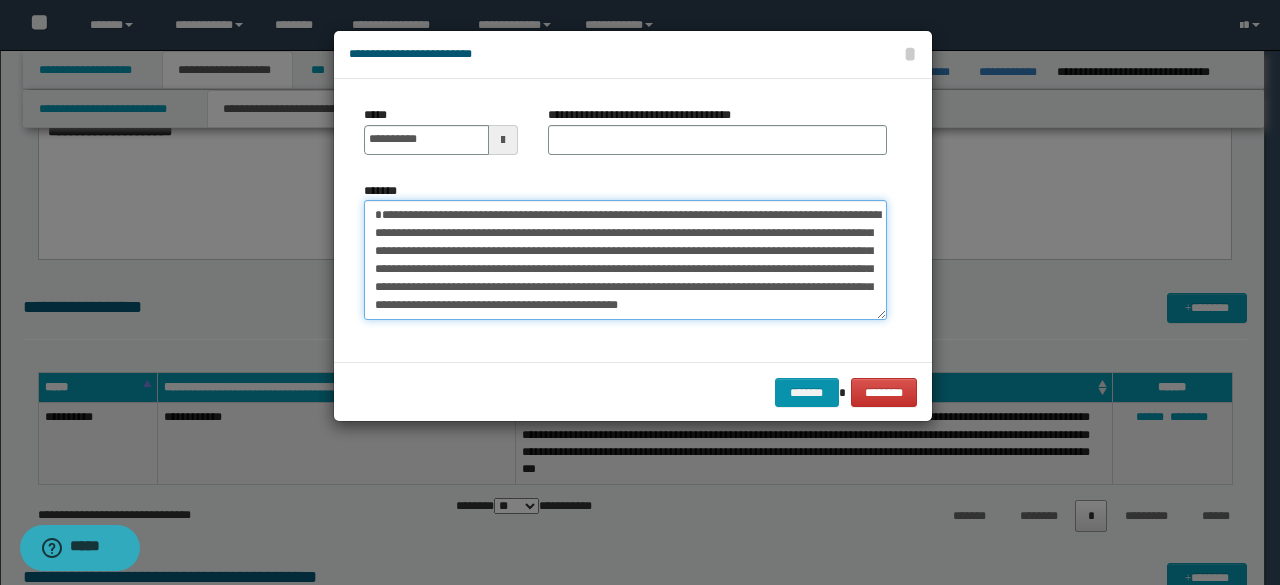 type on "**********" 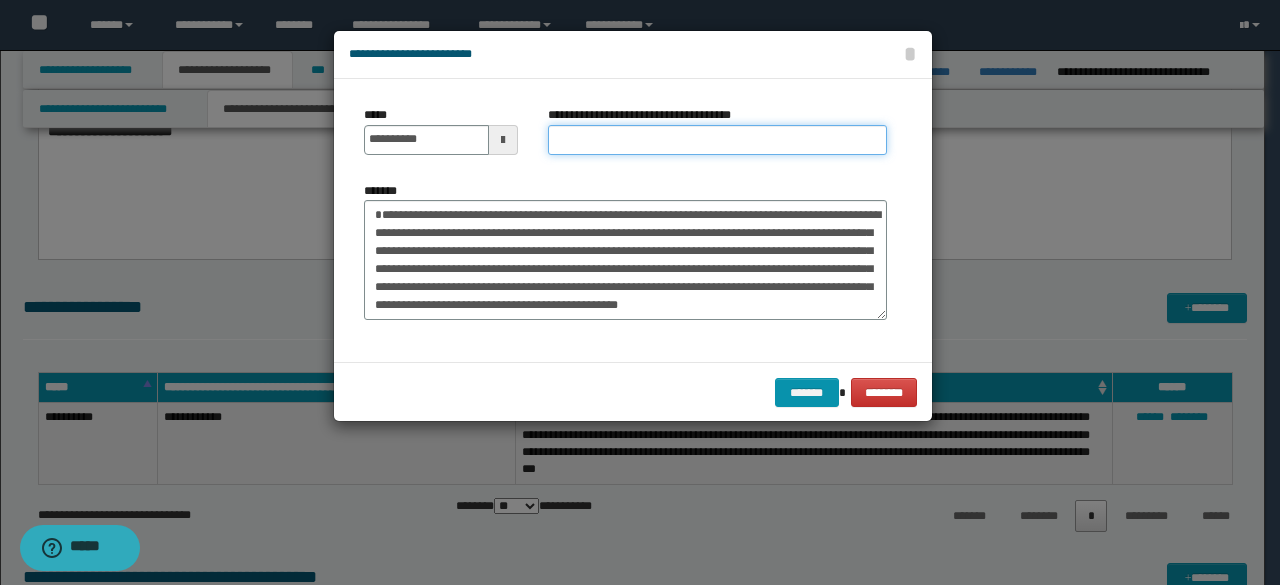 click on "**********" at bounding box center [717, 140] 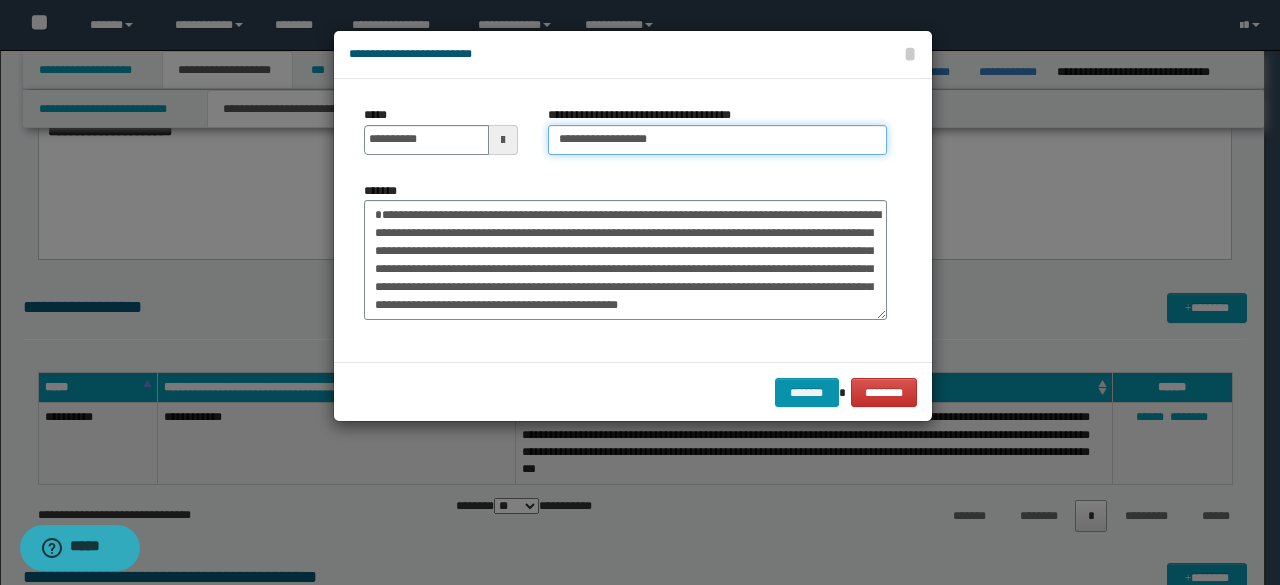 click on "**********" at bounding box center [717, 140] 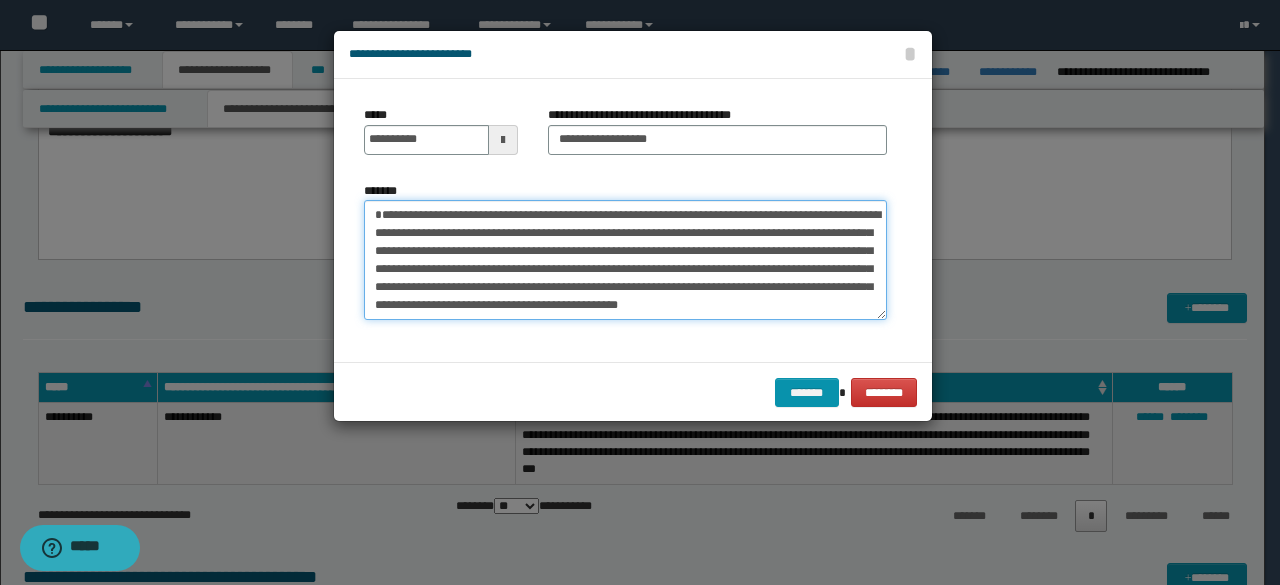 drag, startPoint x: 382, startPoint y: 212, endPoint x: 497, endPoint y: 290, distance: 138.95683 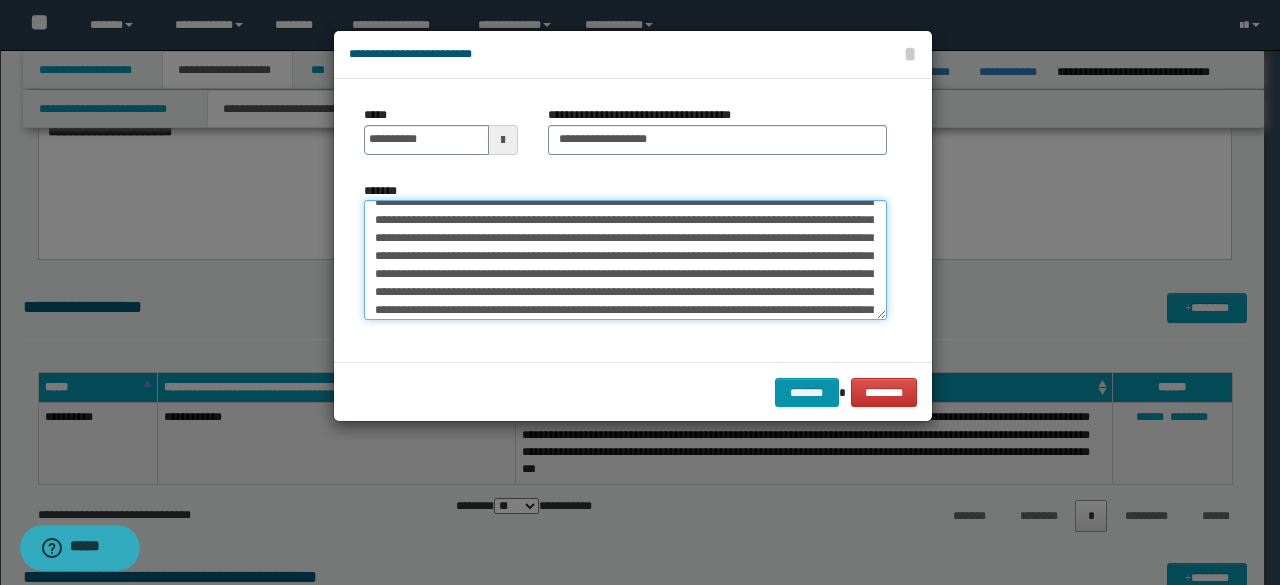 scroll, scrollTop: 1890, scrollLeft: 0, axis: vertical 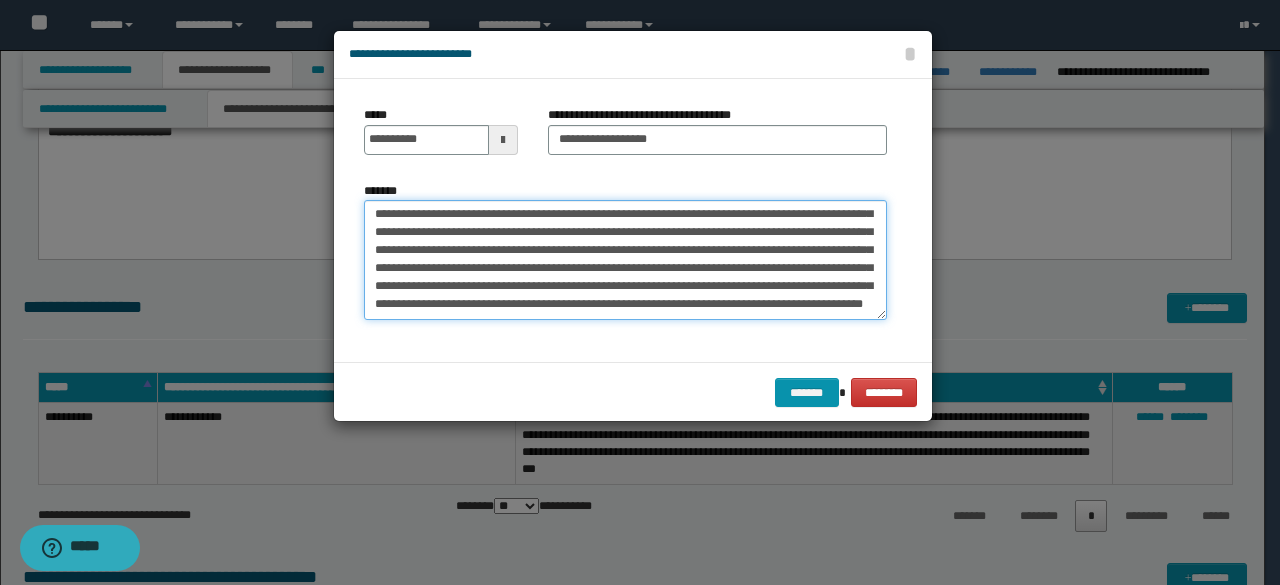 drag, startPoint x: 366, startPoint y: 236, endPoint x: 444, endPoint y: 337, distance: 127.61269 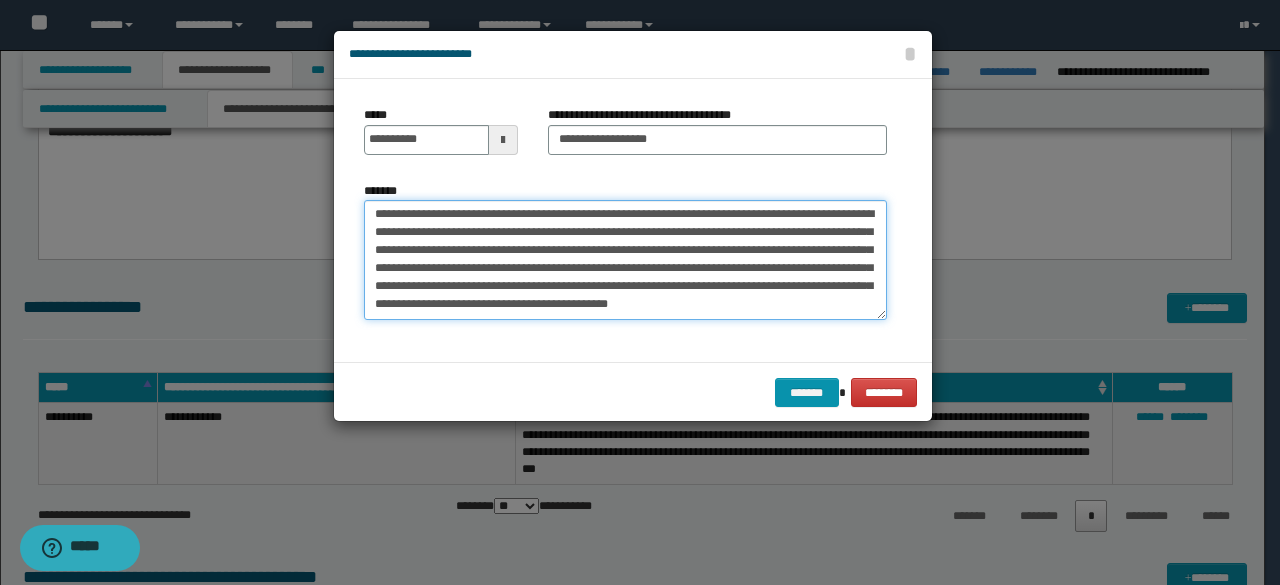 scroll, scrollTop: 0, scrollLeft: 0, axis: both 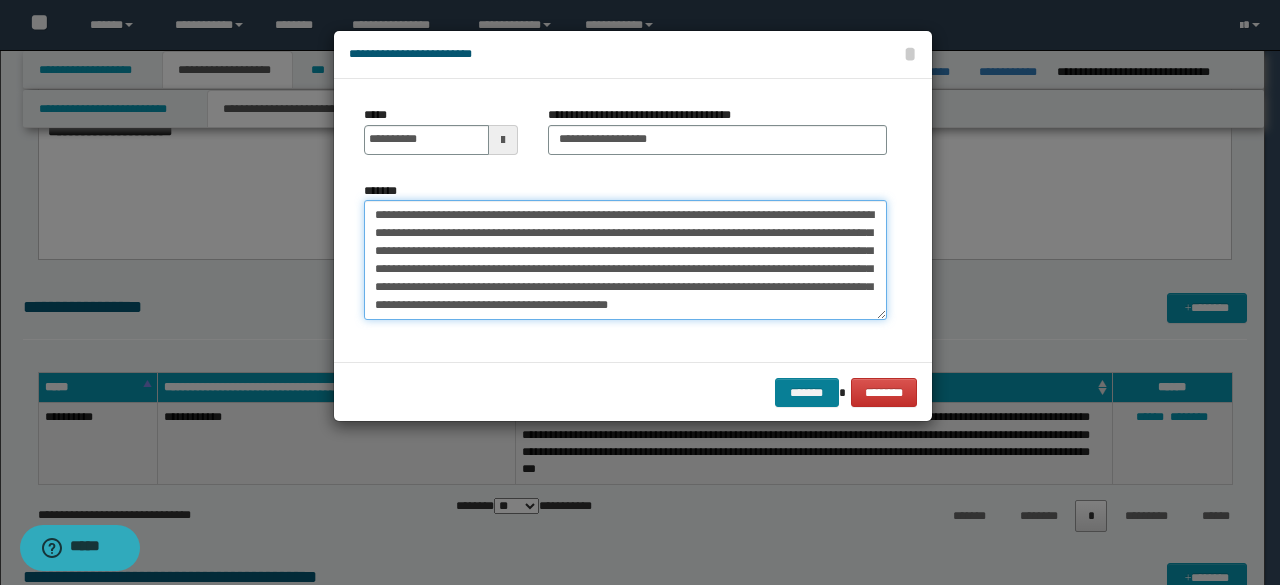 type on "**********" 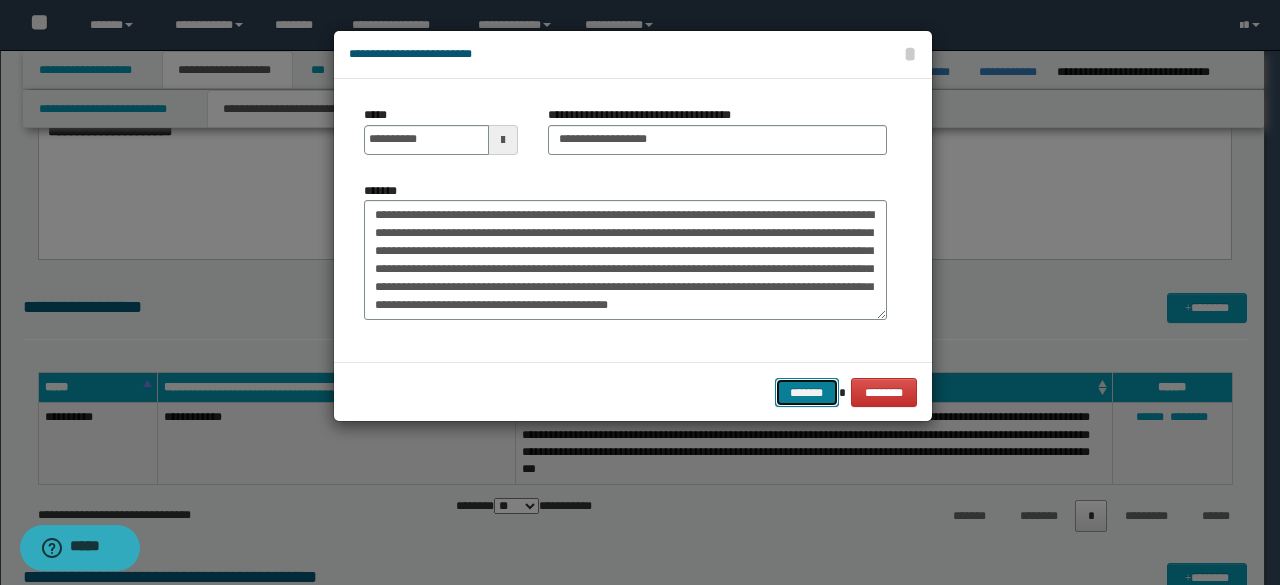 click on "*******" at bounding box center [807, 392] 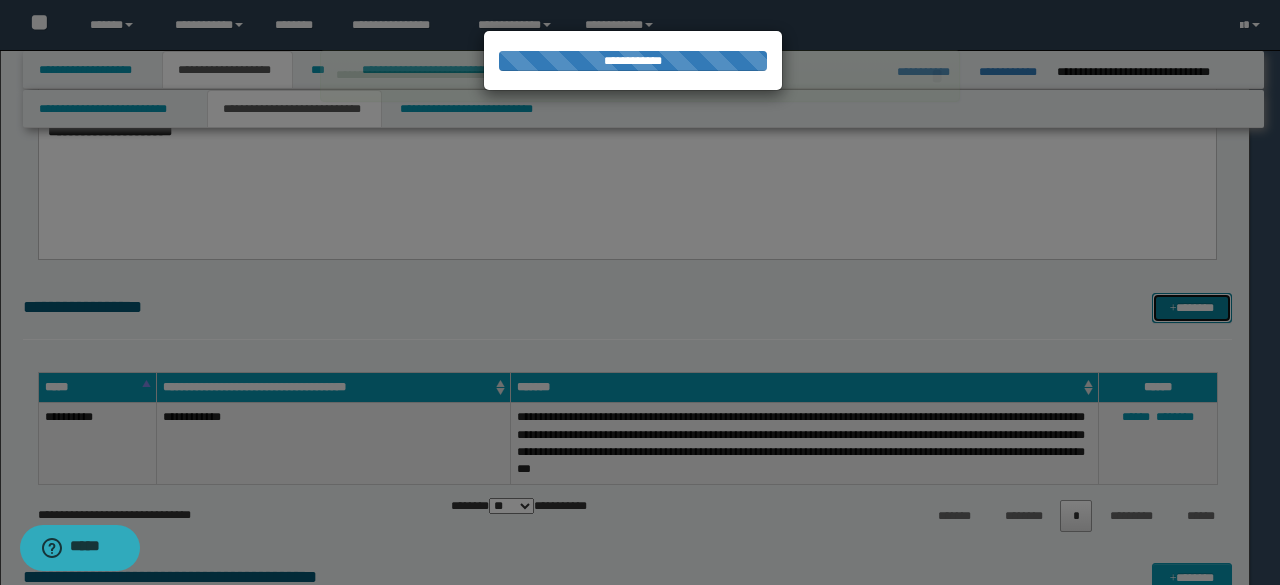 type 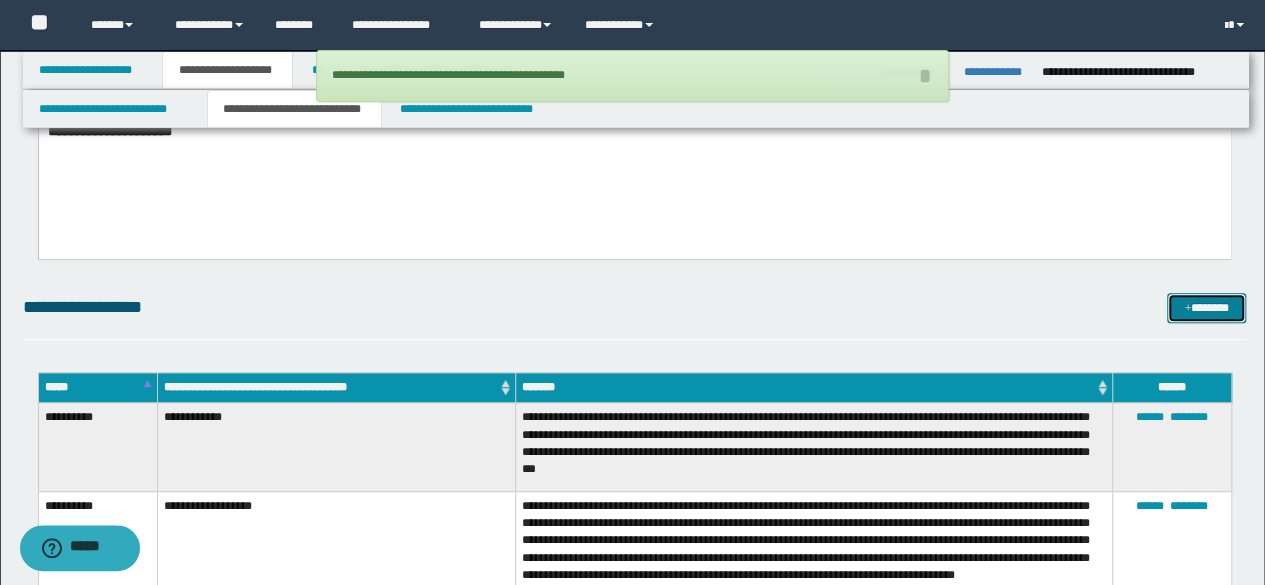 click on "*******" at bounding box center [1206, 307] 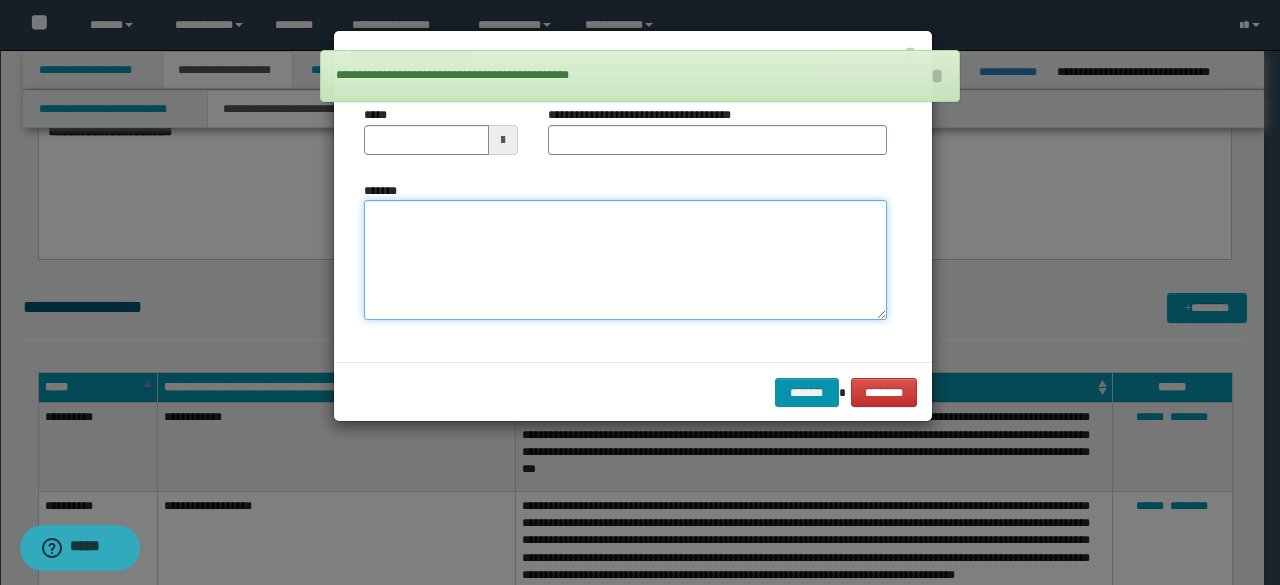 click on "*******" at bounding box center [625, 259] 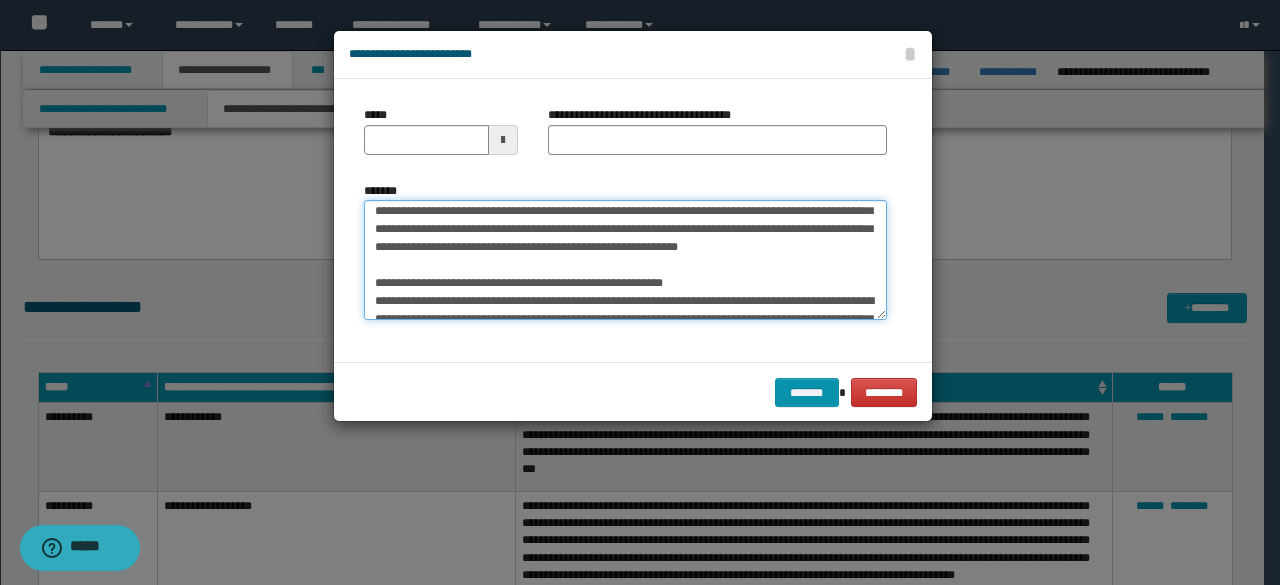 scroll, scrollTop: 0, scrollLeft: 0, axis: both 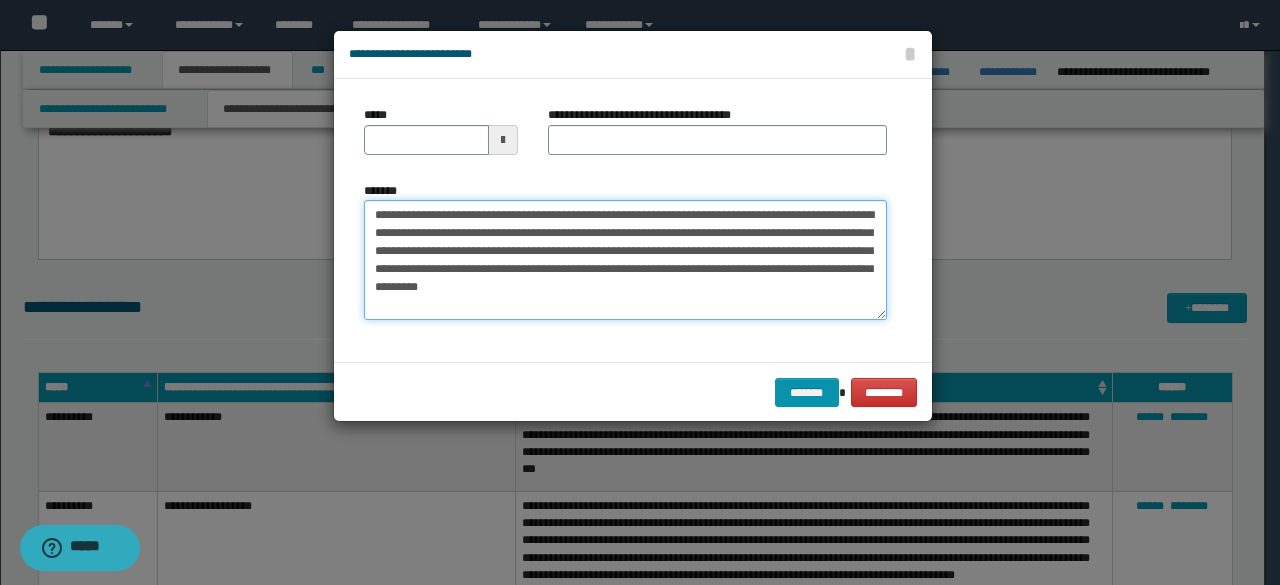 drag, startPoint x: 373, startPoint y: 210, endPoint x: 435, endPoint y: 219, distance: 62.649822 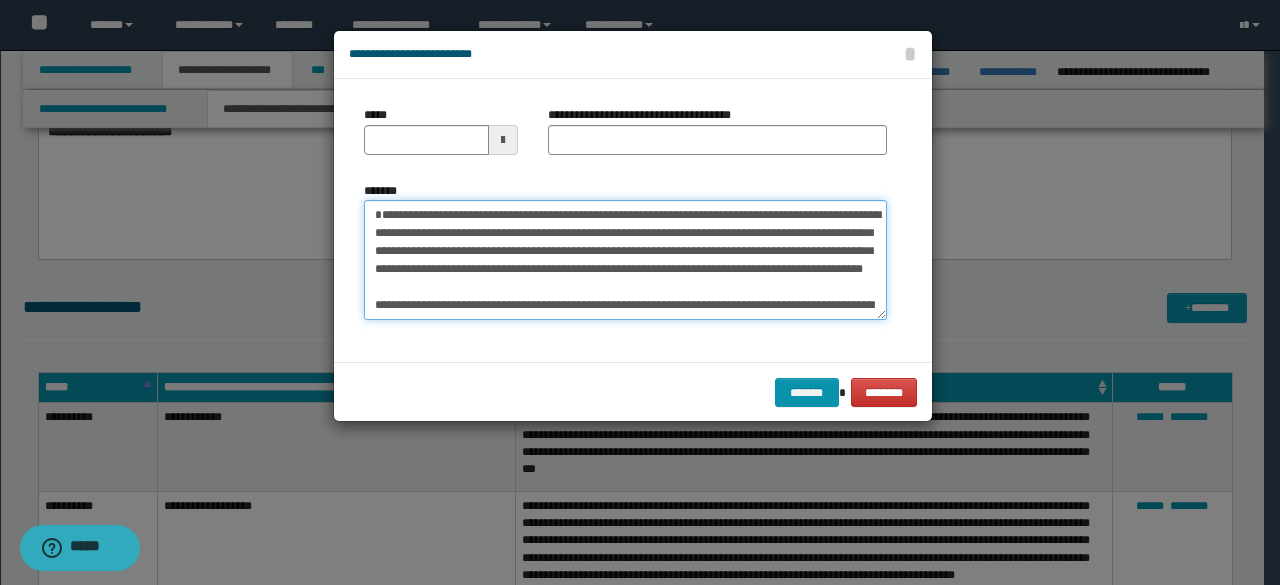 type 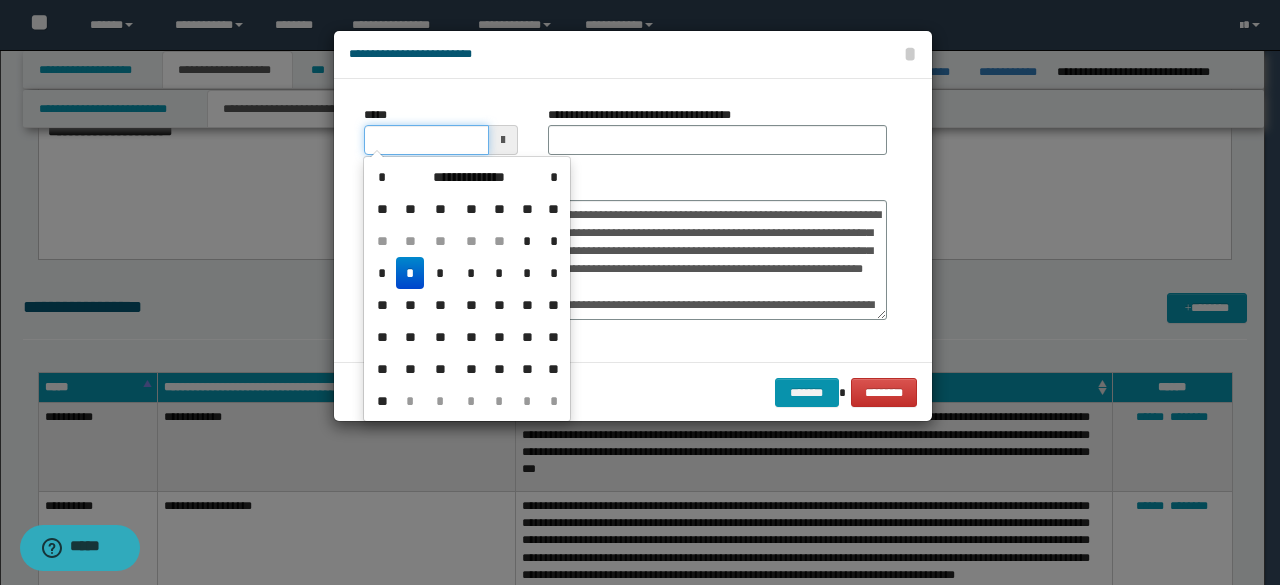 click on "*****" at bounding box center [426, 140] 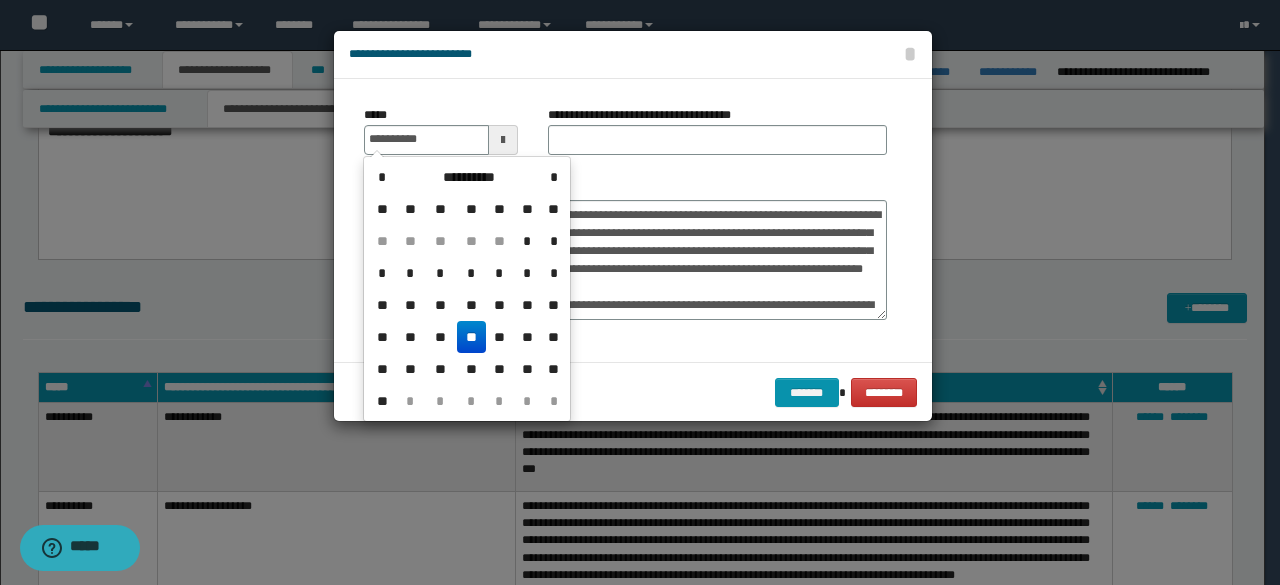 click on "**" at bounding box center [471, 337] 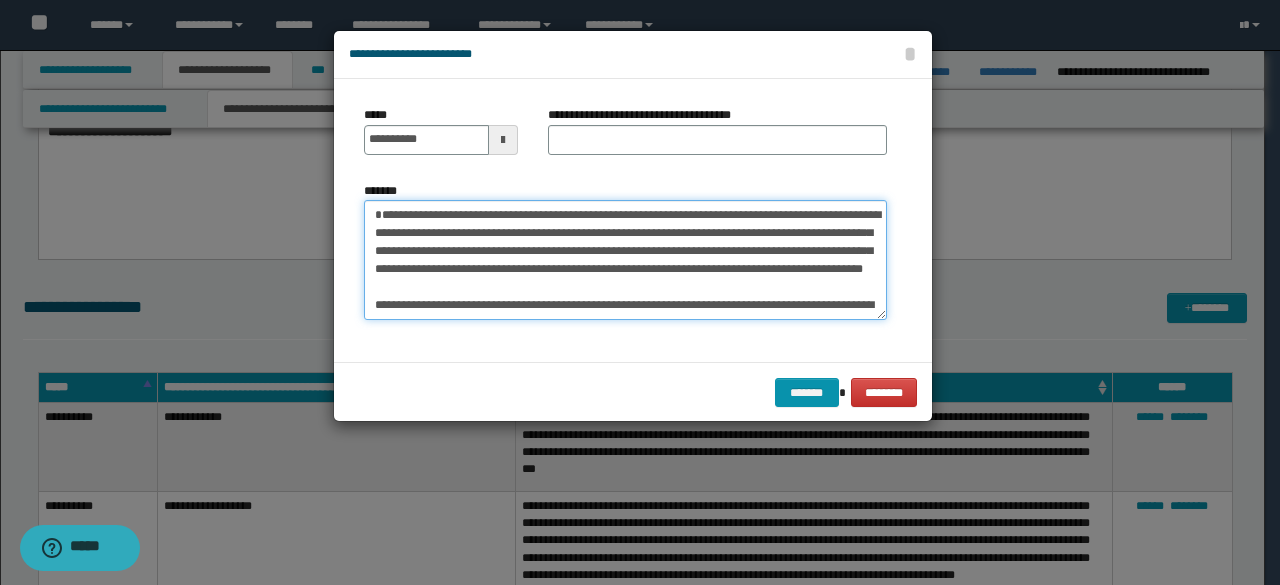 drag, startPoint x: 378, startPoint y: 207, endPoint x: 446, endPoint y: 203, distance: 68.117546 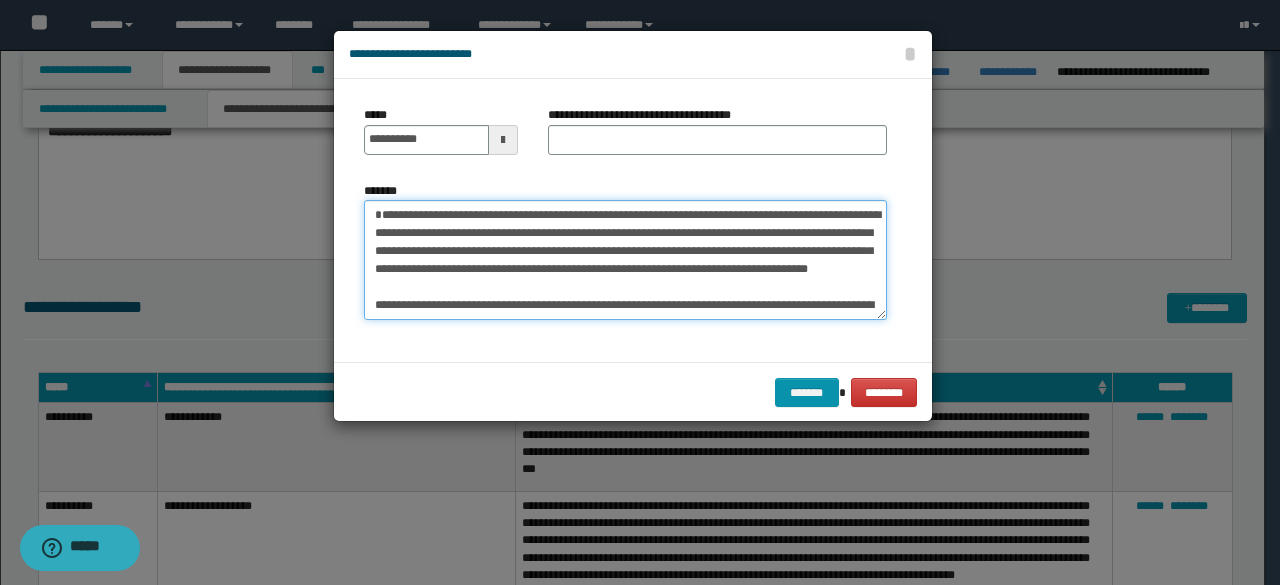 type on "**********" 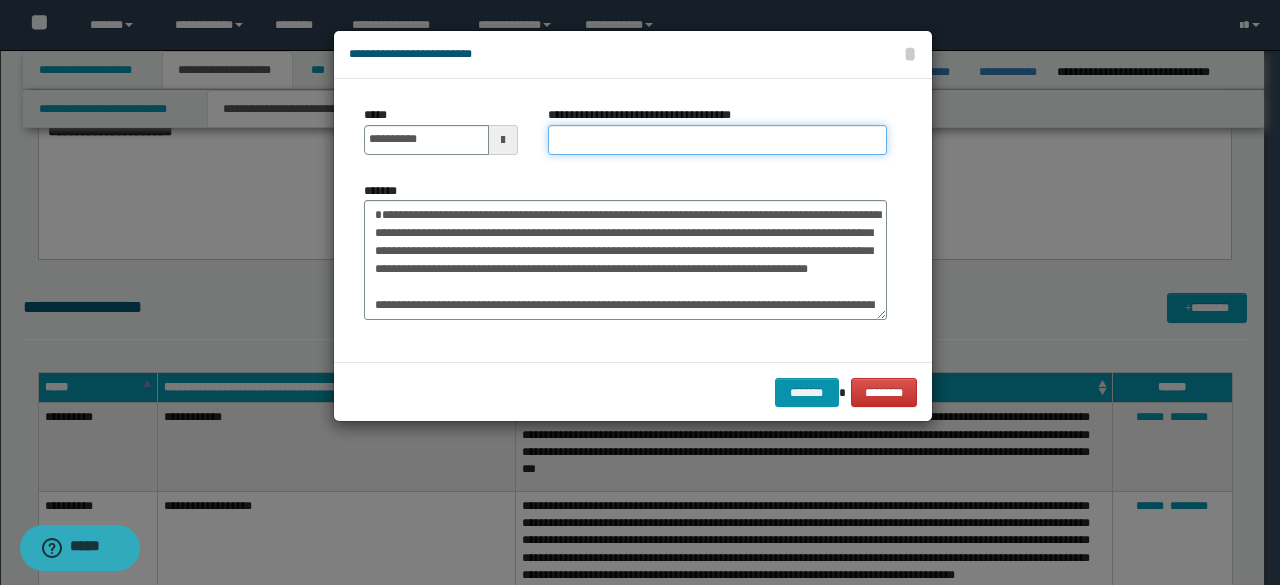 click on "**********" at bounding box center (717, 140) 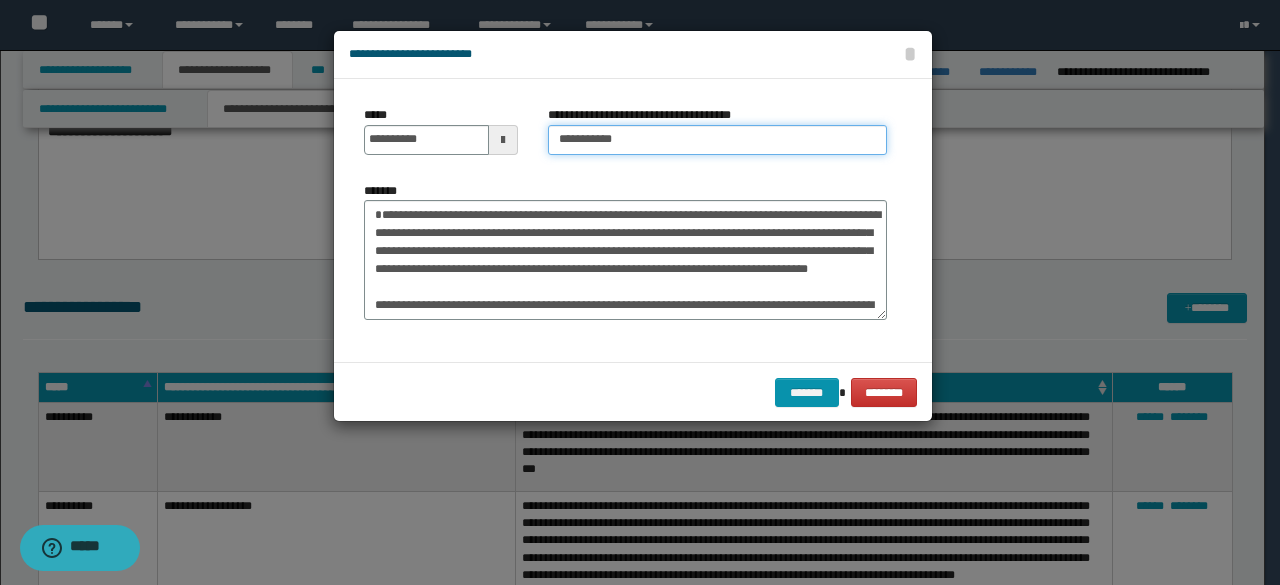 click on "**********" at bounding box center (717, 140) 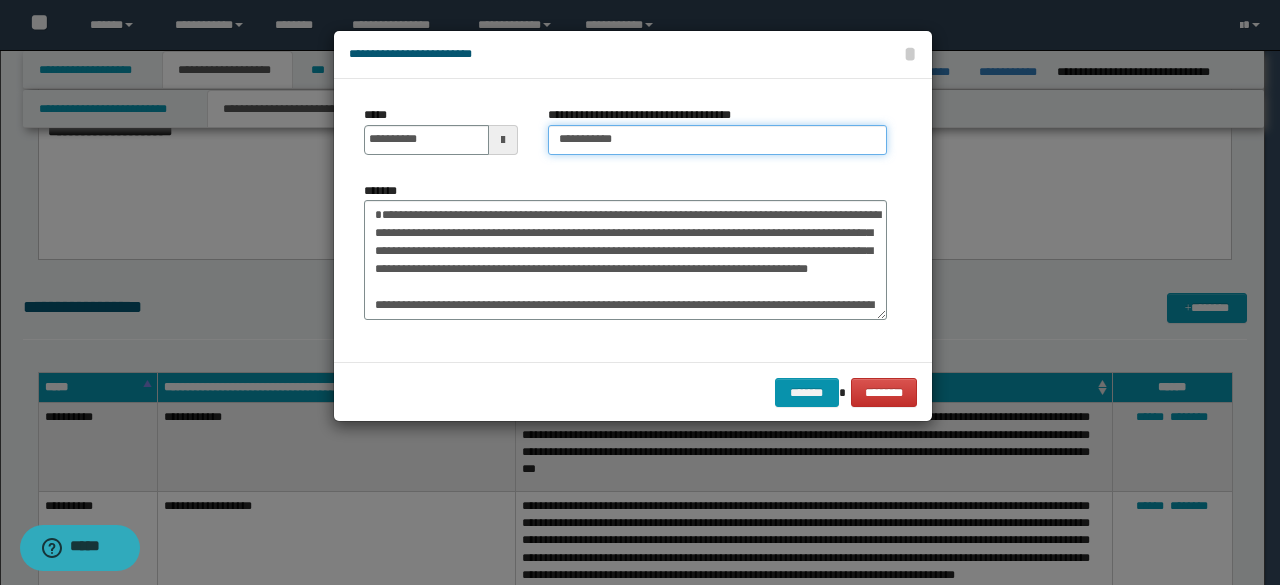 type on "**********" 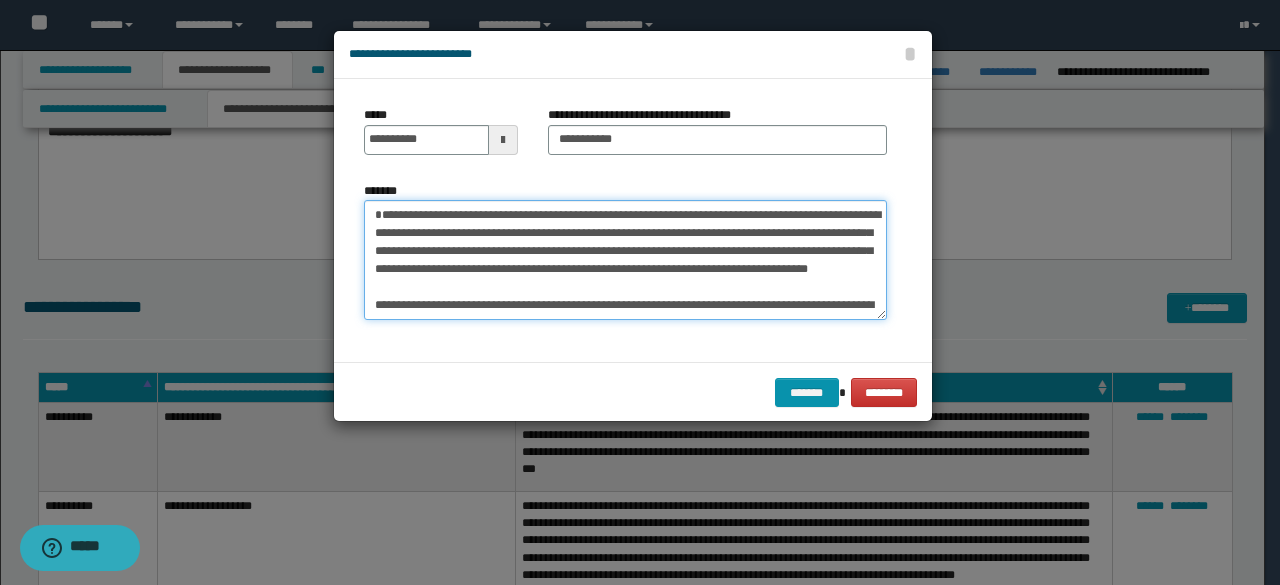 click on "*******" at bounding box center (625, 259) 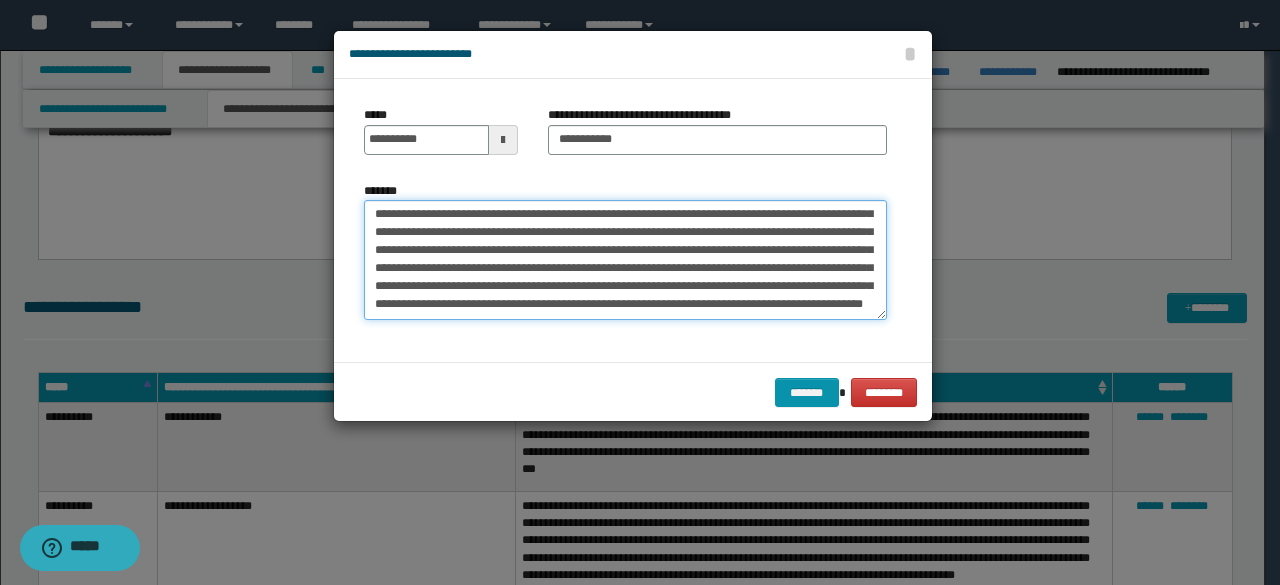 scroll, scrollTop: 1746, scrollLeft: 0, axis: vertical 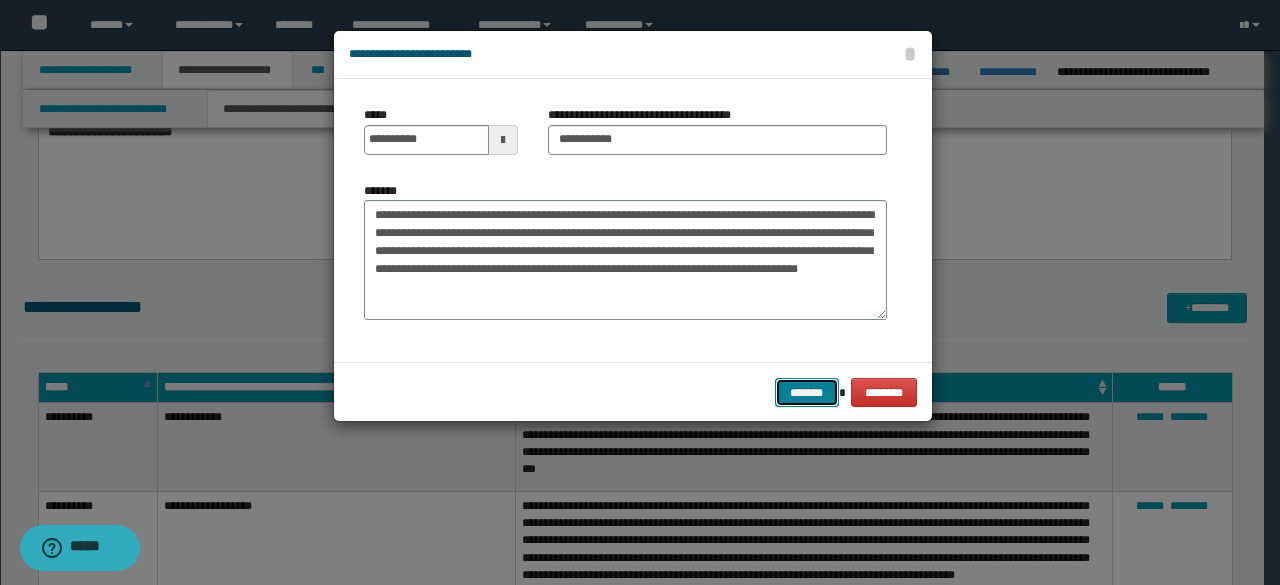 click on "*******" at bounding box center (807, 392) 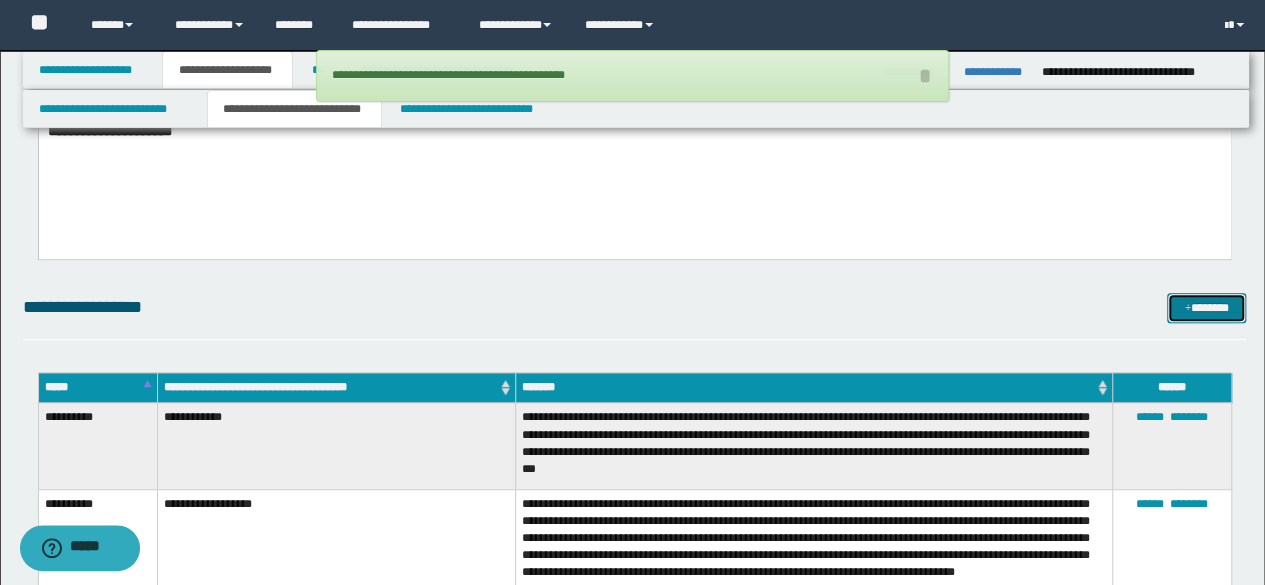 click on "*******" at bounding box center [1206, 307] 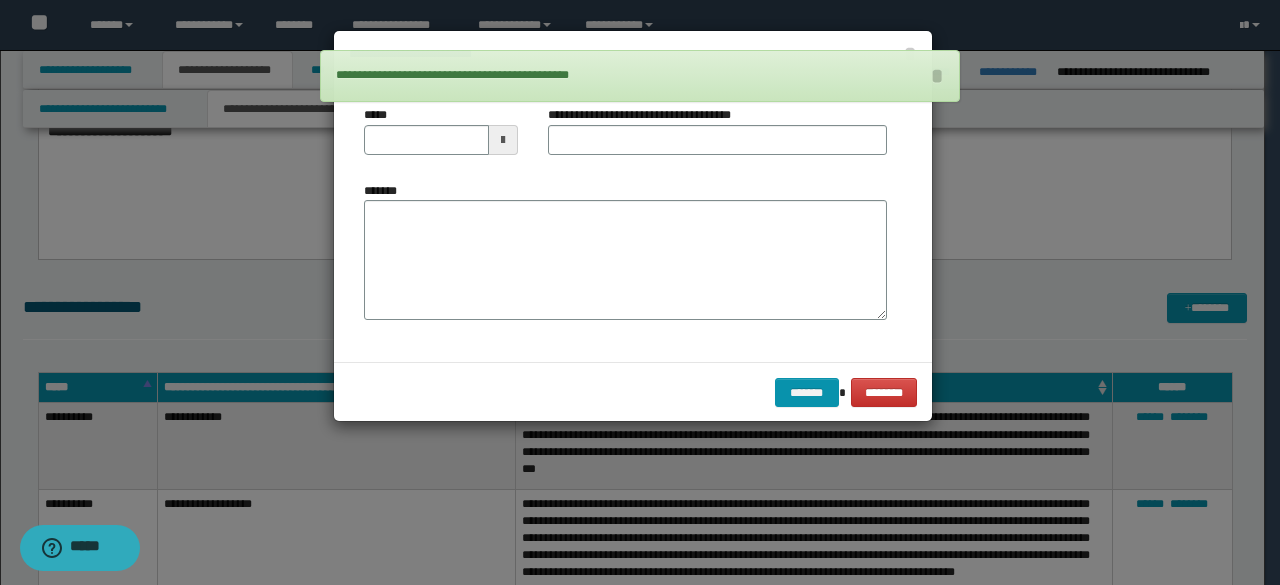 click on "*******" at bounding box center [625, 259] 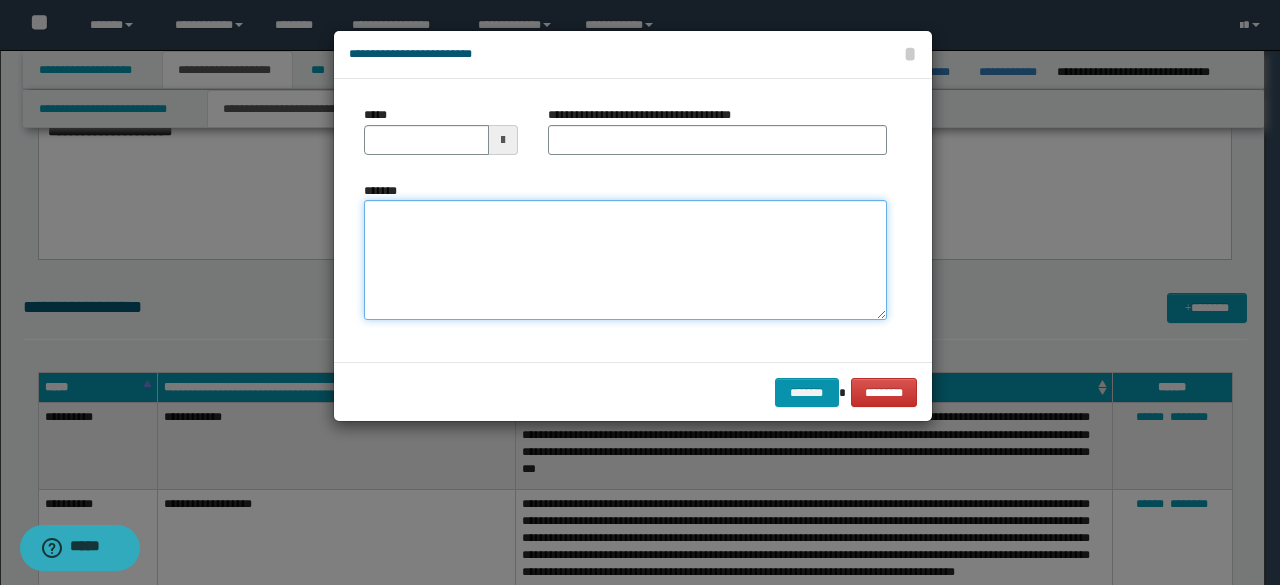 click on "*******" at bounding box center (625, 259) 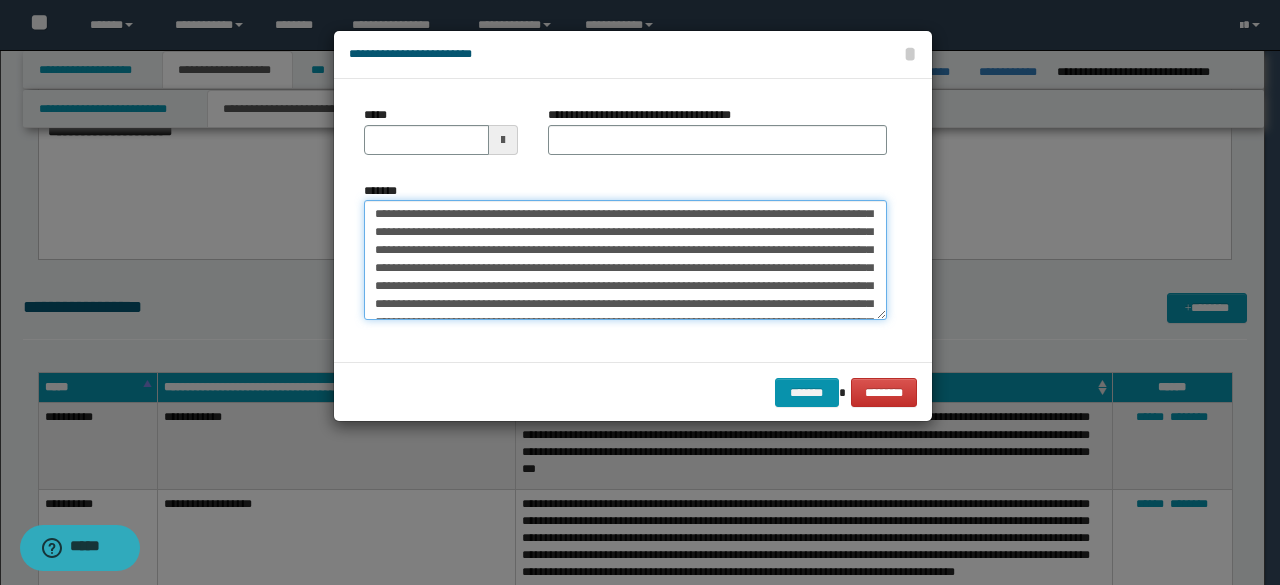 scroll, scrollTop: 0, scrollLeft: 0, axis: both 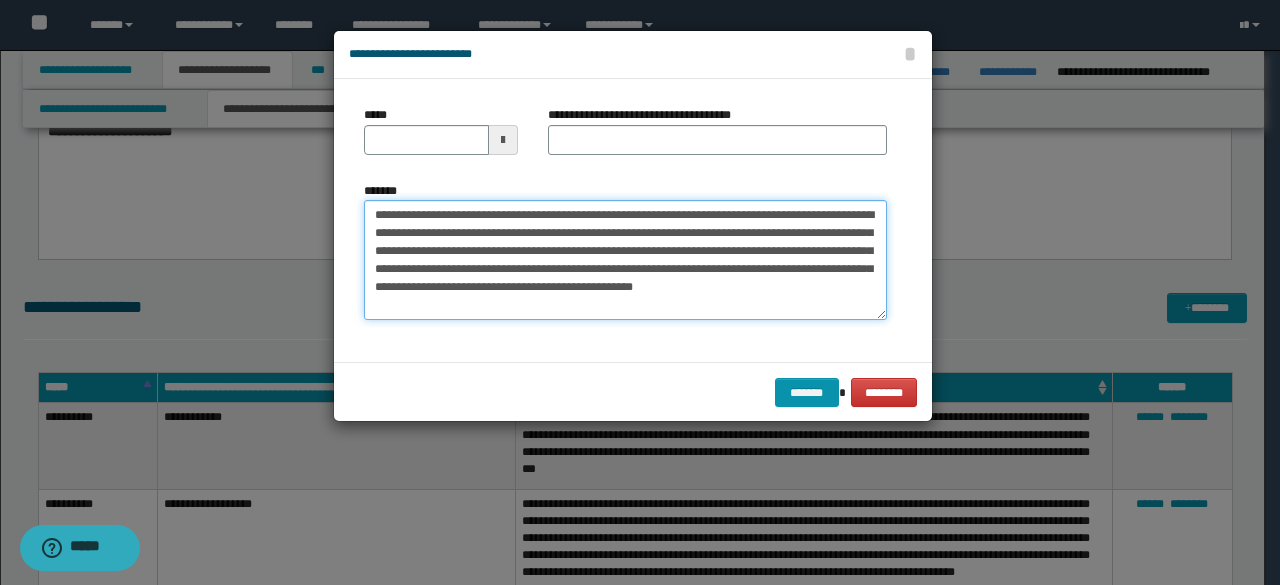 drag, startPoint x: 368, startPoint y: 217, endPoint x: 434, endPoint y: 221, distance: 66.1211 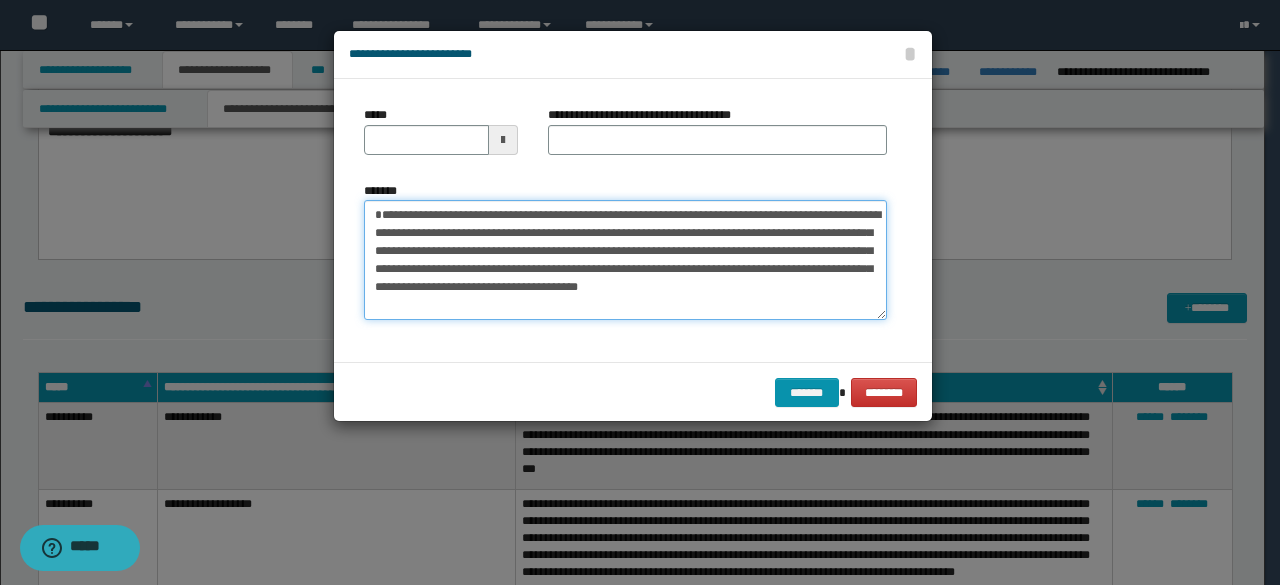type 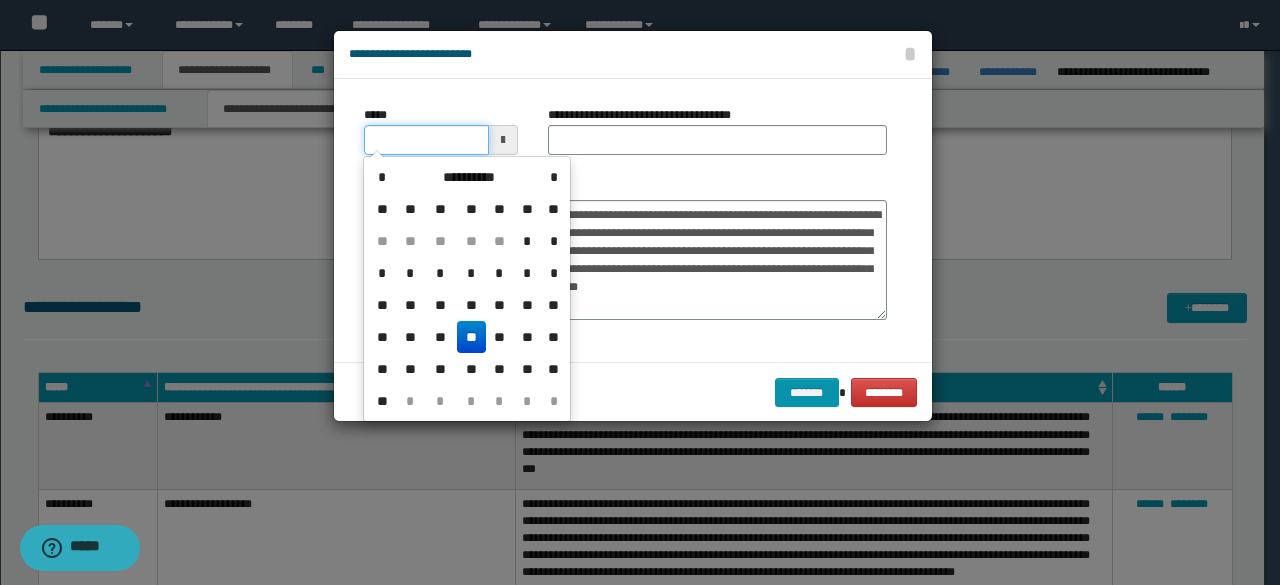 click on "*****" at bounding box center [426, 140] 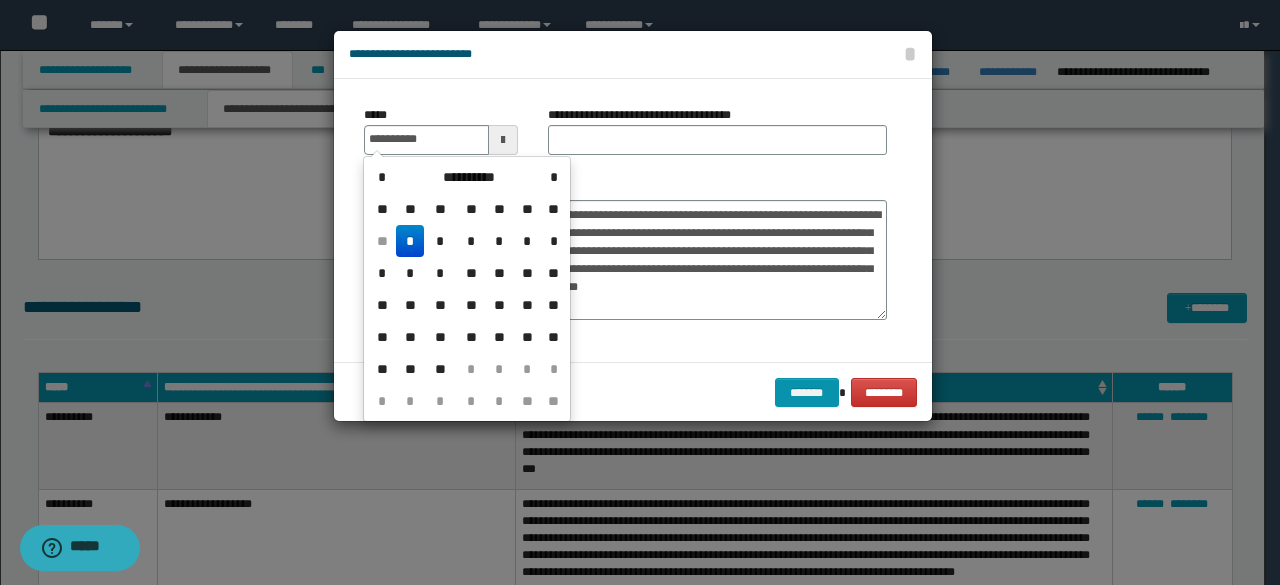 click on "*" at bounding box center [410, 241] 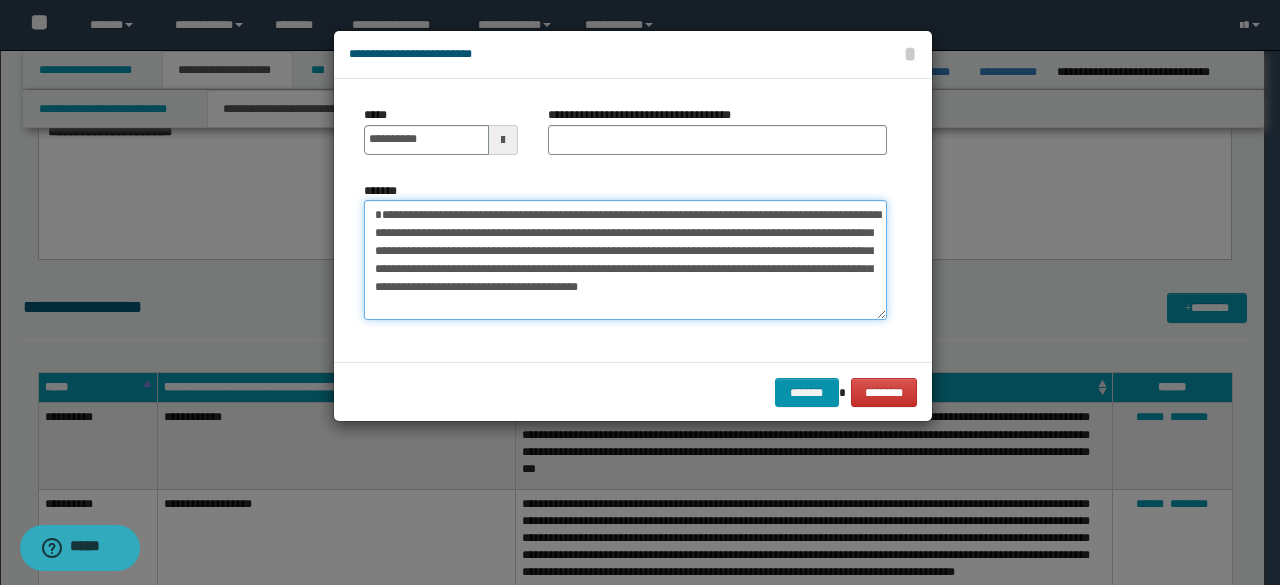 drag, startPoint x: 377, startPoint y: 217, endPoint x: 462, endPoint y: 213, distance: 85.09406 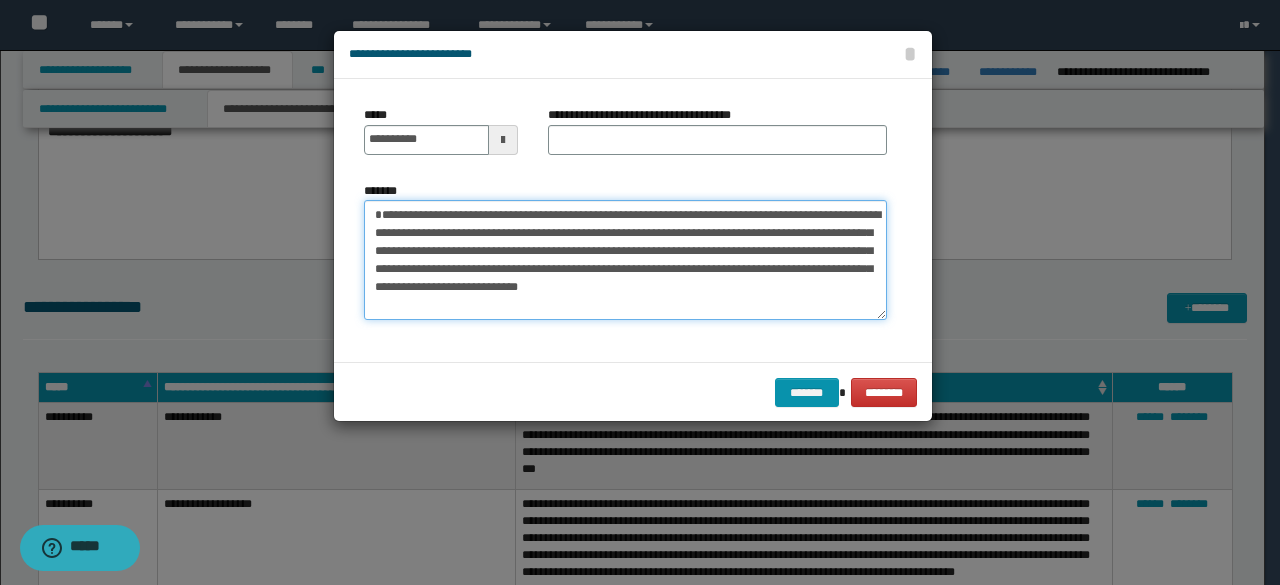 type on "**********" 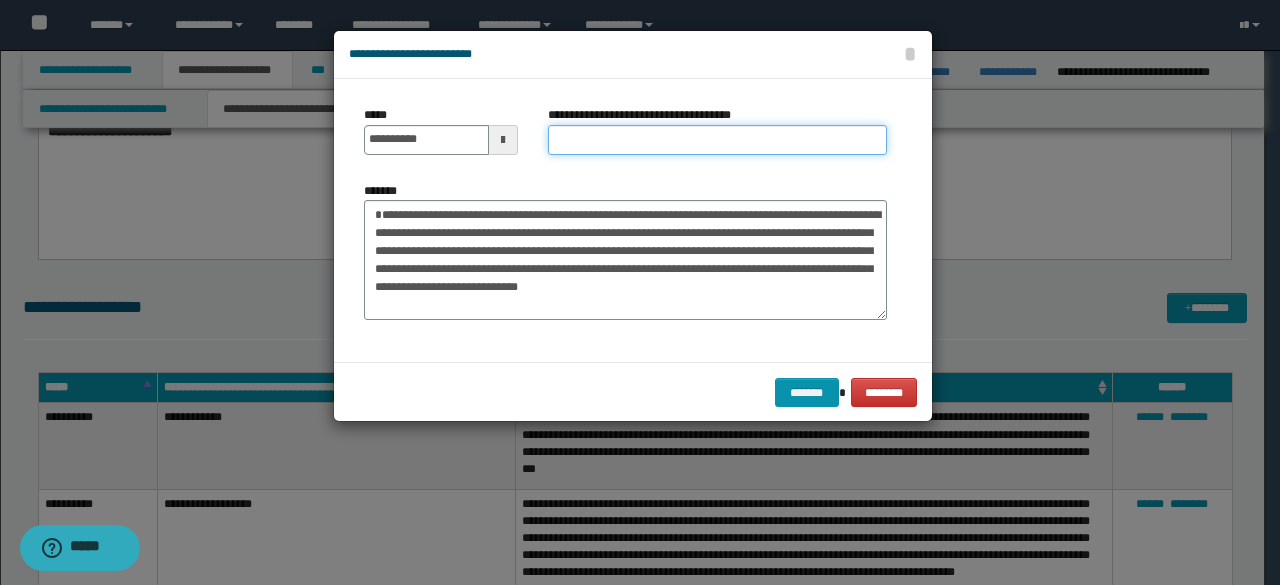 click on "**********" at bounding box center (717, 140) 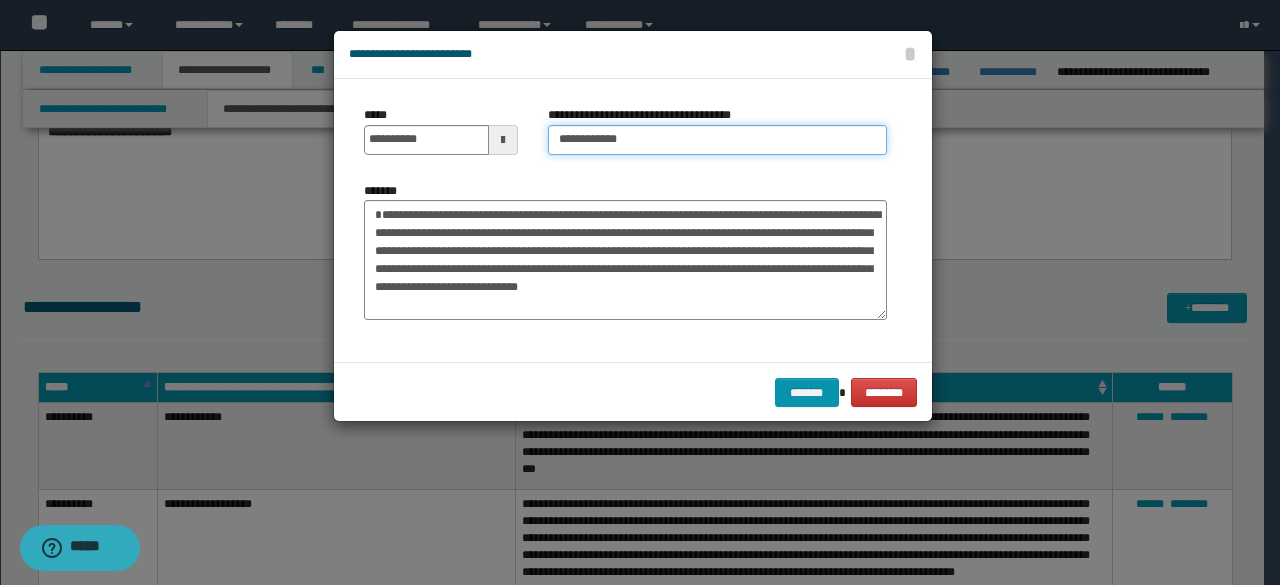 click on "**********" at bounding box center [717, 140] 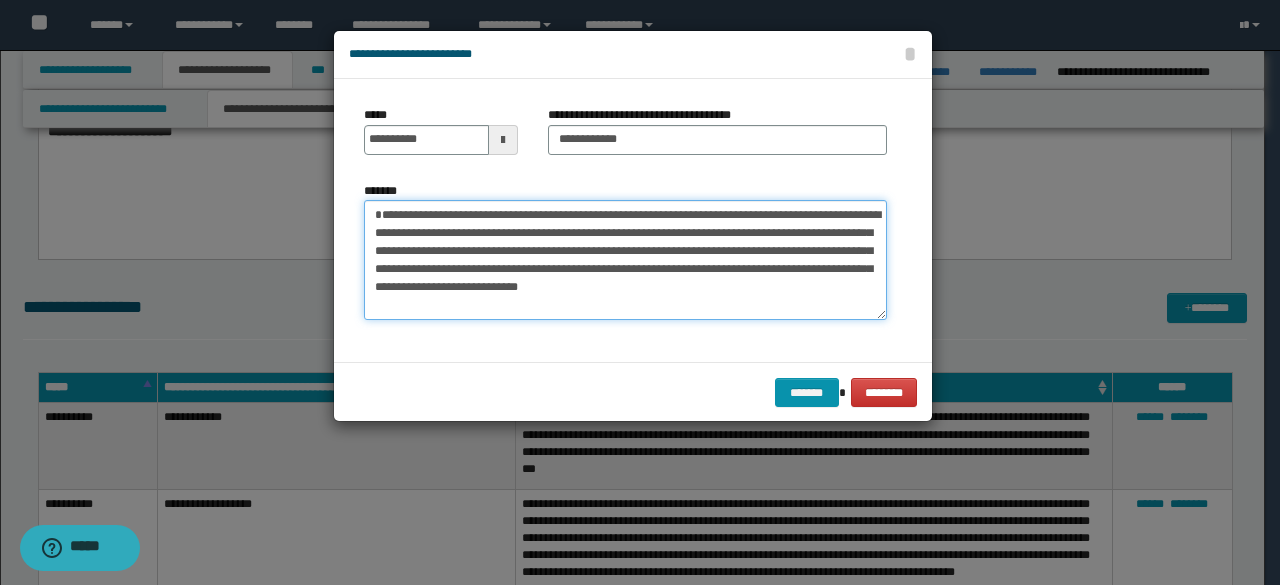 click on "*******" at bounding box center [625, 259] 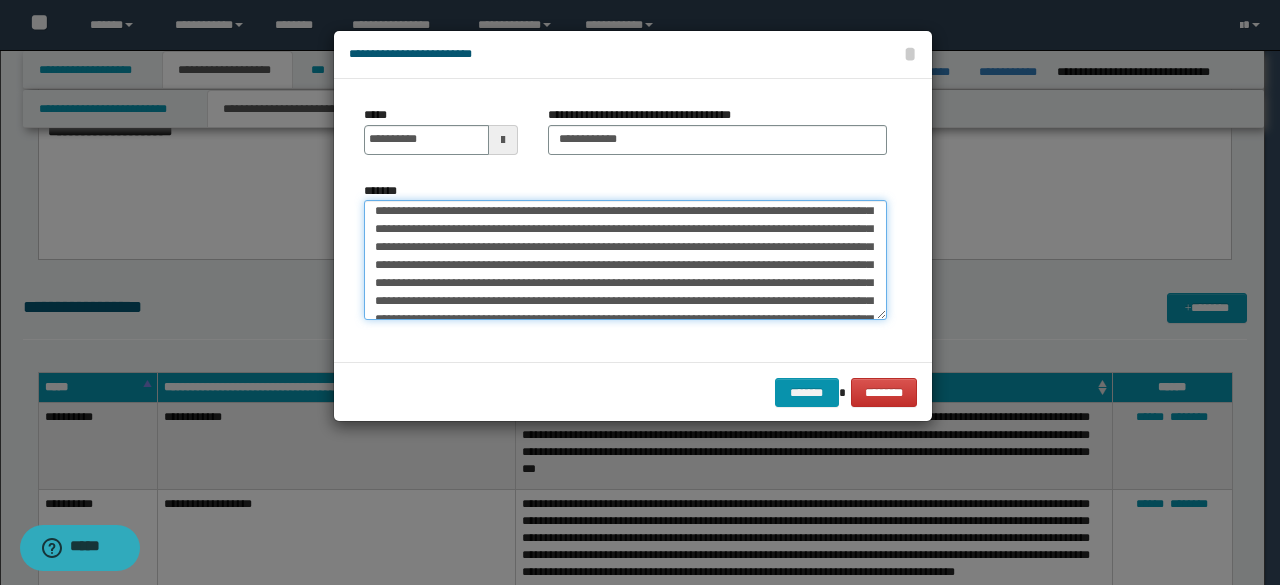 scroll, scrollTop: 1620, scrollLeft: 0, axis: vertical 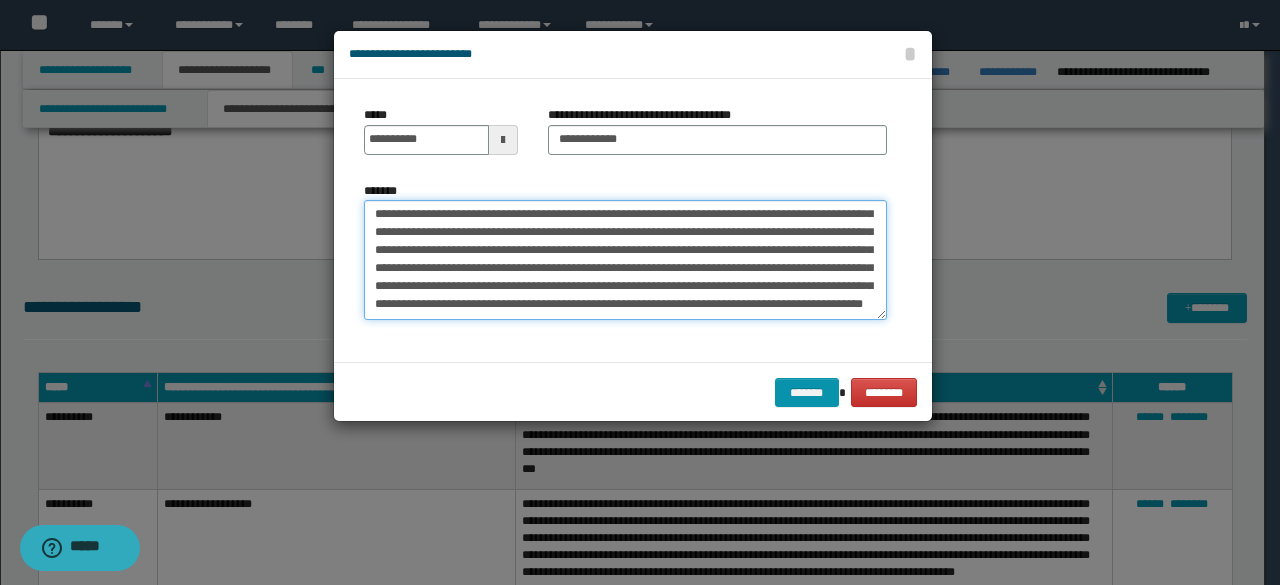 drag, startPoint x: 376, startPoint y: 242, endPoint x: 435, endPoint y: 339, distance: 113.534134 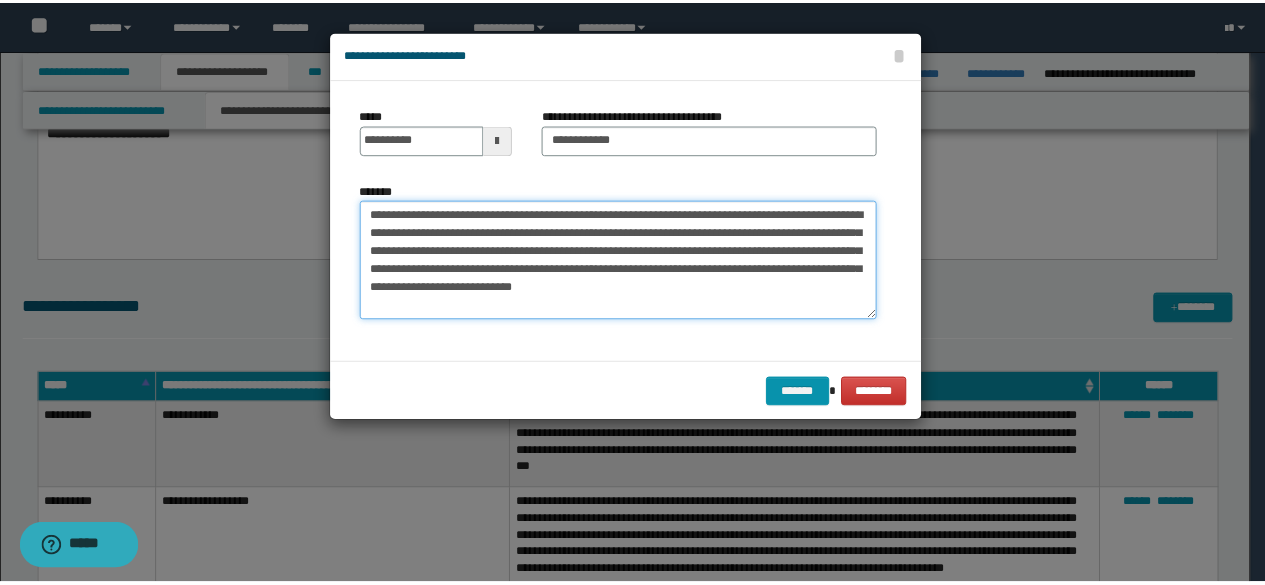 scroll, scrollTop: 0, scrollLeft: 0, axis: both 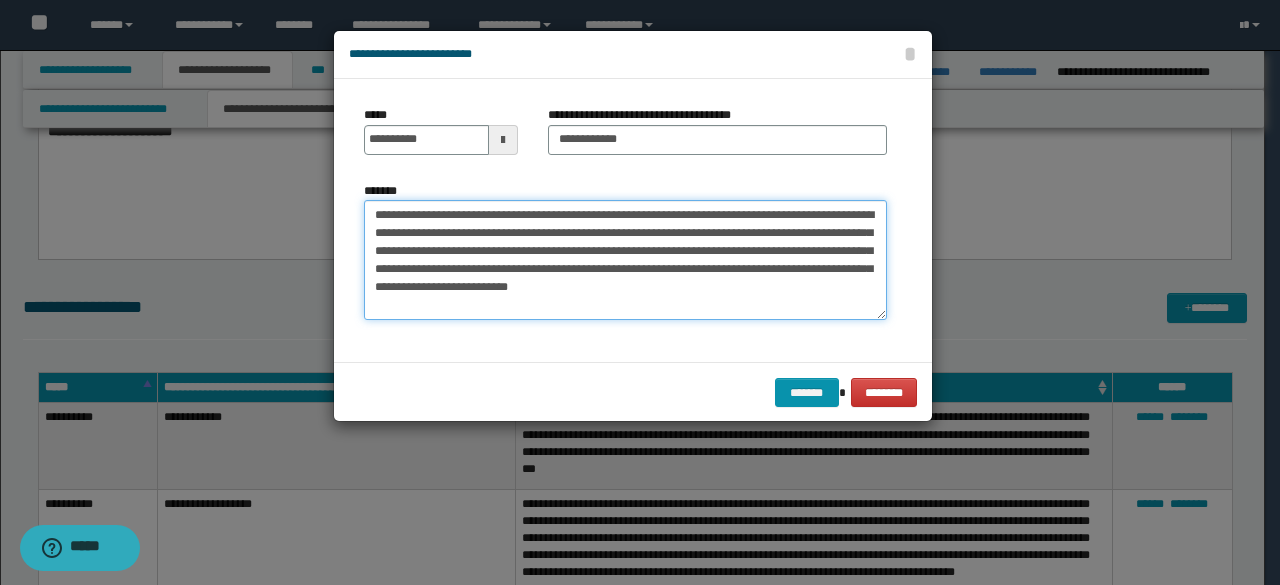 type on "**********" 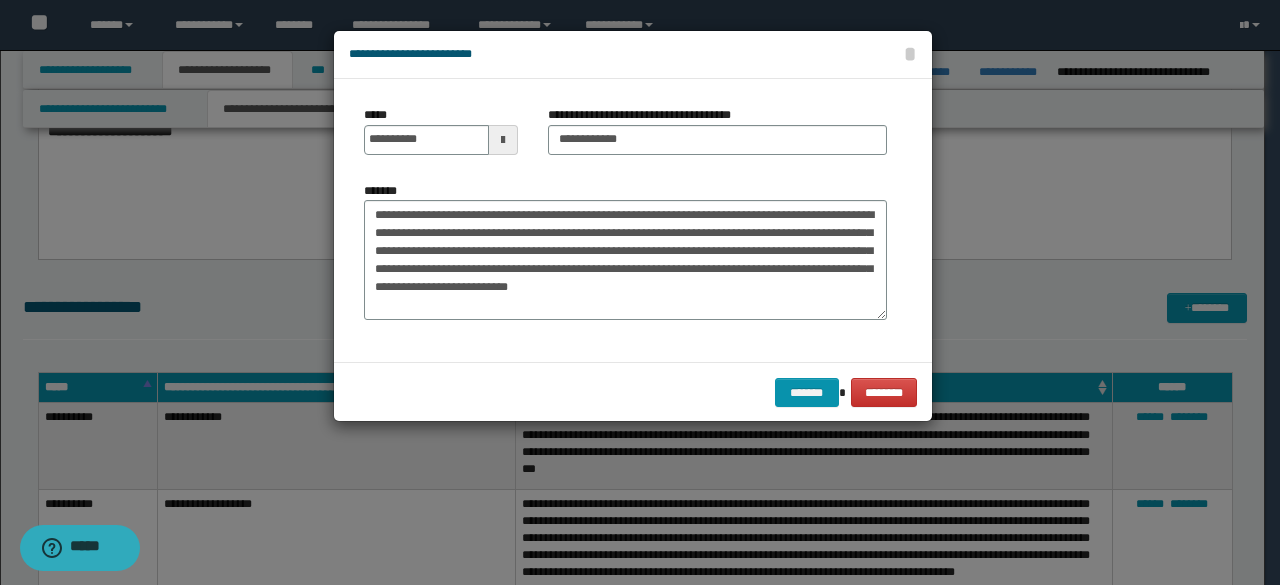 click on "*******
********" at bounding box center (633, 392) 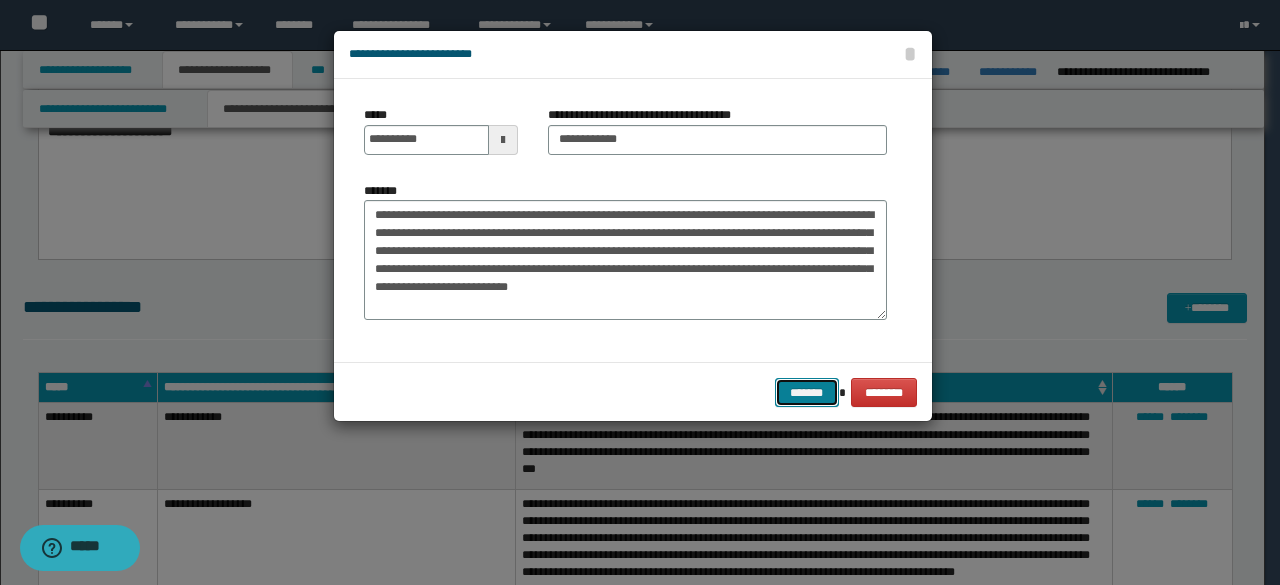 click on "*******" at bounding box center (807, 392) 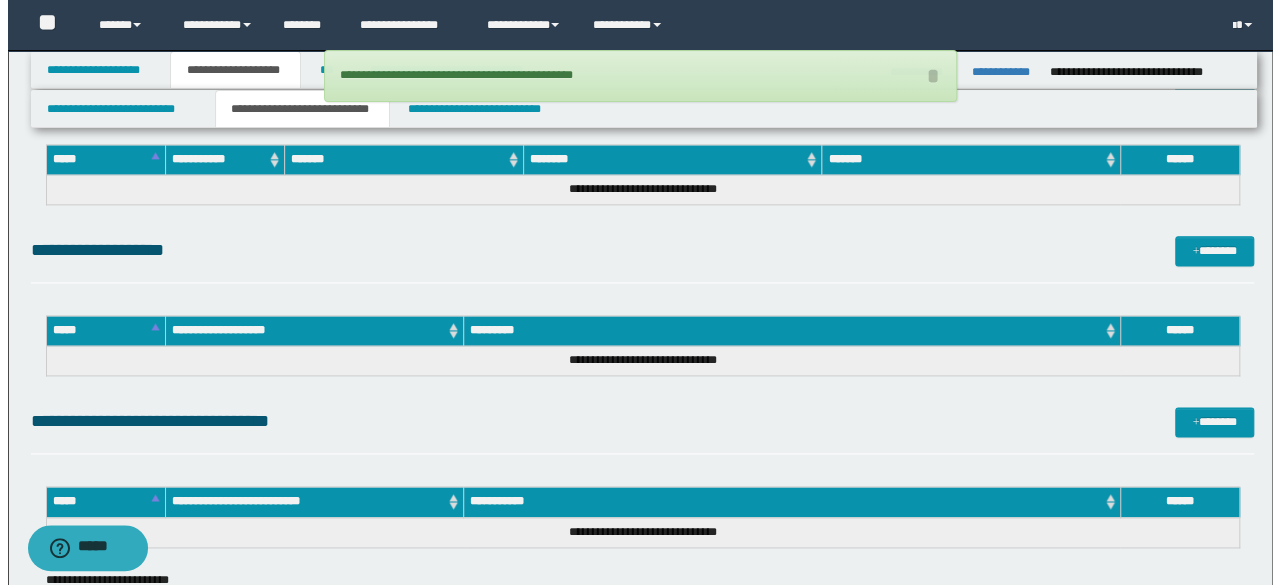 scroll, scrollTop: 1170, scrollLeft: 0, axis: vertical 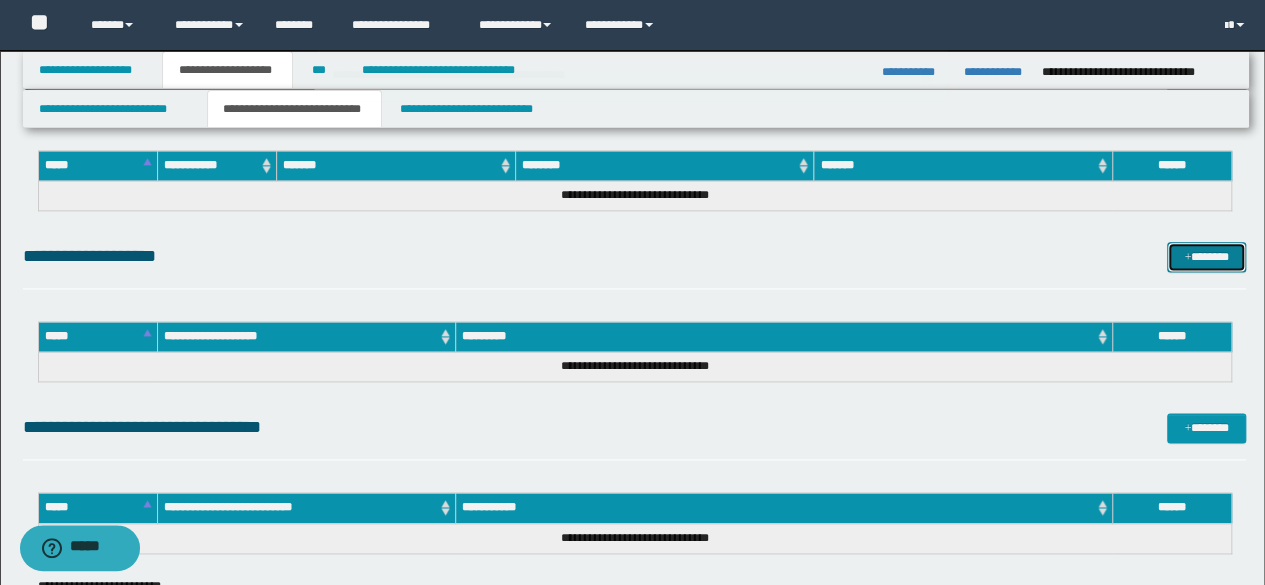 click on "*******" at bounding box center [1206, 256] 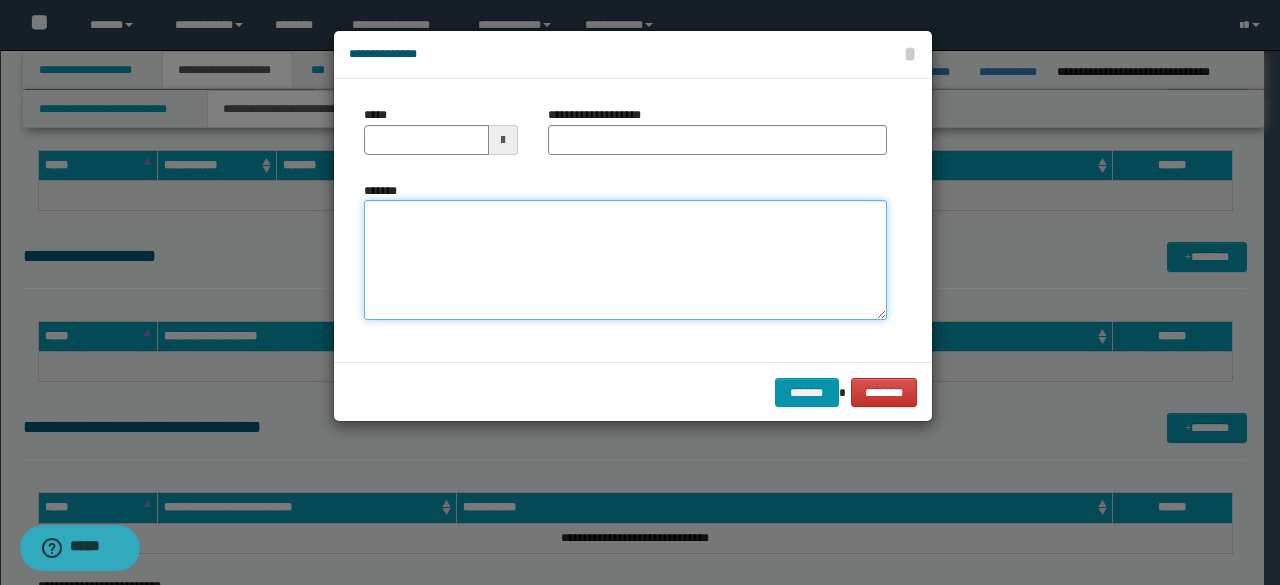 click on "*******" at bounding box center [625, 260] 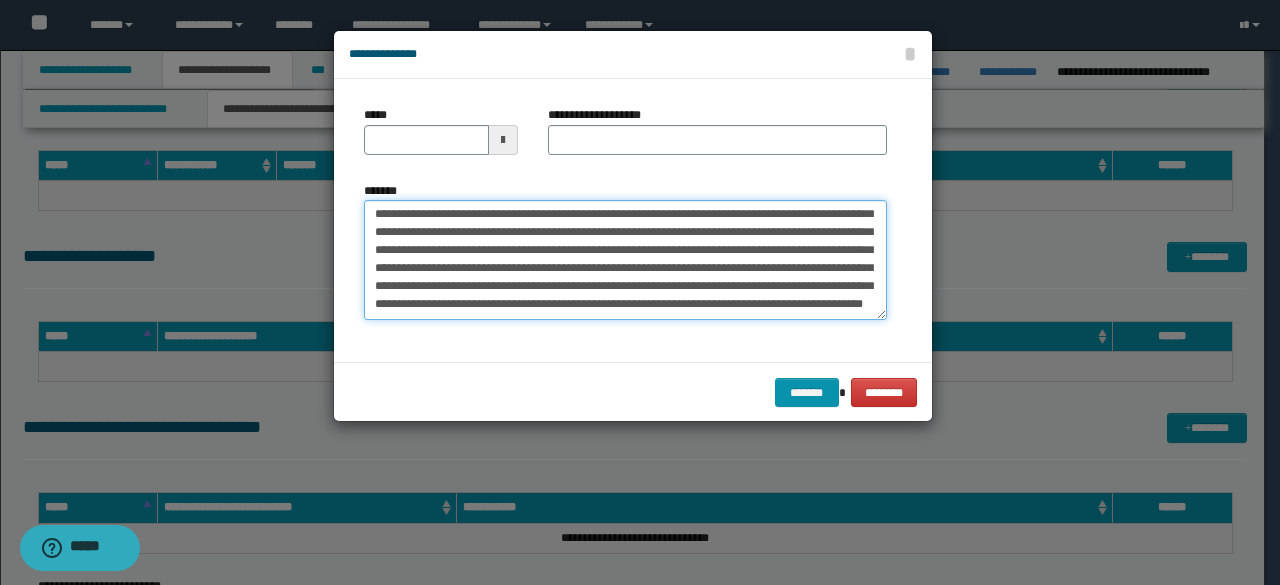 scroll, scrollTop: 0, scrollLeft: 0, axis: both 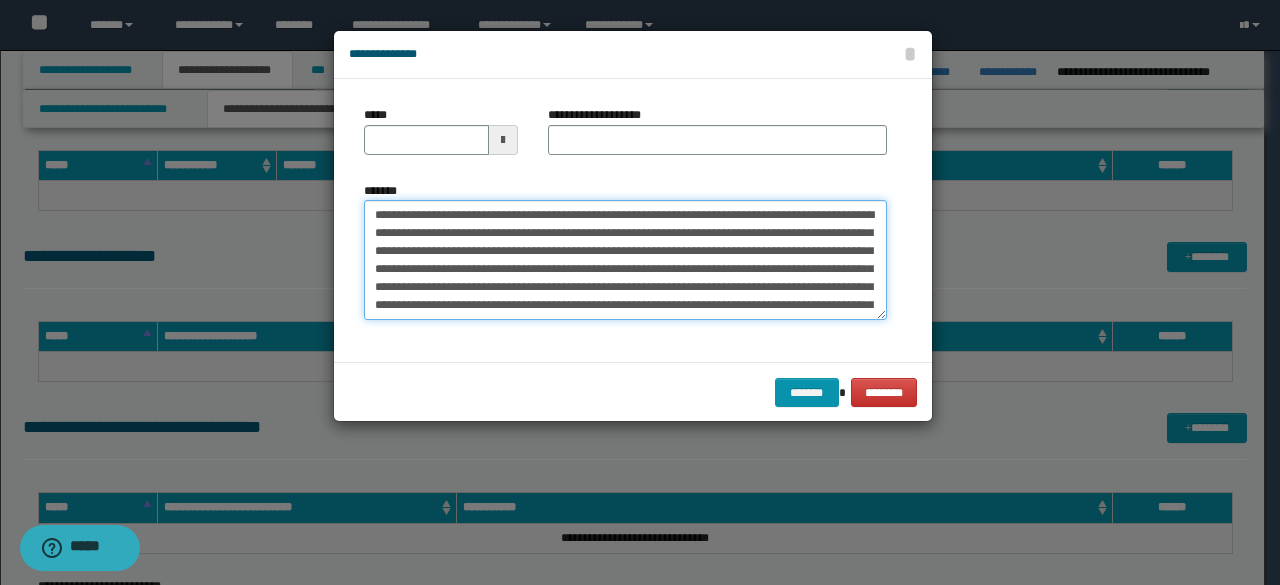 drag, startPoint x: 376, startPoint y: 210, endPoint x: 432, endPoint y: 211, distance: 56.008926 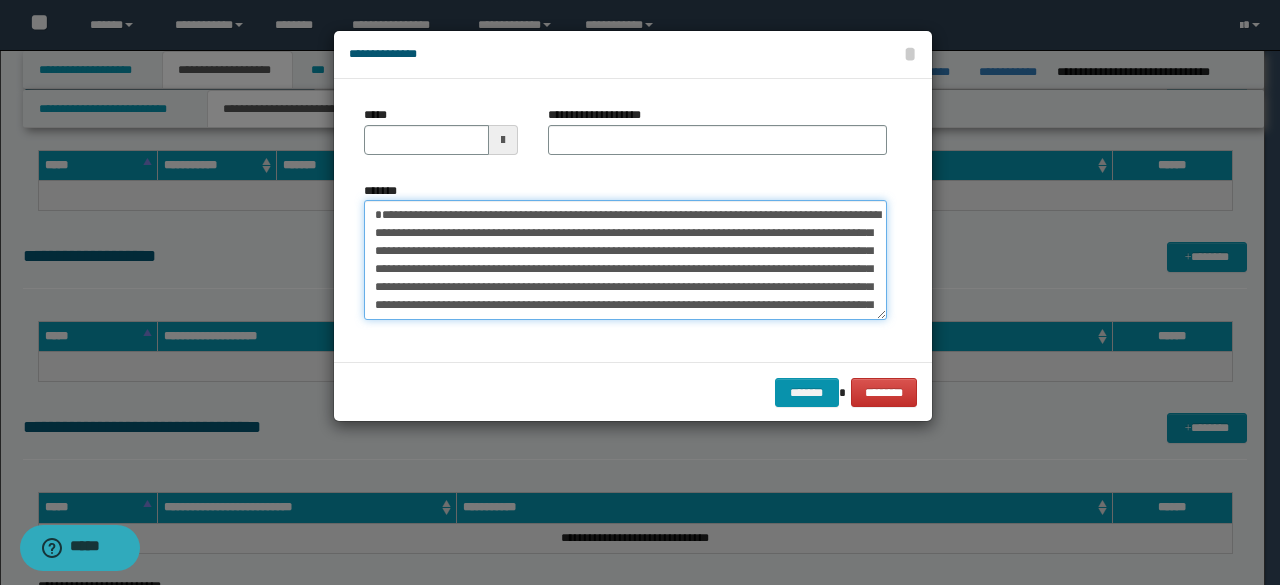 type 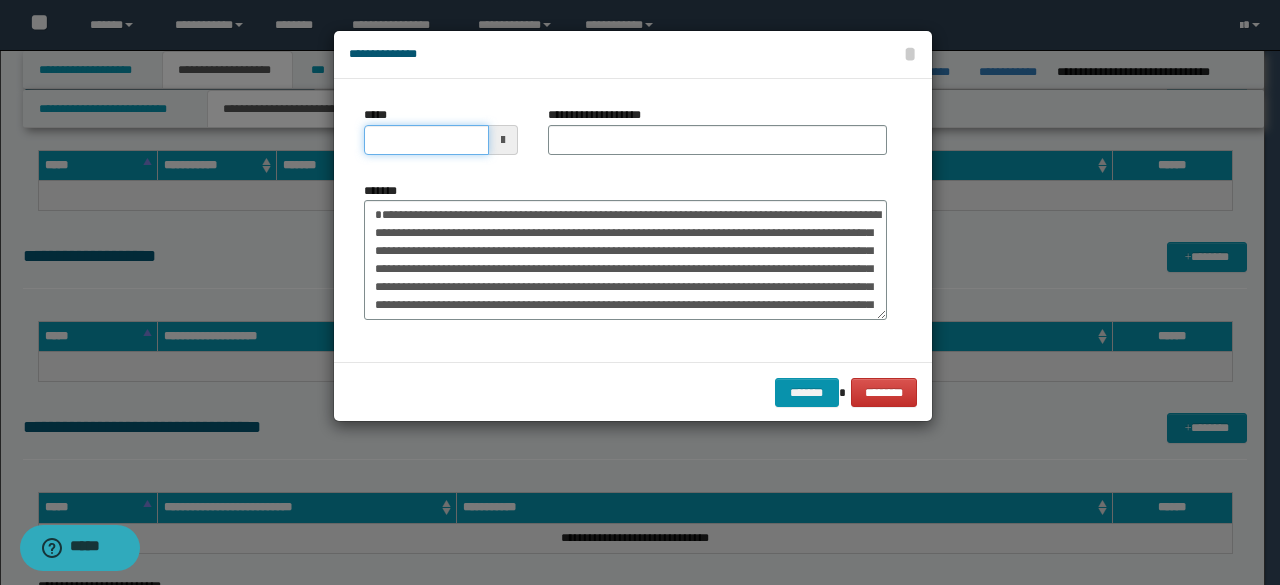 click on "*****" at bounding box center [426, 140] 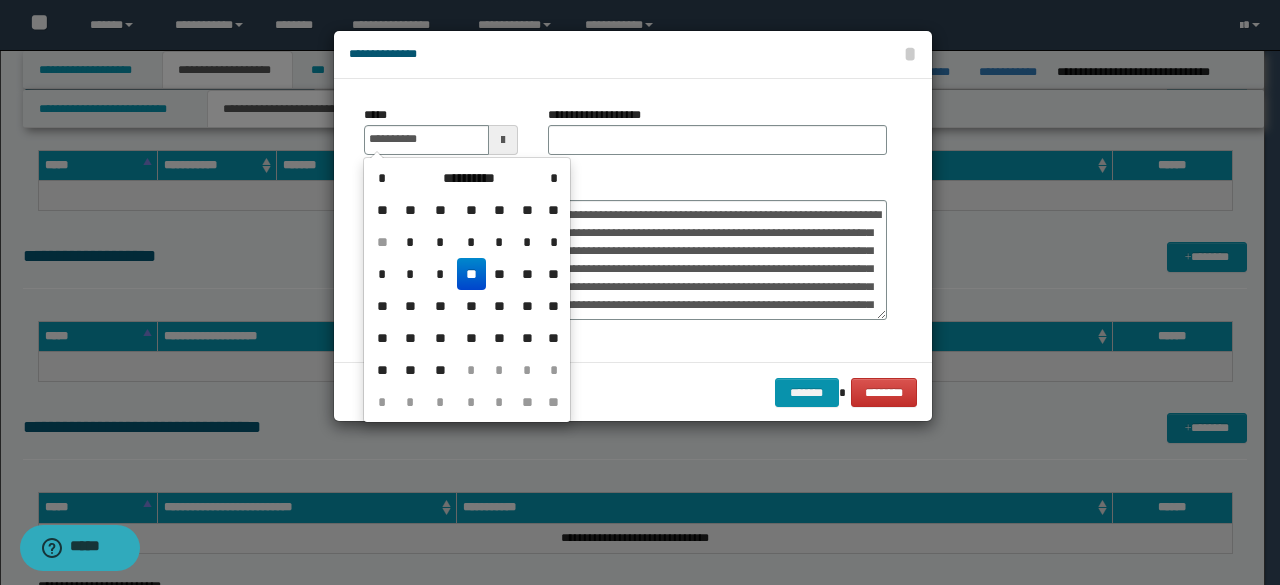 click on "**" at bounding box center [471, 274] 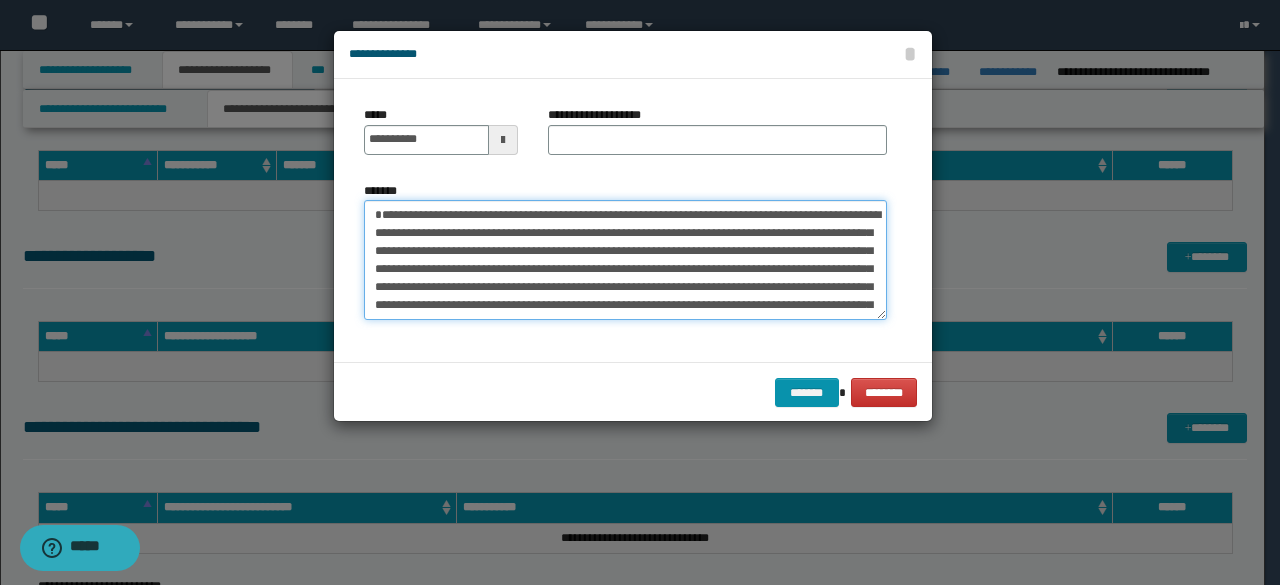 drag, startPoint x: 380, startPoint y: 216, endPoint x: 719, endPoint y: 217, distance: 339.00146 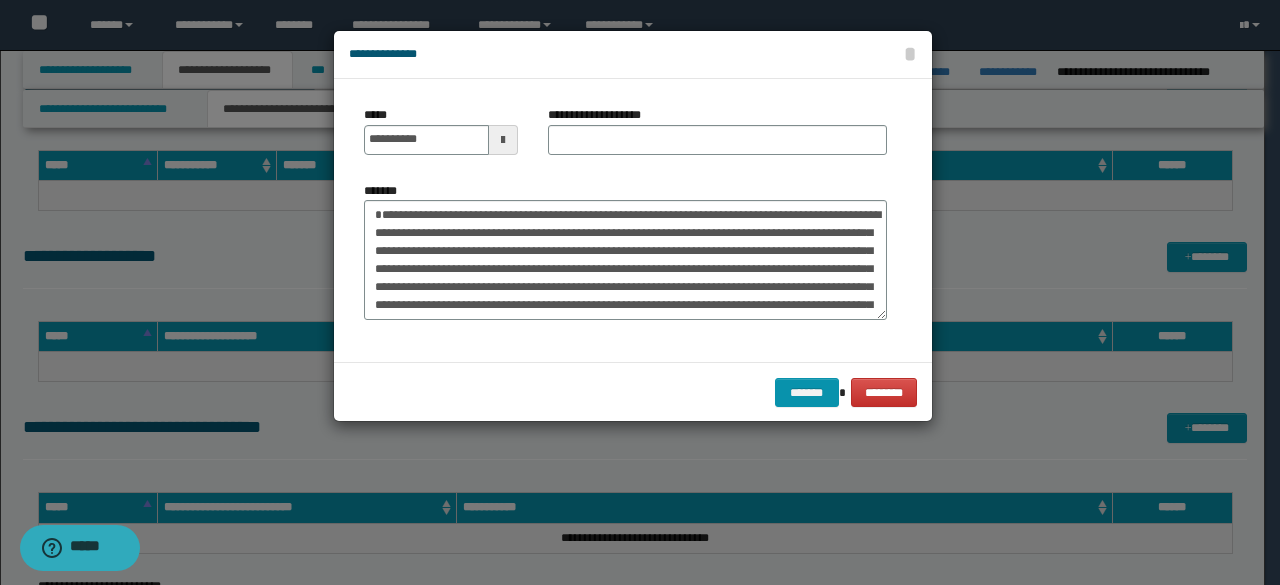 click on "**********" at bounding box center [717, 138] 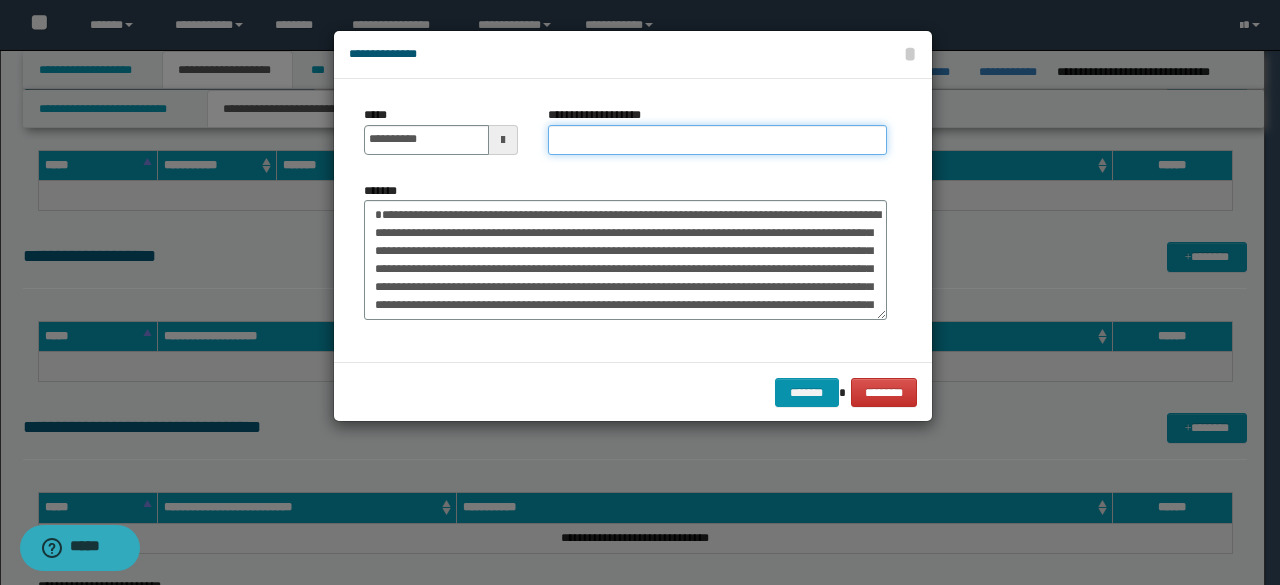 click on "**********" at bounding box center [717, 140] 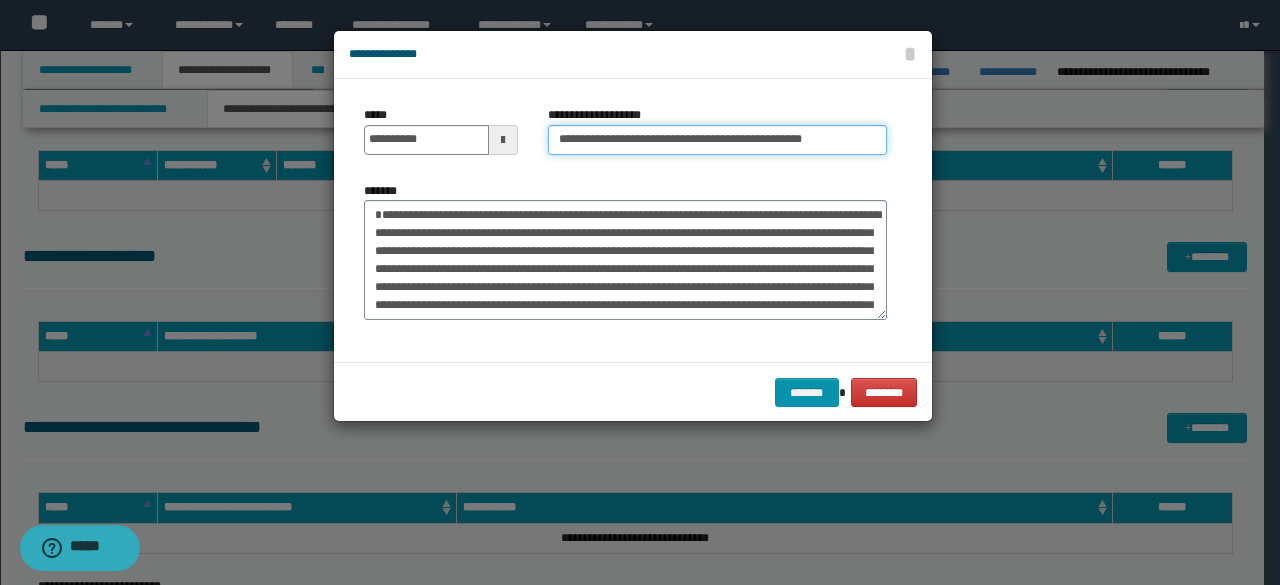scroll, scrollTop: 0, scrollLeft: 24, axis: horizontal 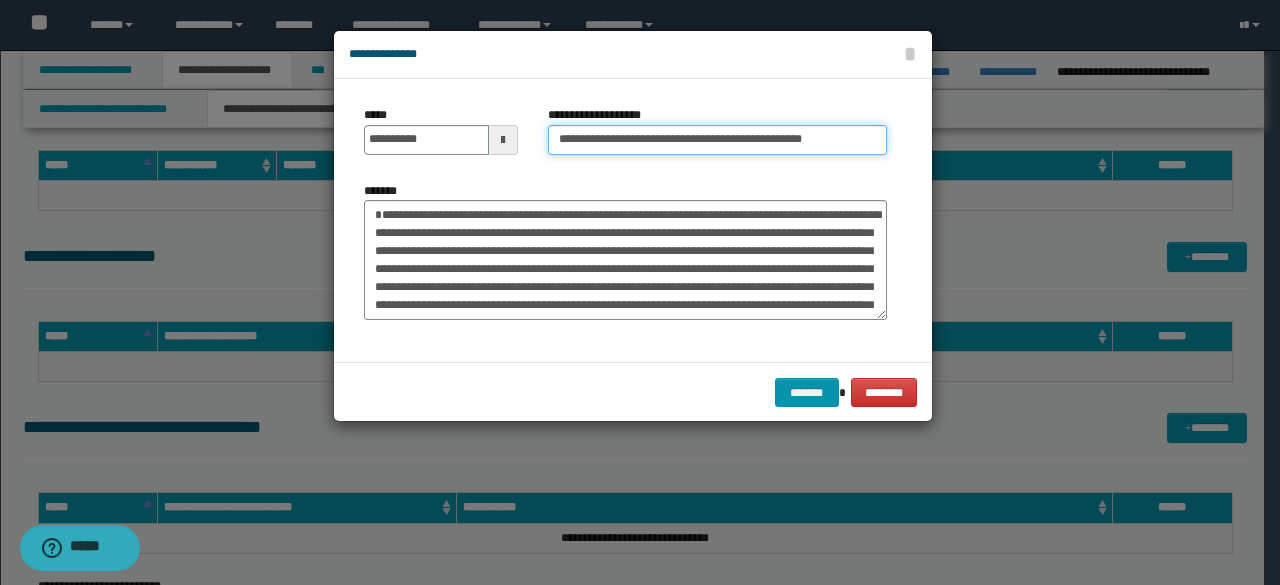 type on "**********" 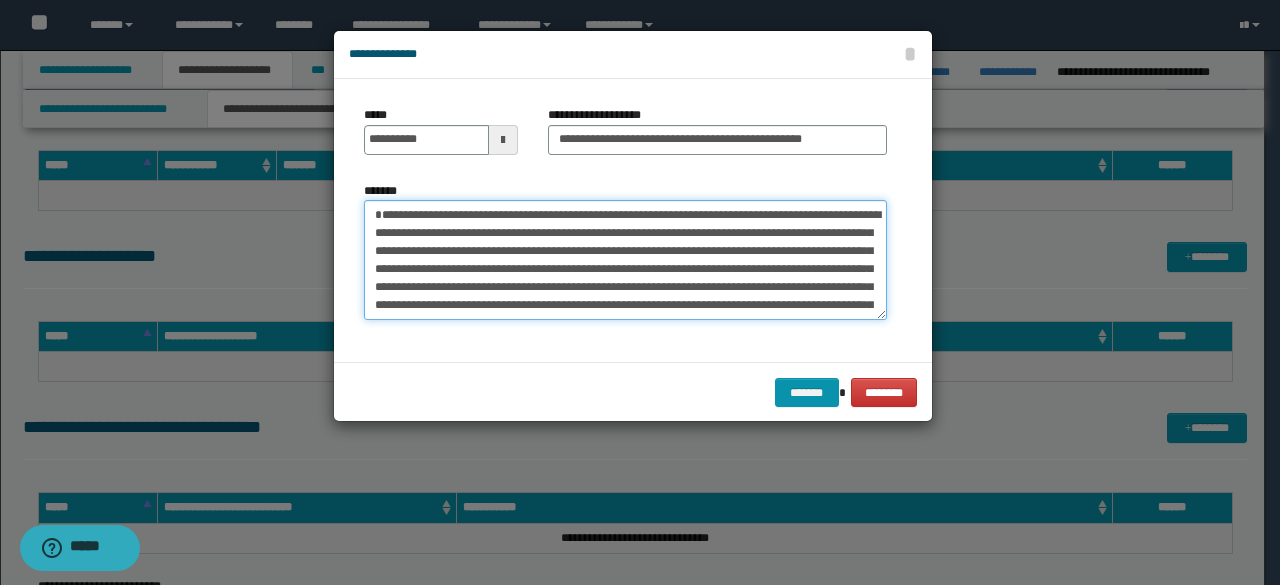 scroll, scrollTop: 0, scrollLeft: 0, axis: both 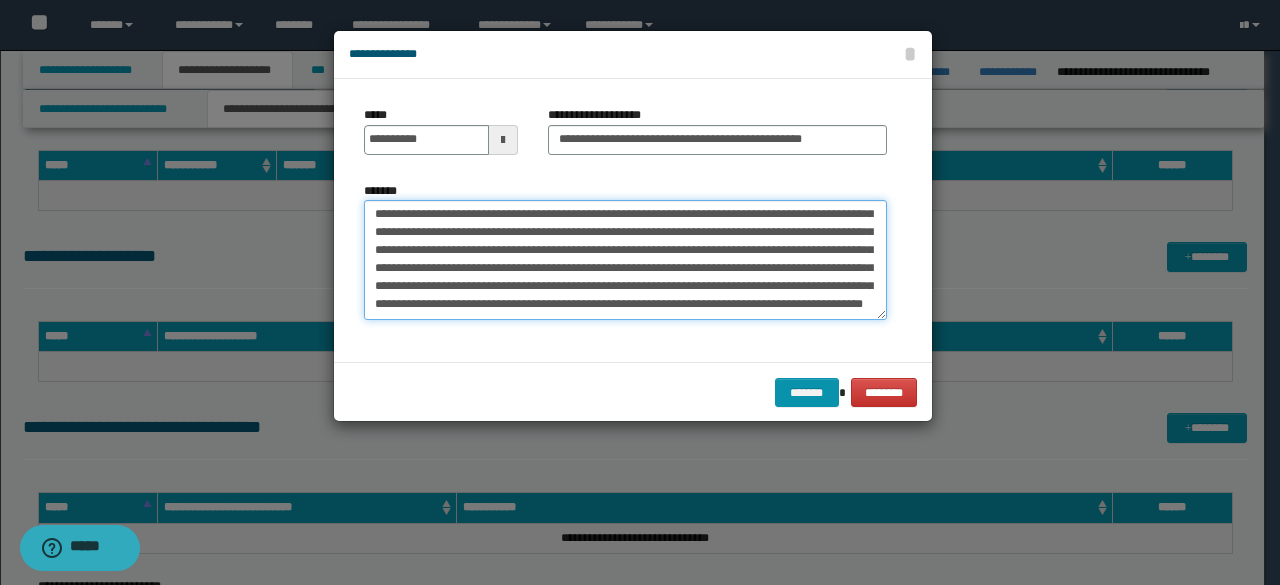 drag, startPoint x: 366, startPoint y: 258, endPoint x: 424, endPoint y: 351, distance: 109.60383 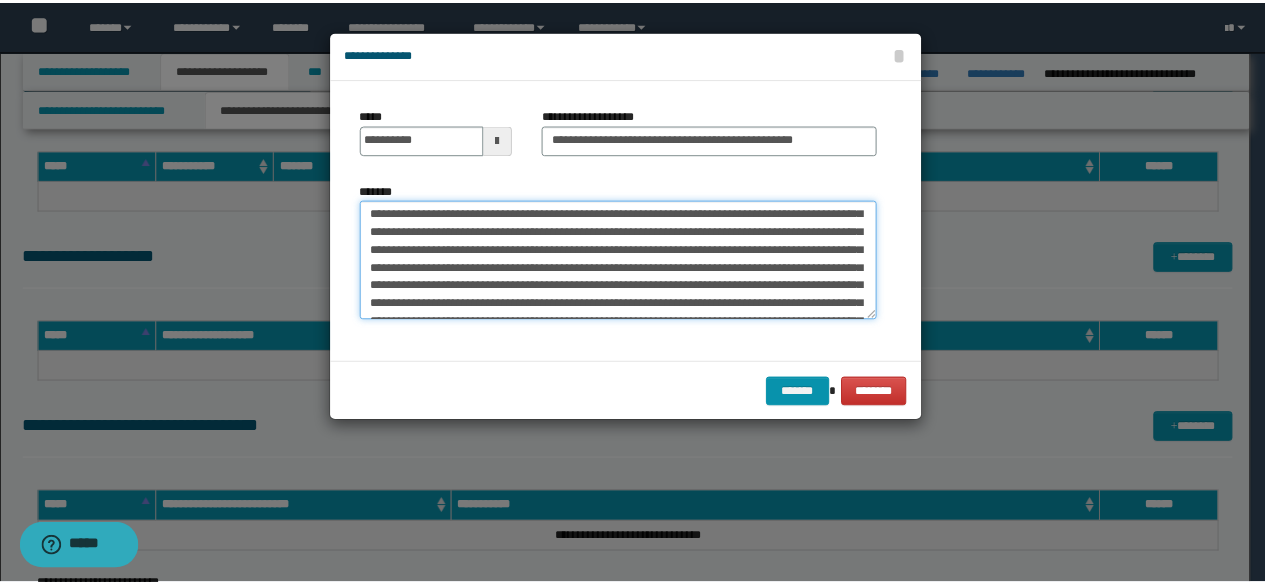 scroll, scrollTop: 0, scrollLeft: 0, axis: both 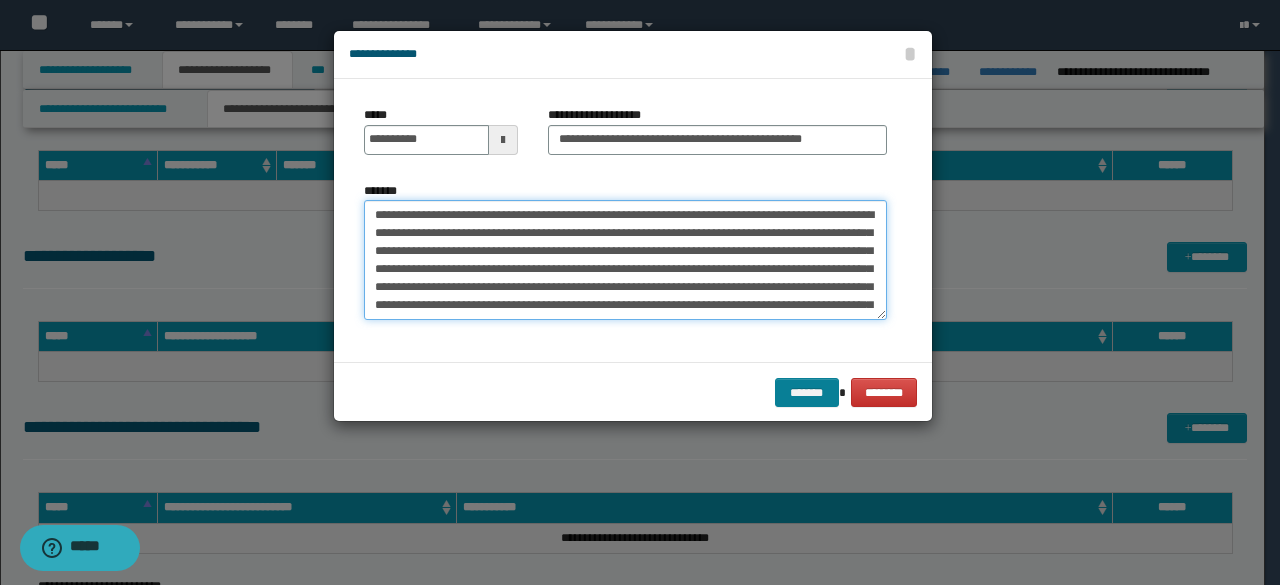 type on "**********" 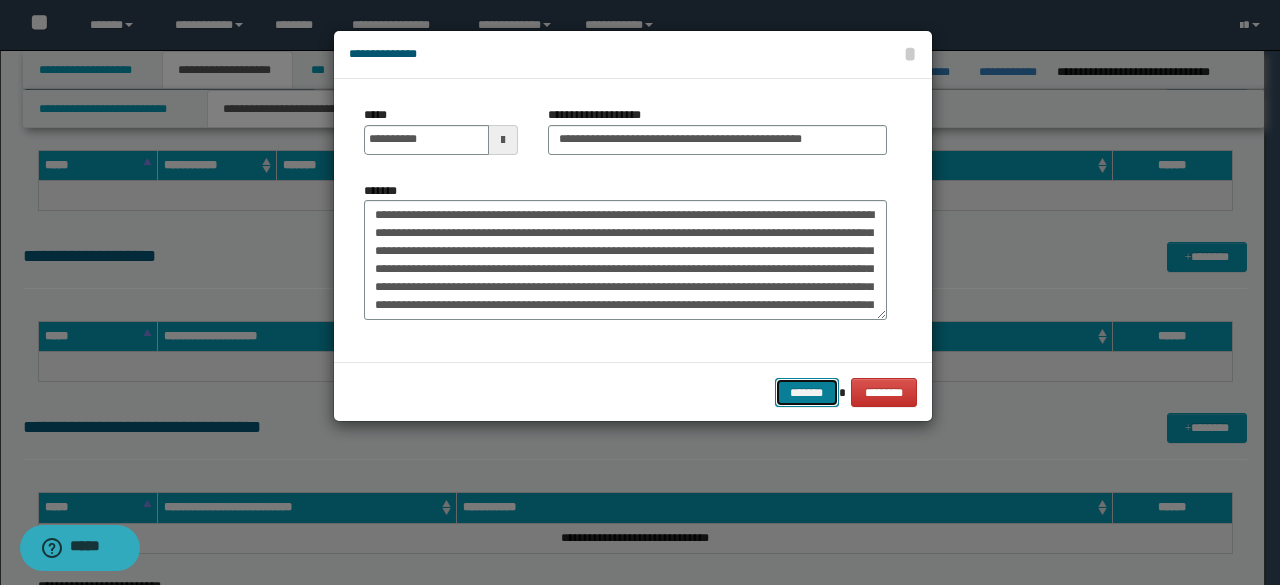 click on "*******" at bounding box center (807, 392) 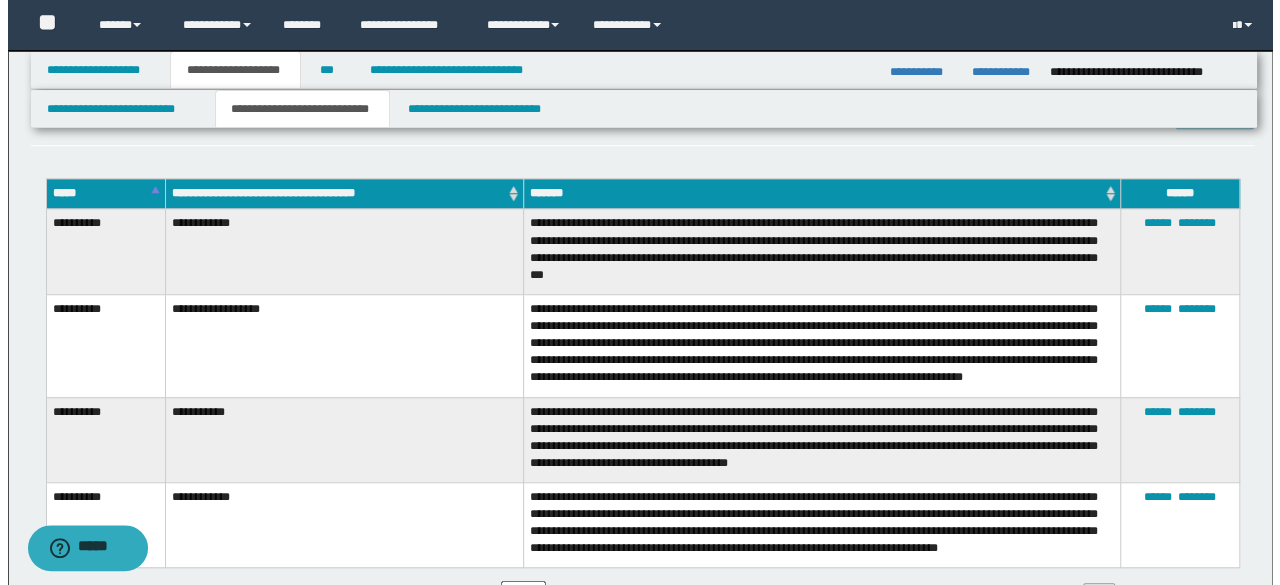 scroll, scrollTop: 470, scrollLeft: 0, axis: vertical 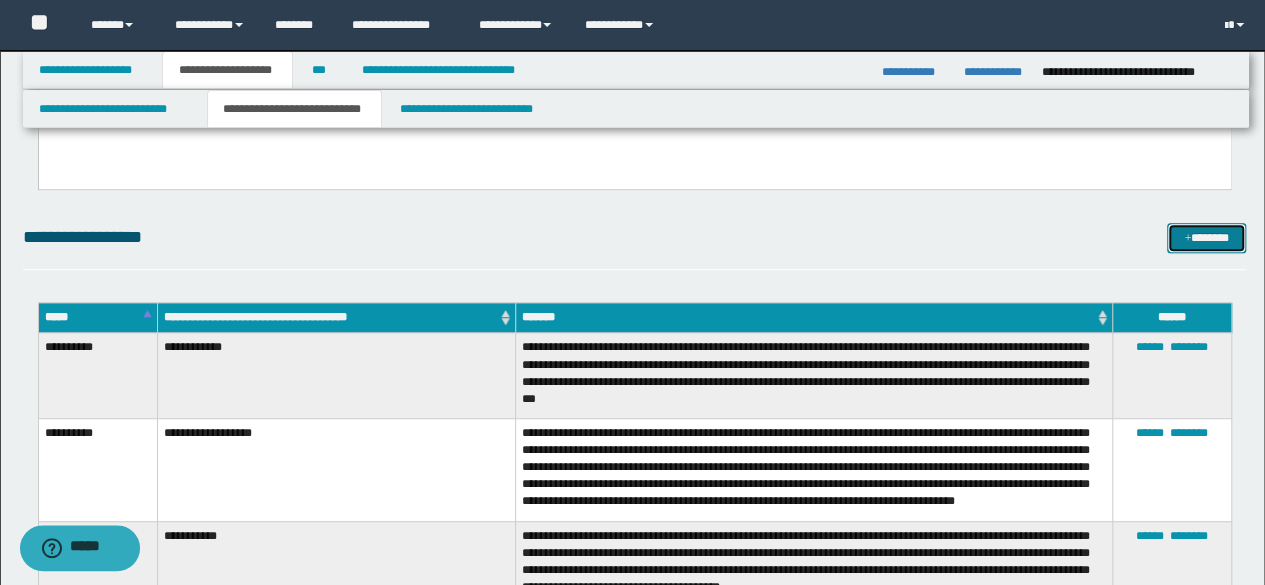 click on "*******" at bounding box center [1206, 237] 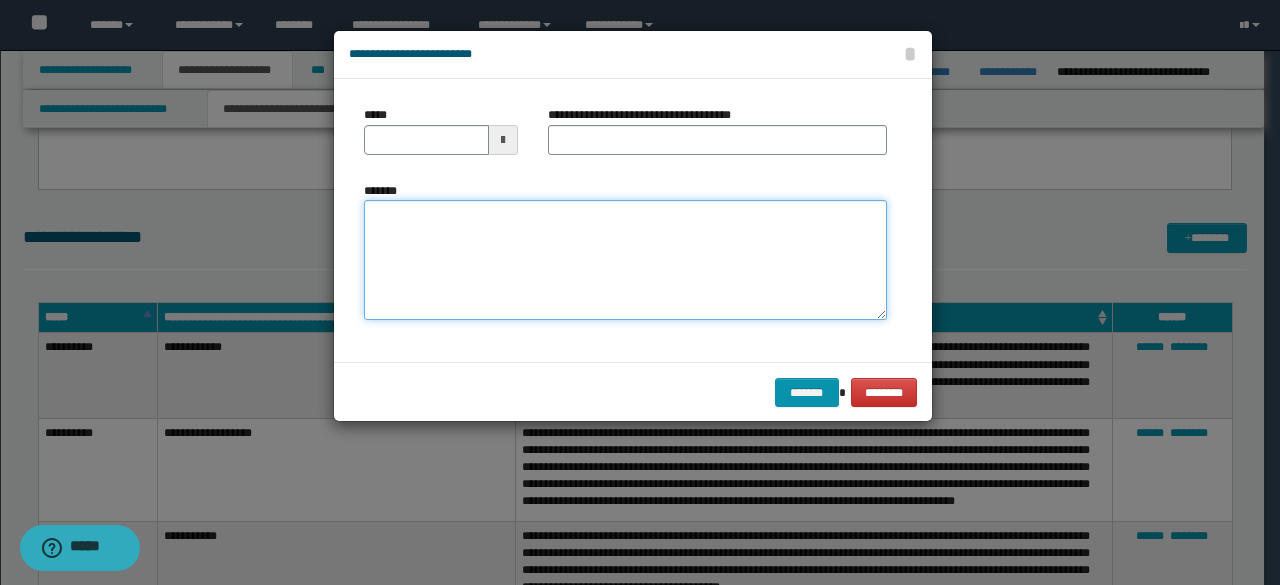 click on "*******" at bounding box center [625, 259] 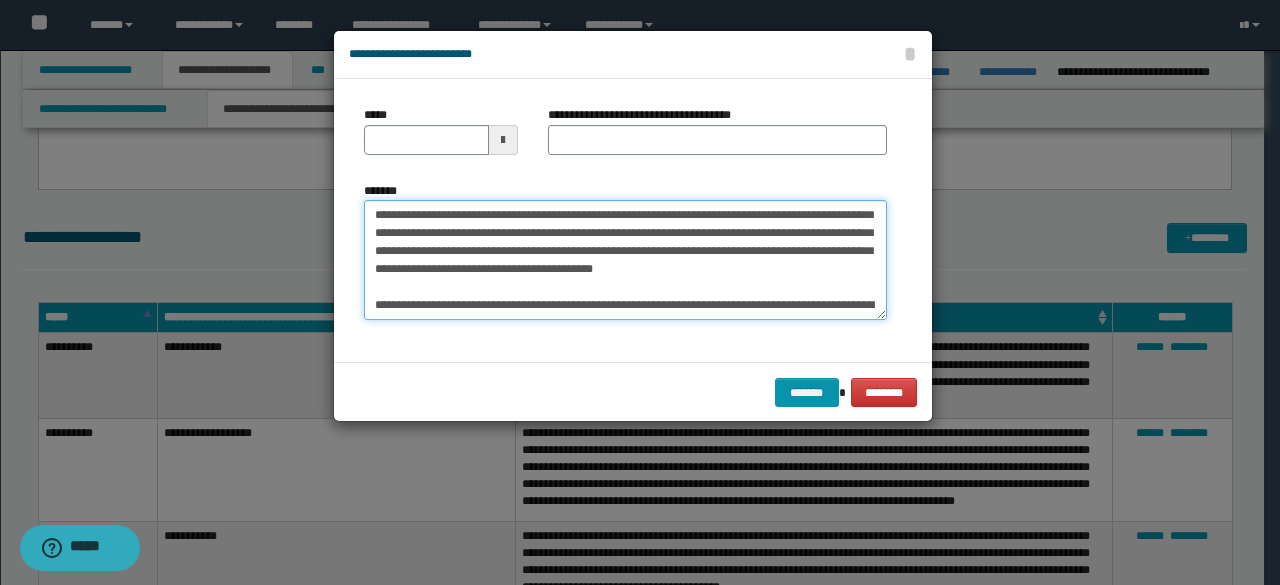 scroll, scrollTop: 0, scrollLeft: 0, axis: both 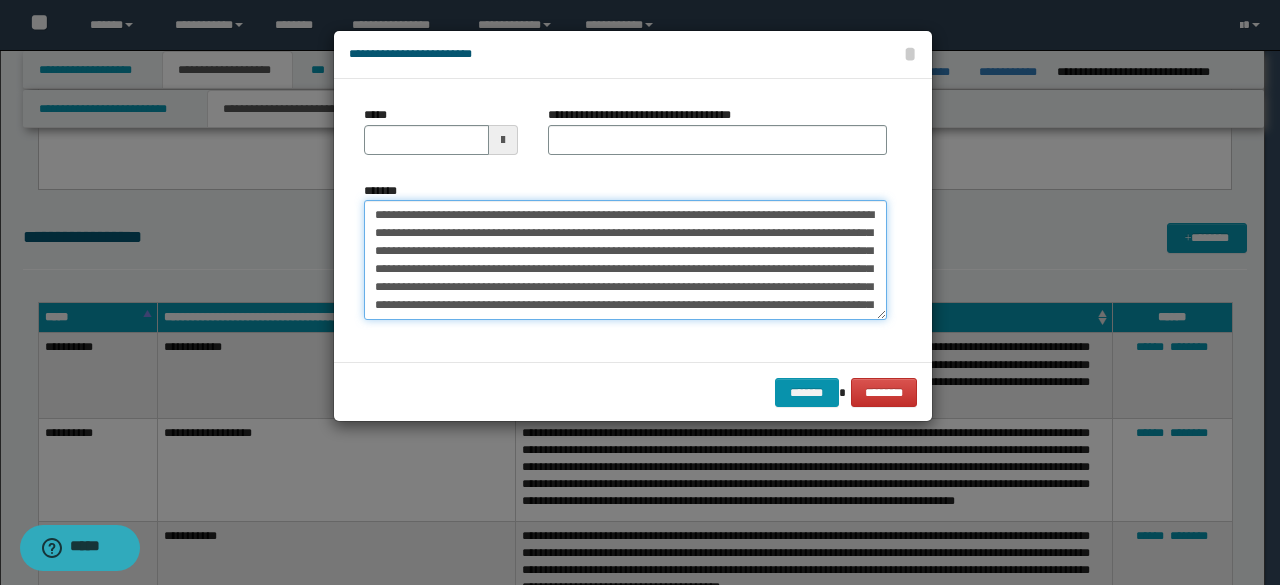 drag, startPoint x: 392, startPoint y: 220, endPoint x: 403, endPoint y: 220, distance: 11 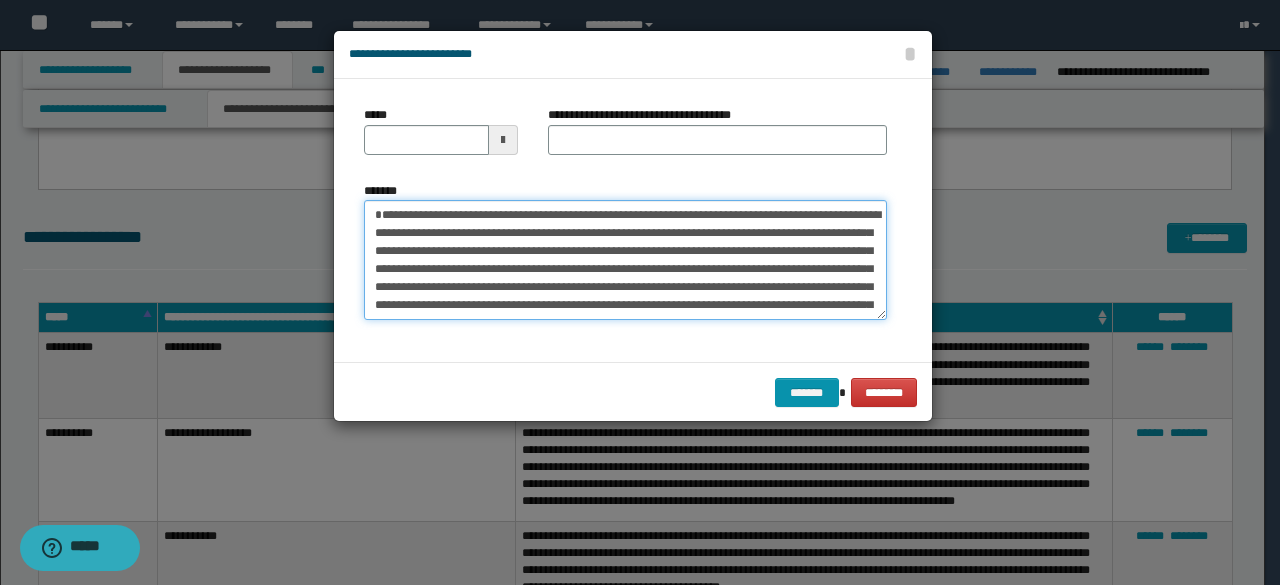 type 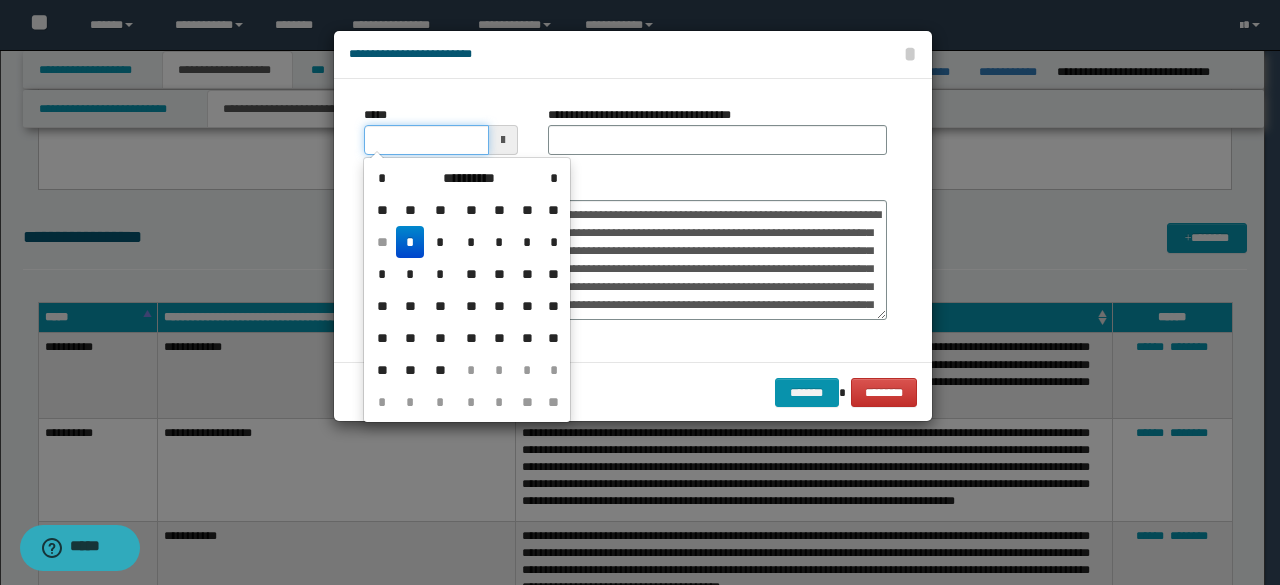 click on "*****" at bounding box center (426, 140) 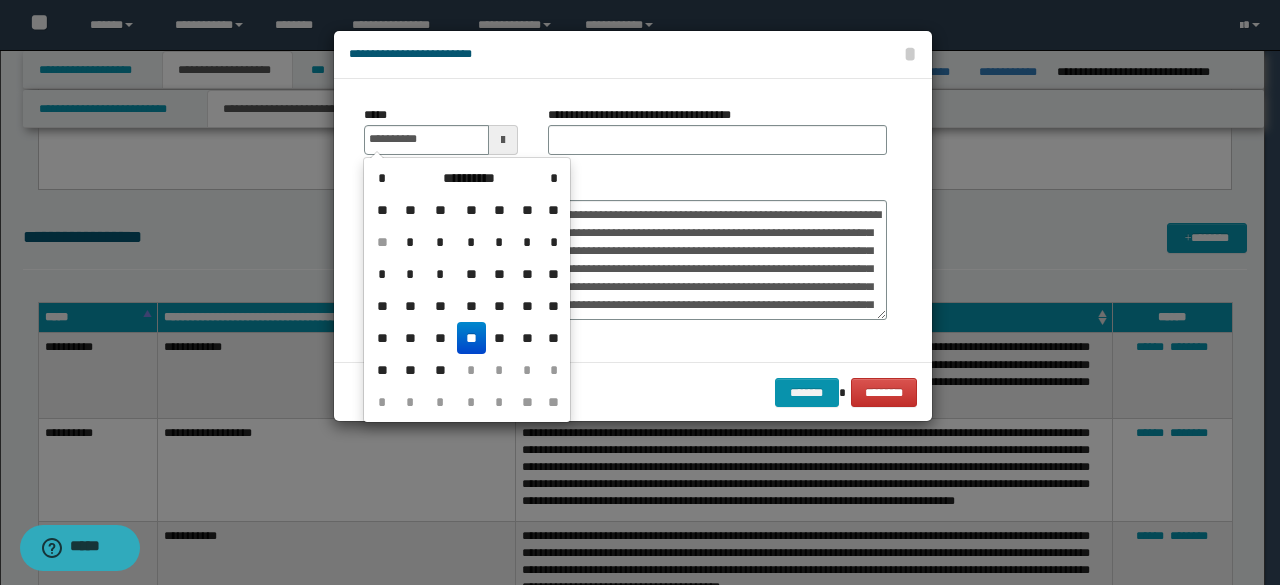 click on "**" at bounding box center (471, 338) 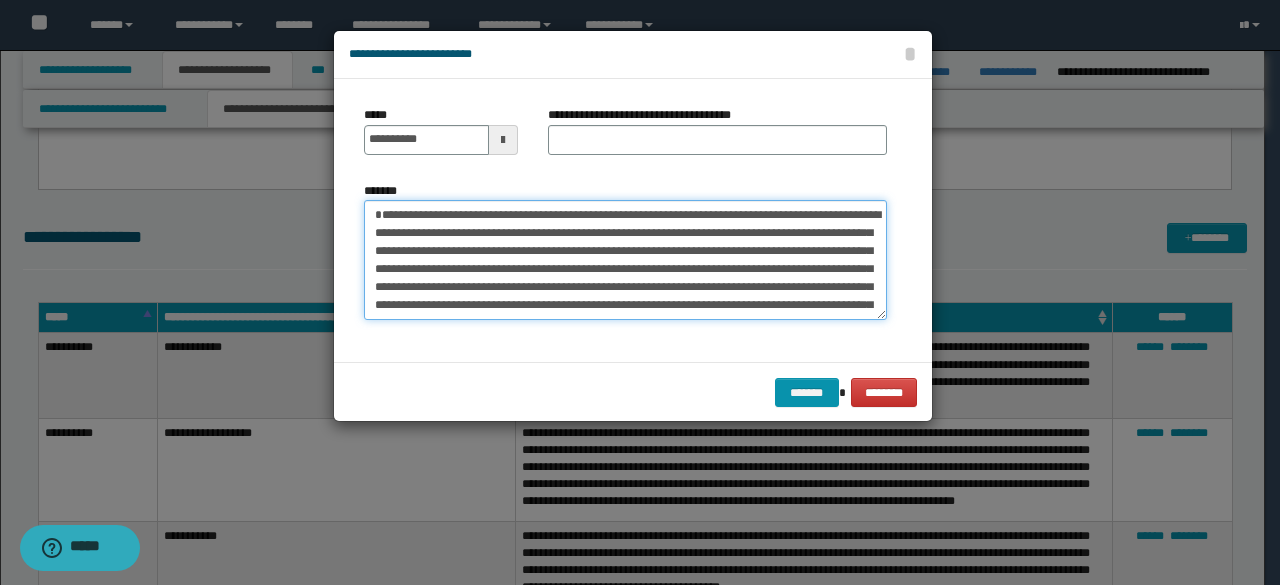 drag, startPoint x: 379, startPoint y: 211, endPoint x: 496, endPoint y: 215, distance: 117.06836 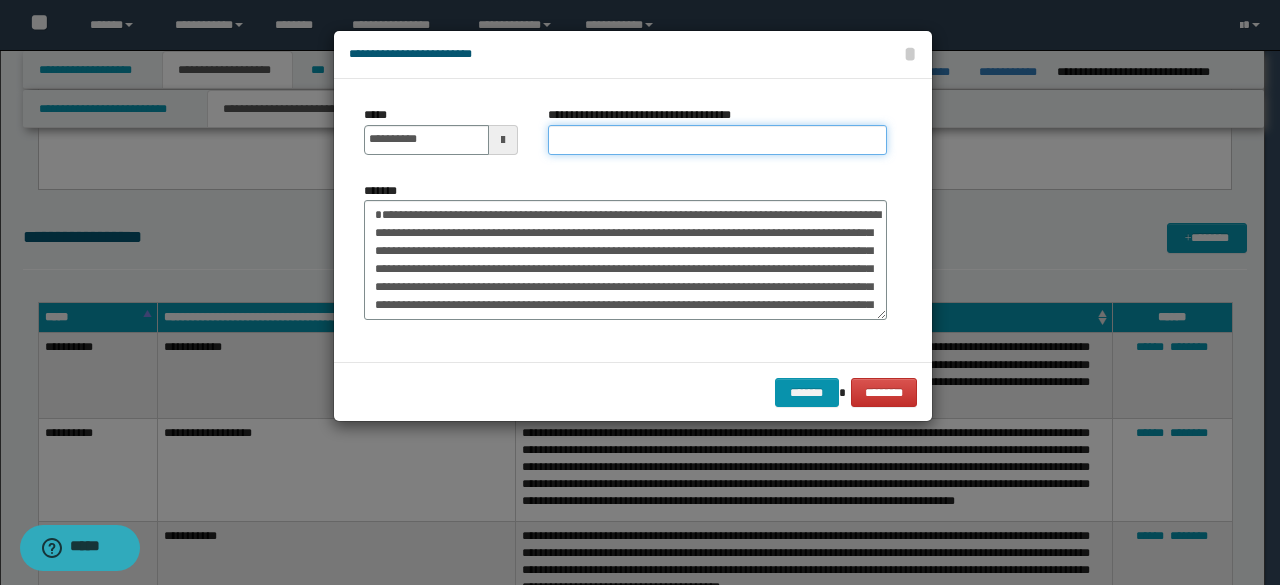 click on "**********" at bounding box center [717, 140] 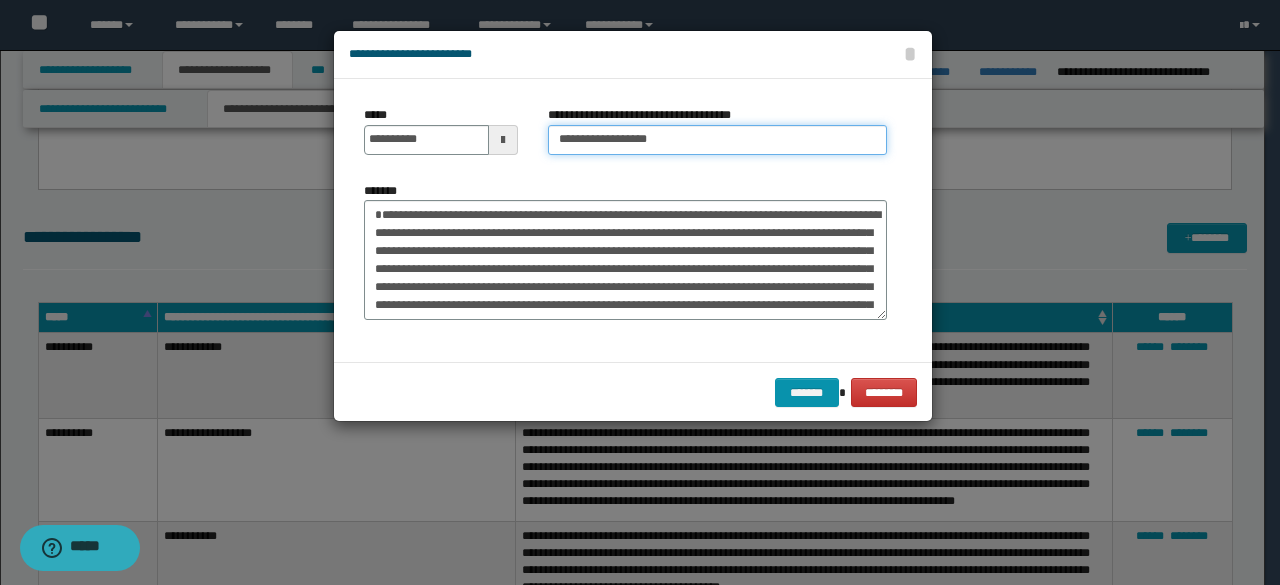 click on "**********" at bounding box center [717, 140] 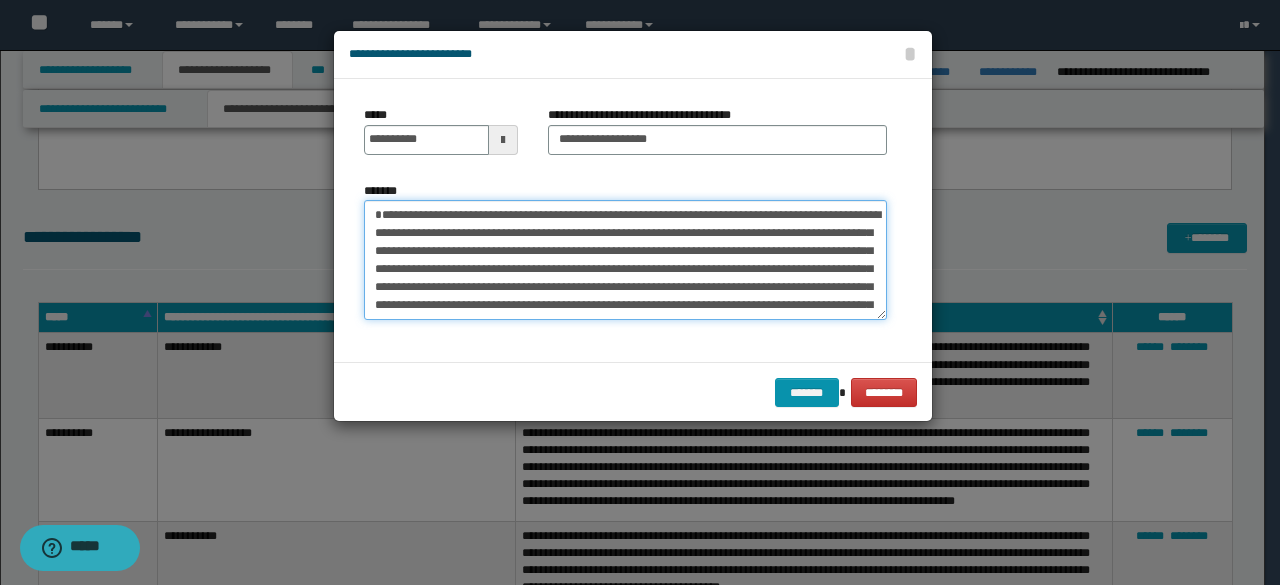 click on "*******" at bounding box center (625, 259) 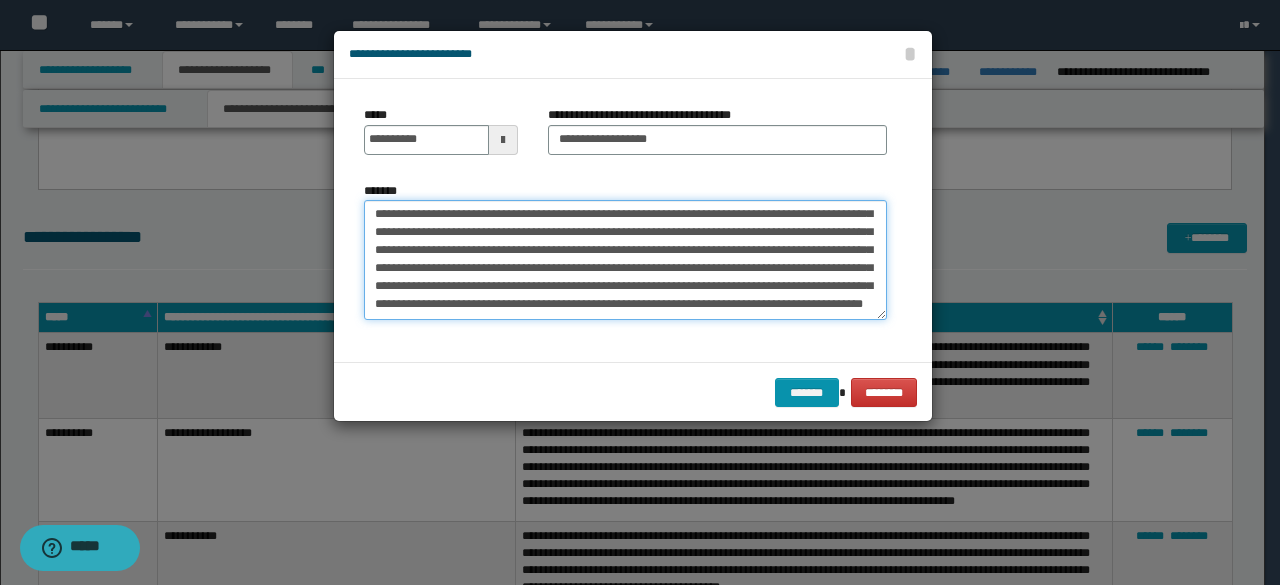 scroll, scrollTop: 1152, scrollLeft: 0, axis: vertical 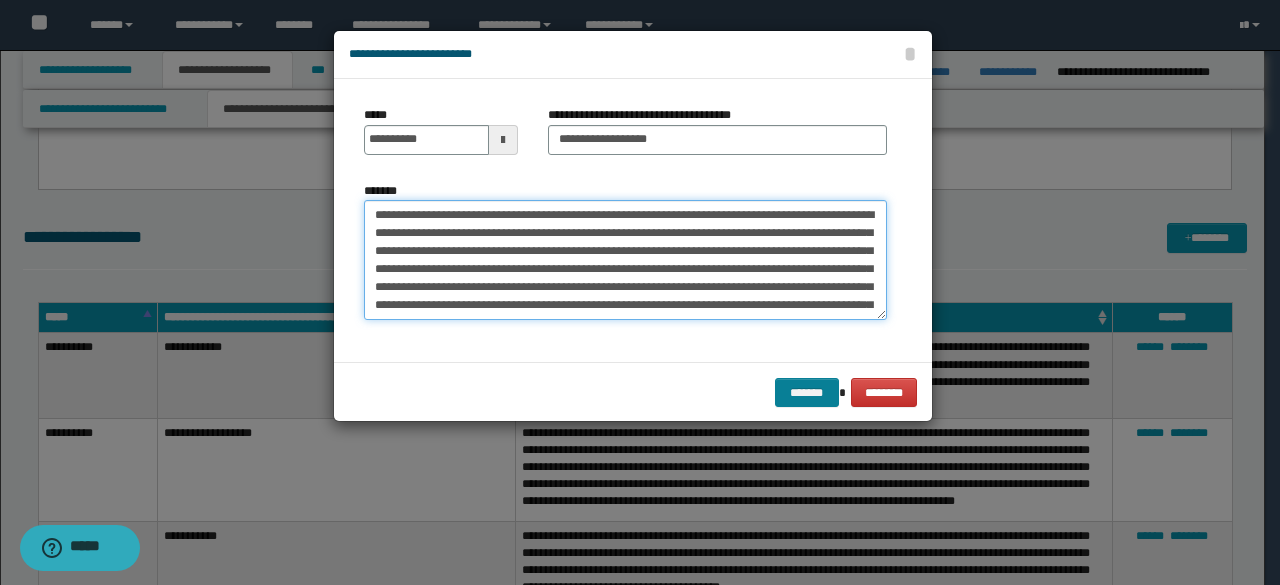type on "**********" 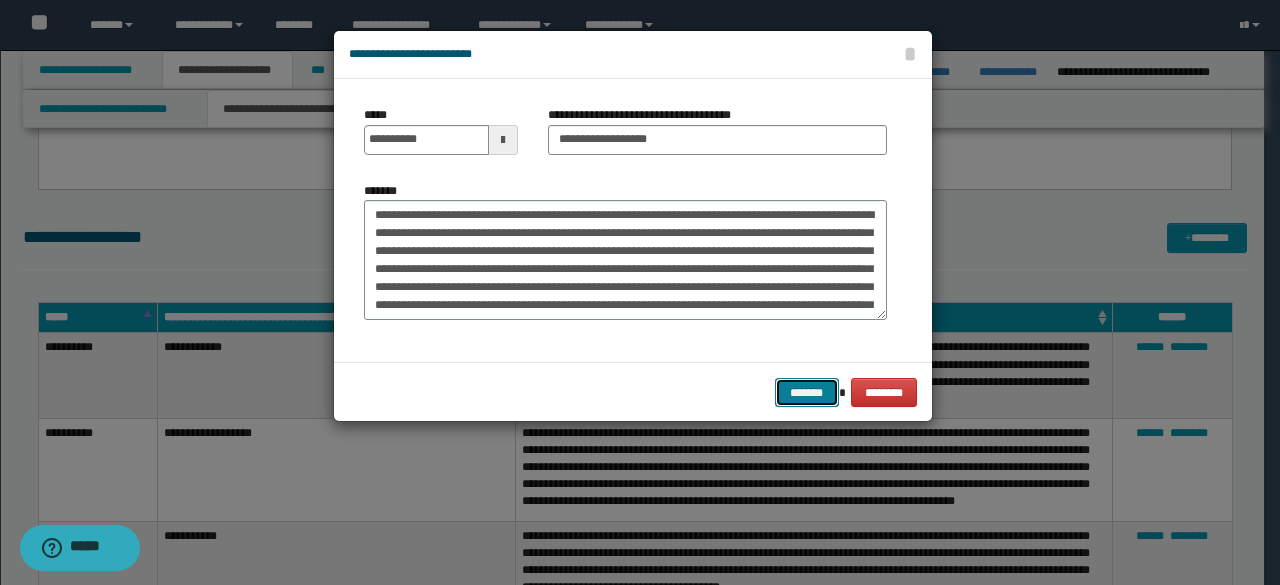 click on "*******" at bounding box center [807, 392] 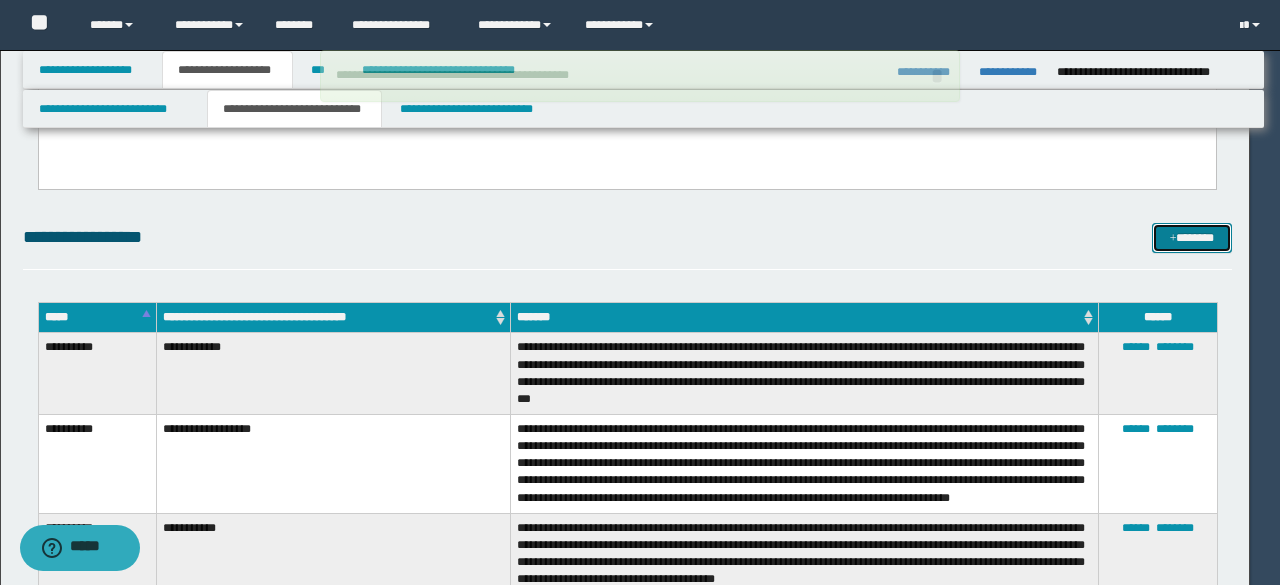 type 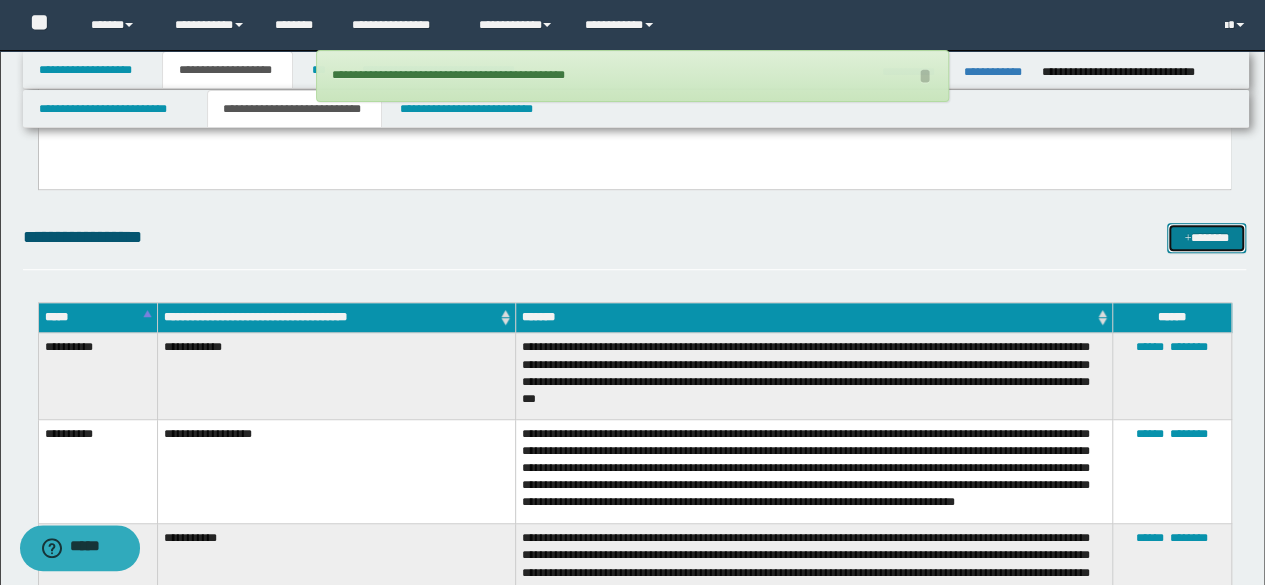 click on "*******" at bounding box center (1206, 237) 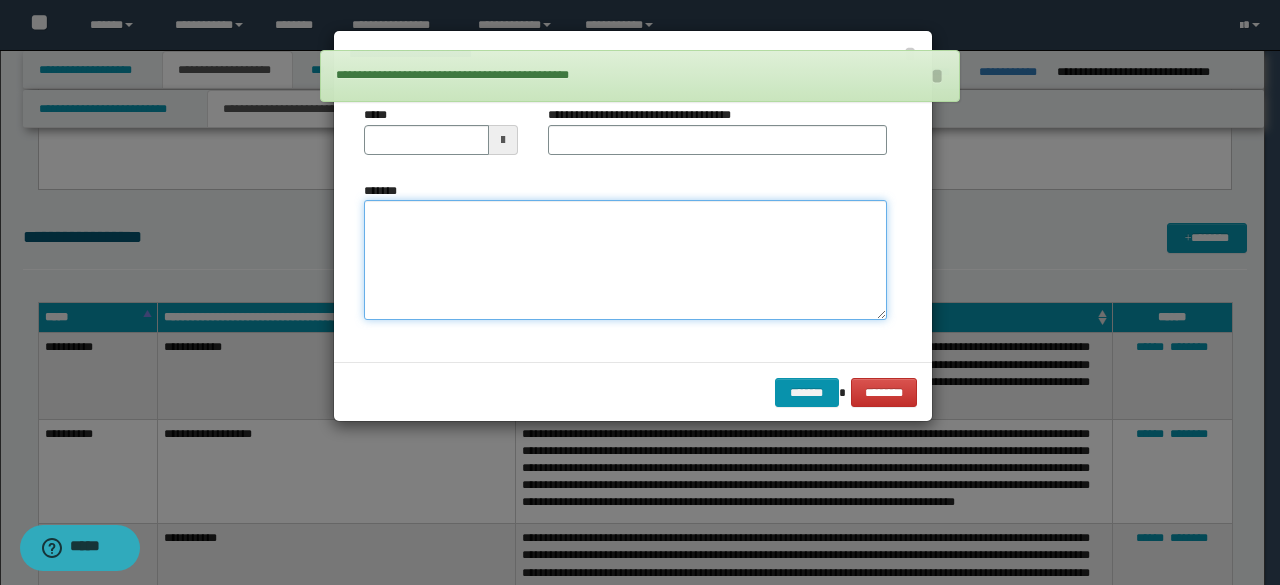 click on "*******" at bounding box center [625, 259] 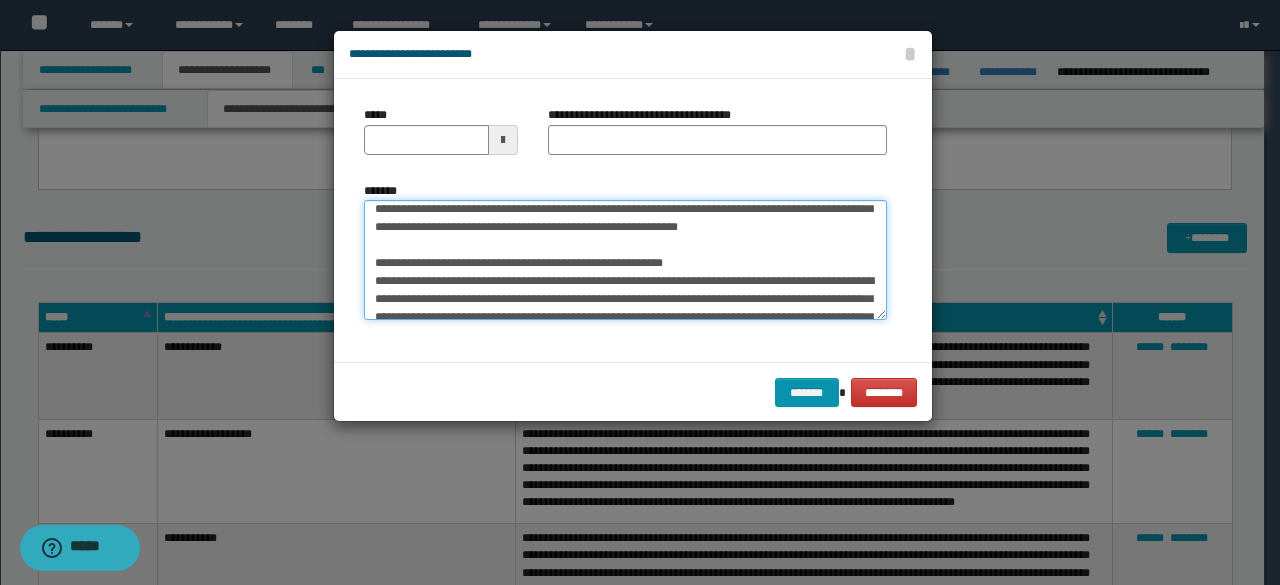 scroll, scrollTop: 0, scrollLeft: 0, axis: both 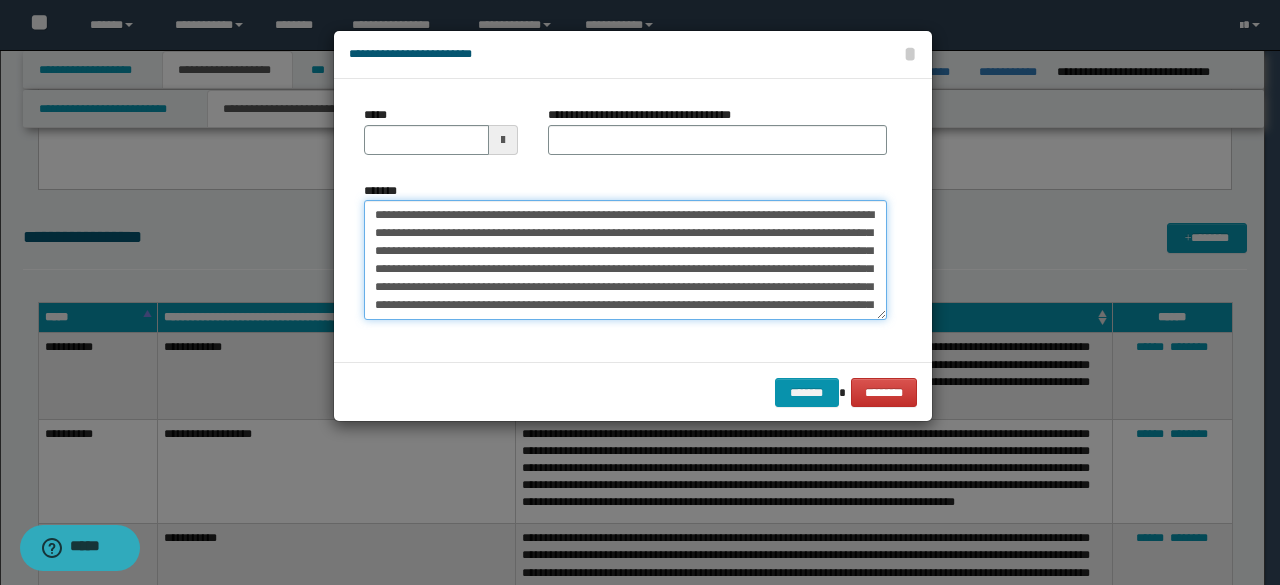 drag, startPoint x: 374, startPoint y: 209, endPoint x: 434, endPoint y: 219, distance: 60.827625 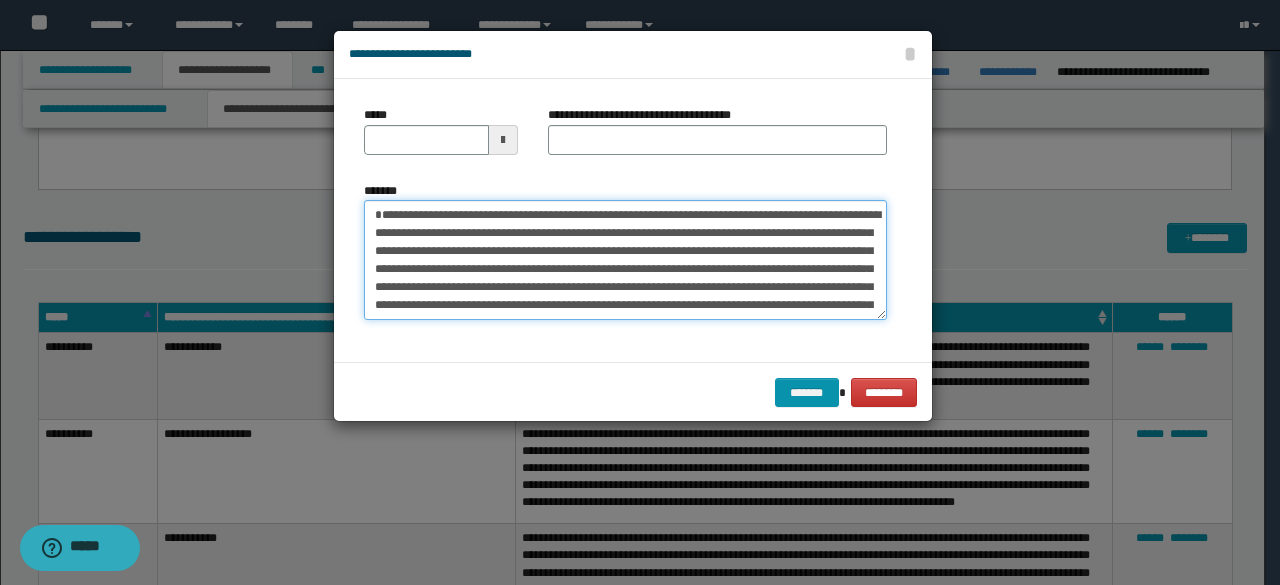 type 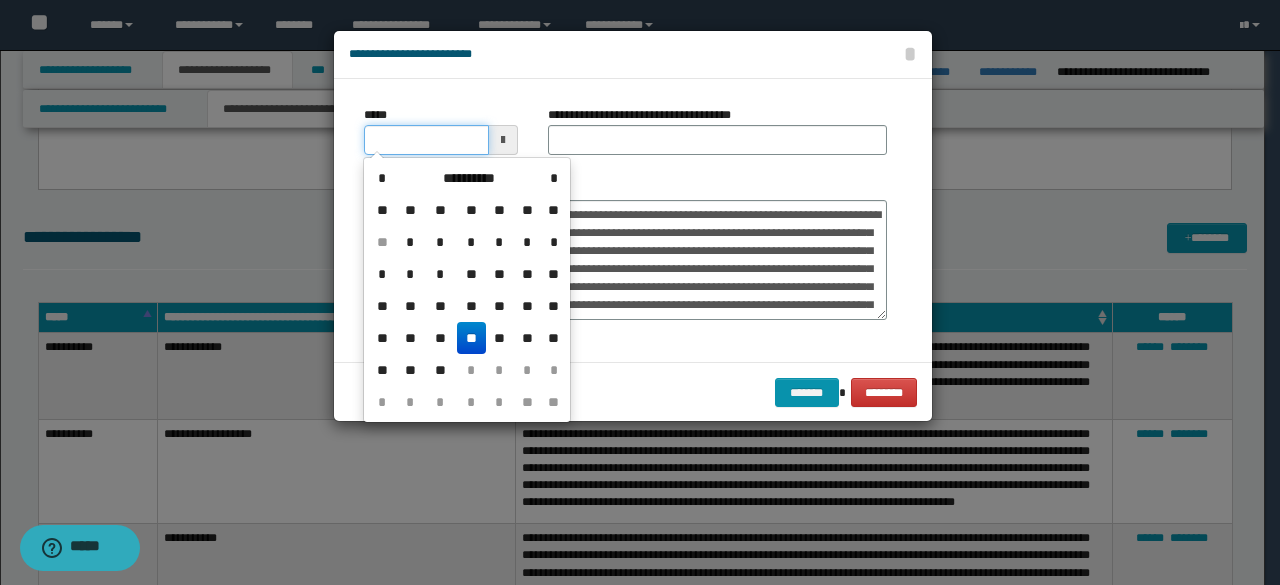 click on "*****" at bounding box center (426, 140) 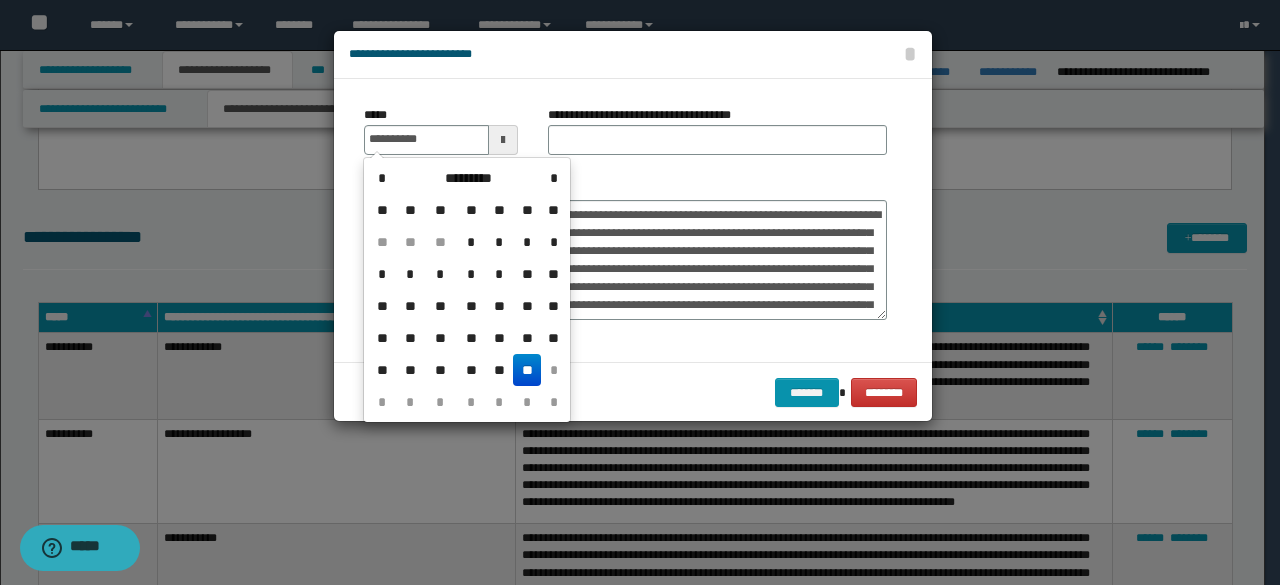 click on "**" at bounding box center (527, 370) 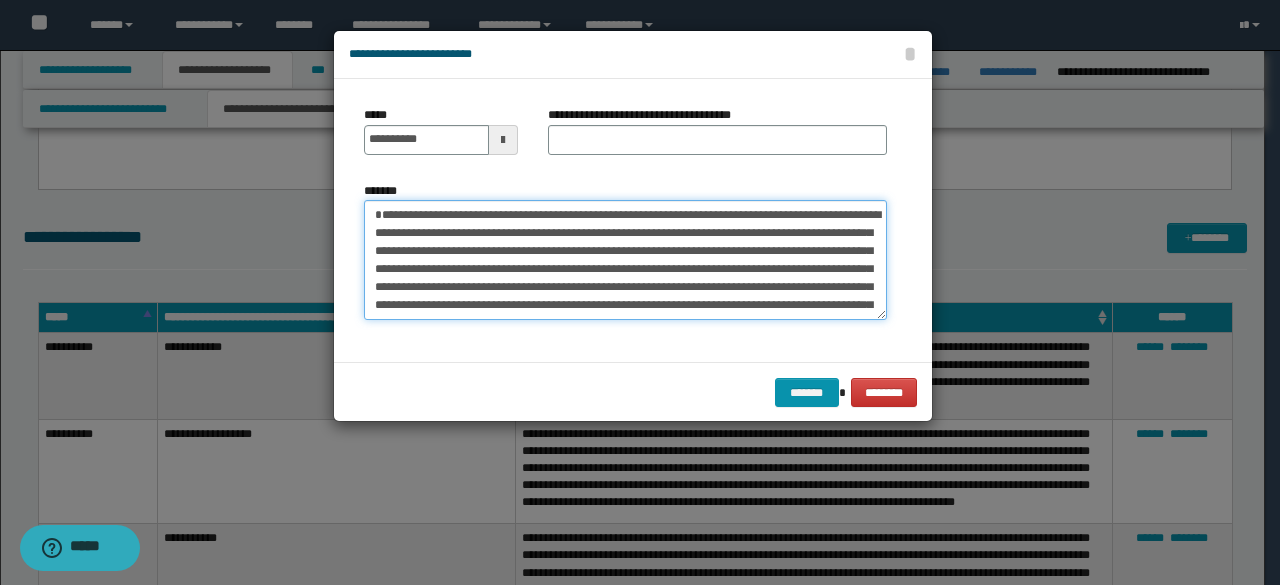 drag, startPoint x: 378, startPoint y: 216, endPoint x: 443, endPoint y: 221, distance: 65.192024 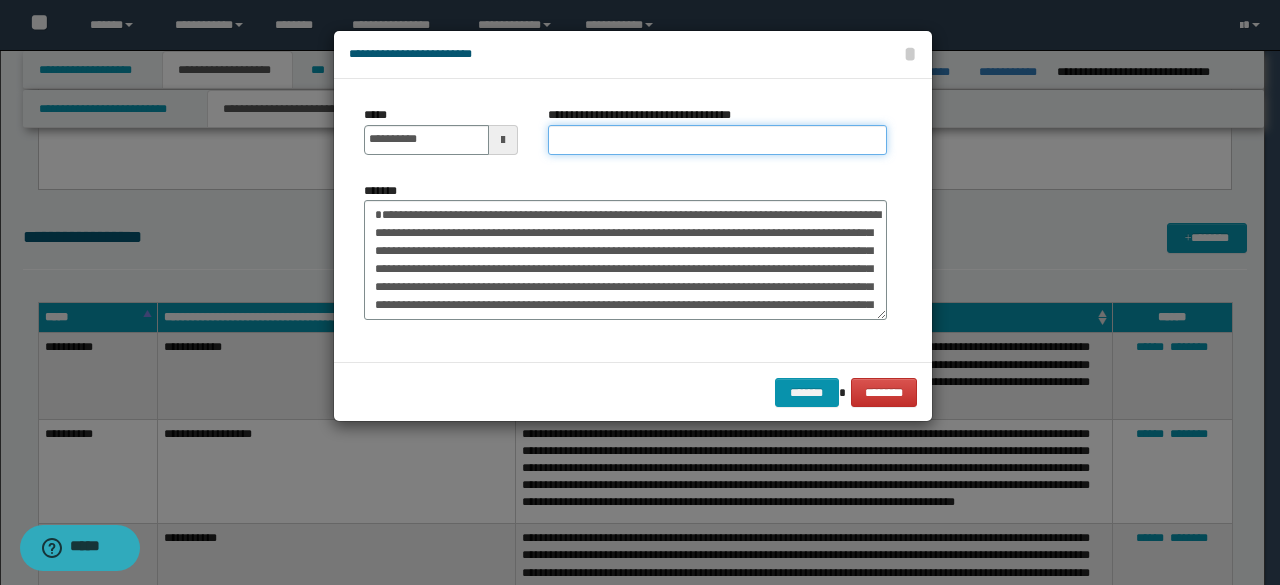 click on "**********" at bounding box center [717, 140] 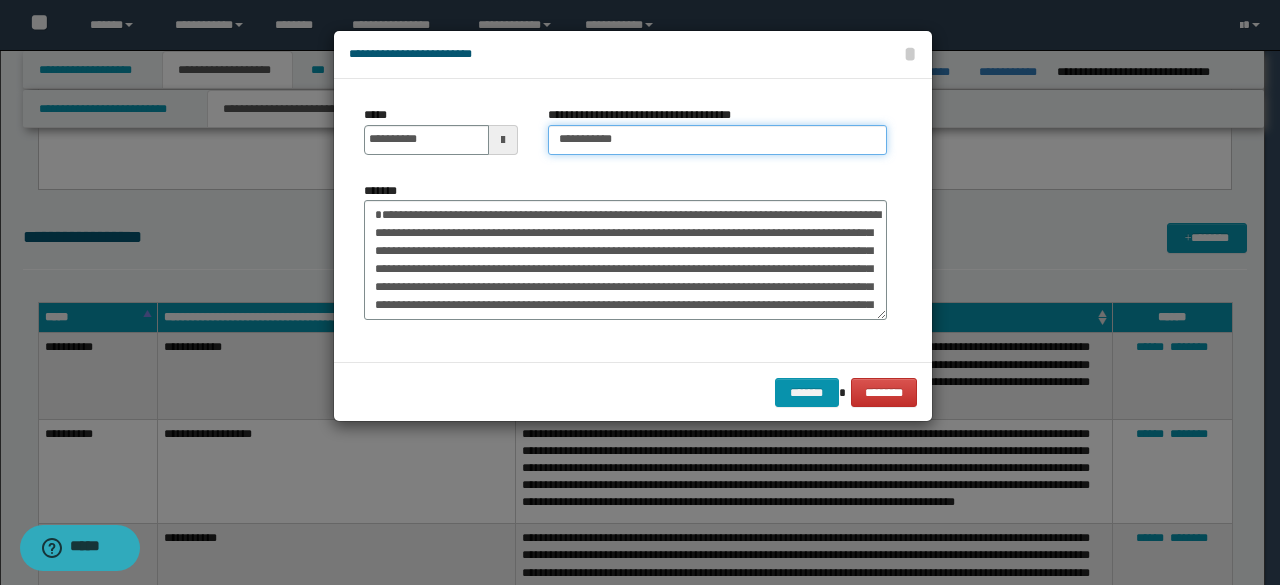 click on "**********" at bounding box center (717, 140) 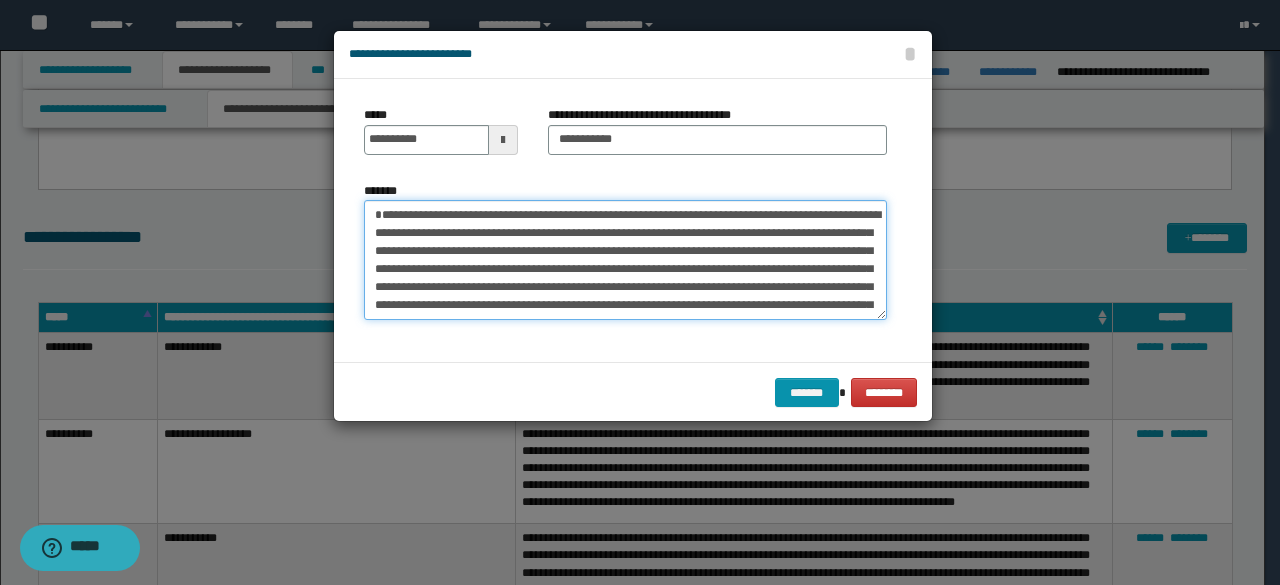 click on "*******" at bounding box center [625, 259] 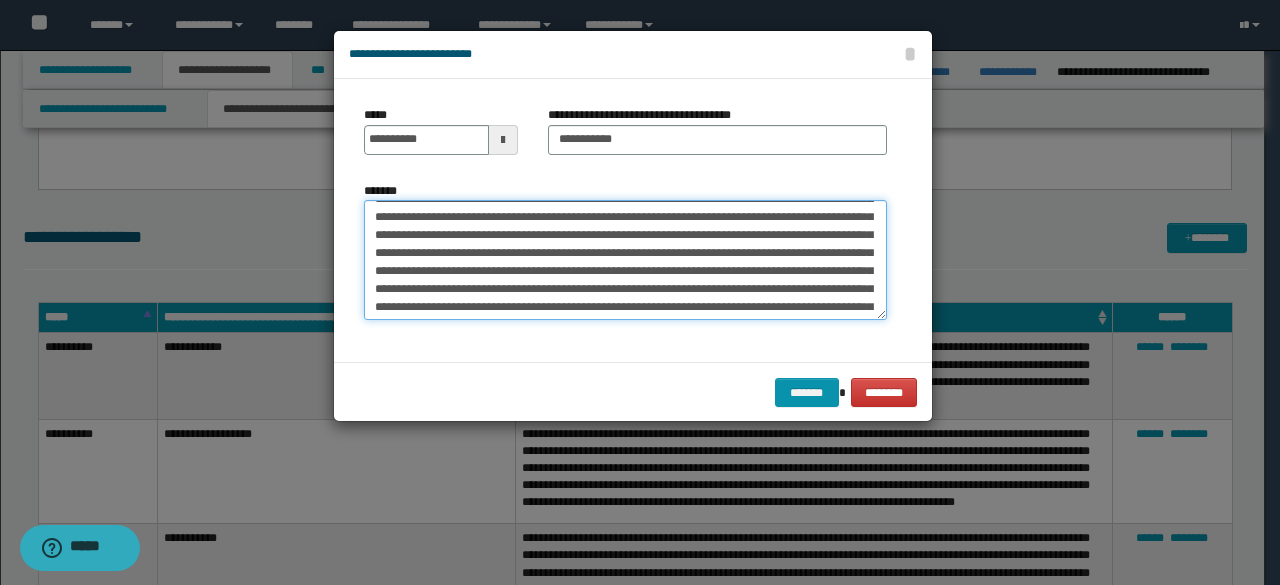 scroll, scrollTop: 864, scrollLeft: 0, axis: vertical 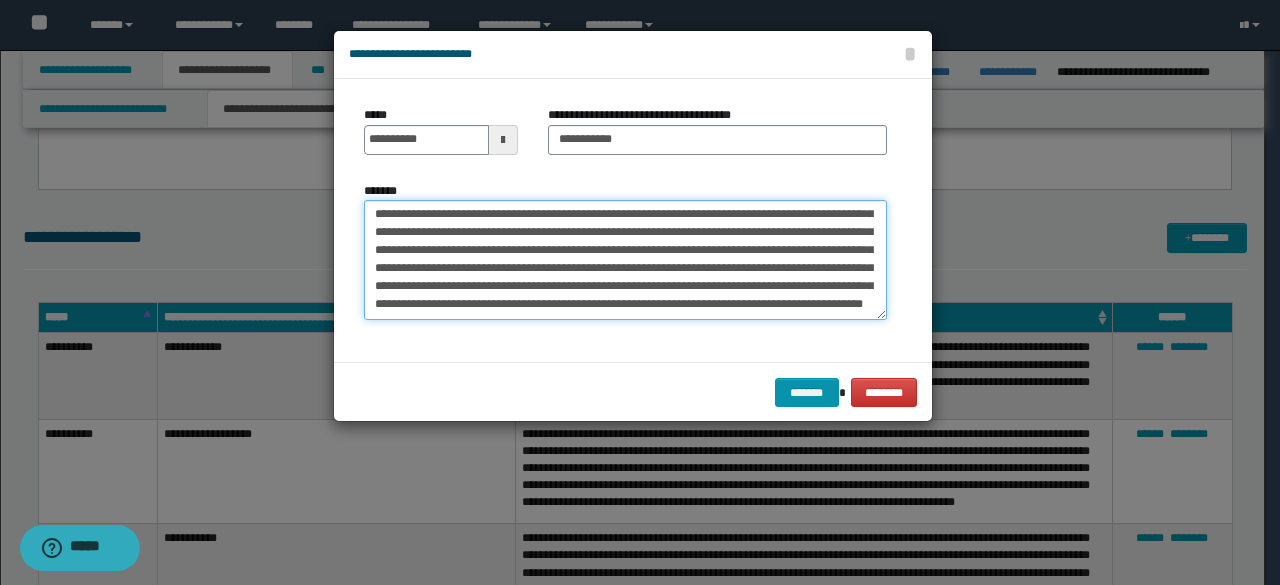 drag, startPoint x: 364, startPoint y: 253, endPoint x: 472, endPoint y: 307, distance: 120.74767 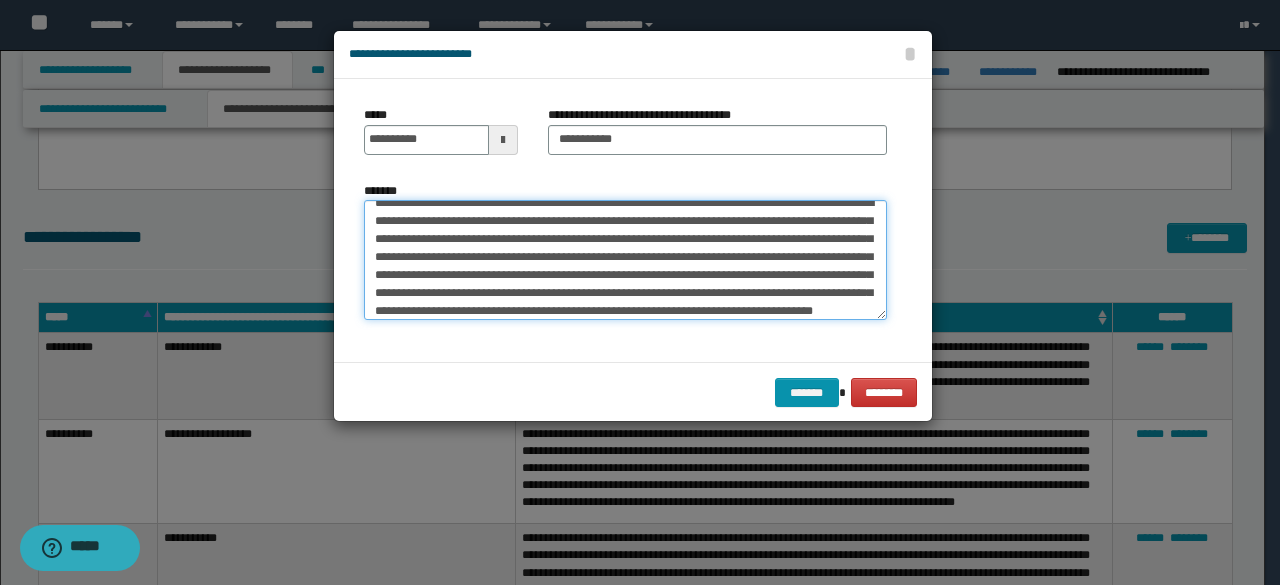 scroll, scrollTop: 0, scrollLeft: 0, axis: both 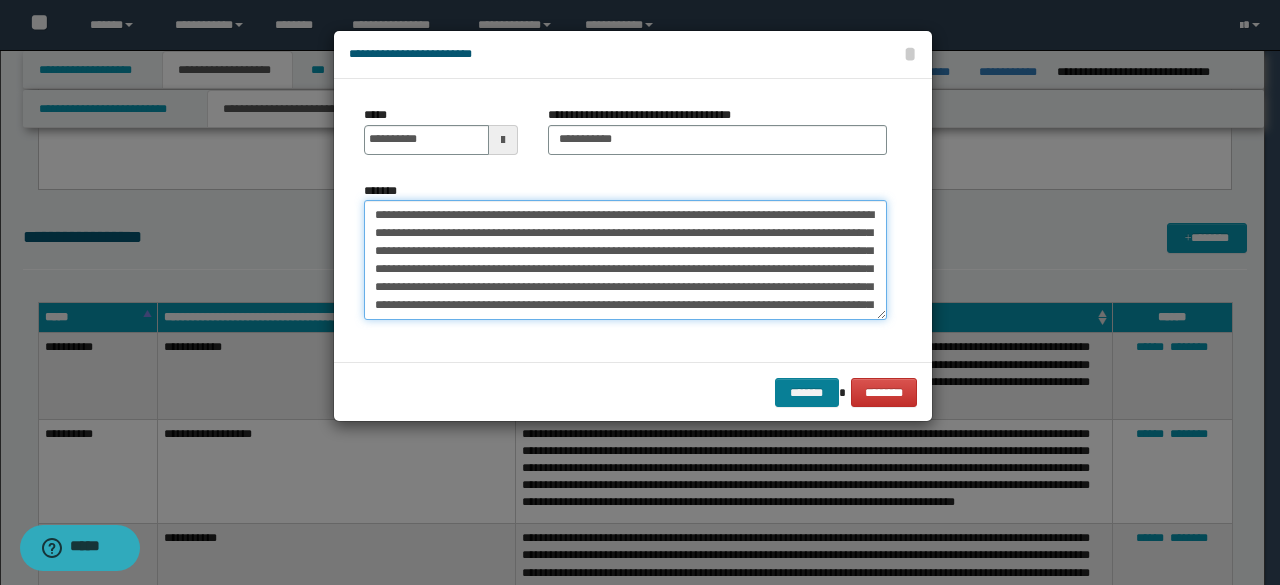 type on "**********" 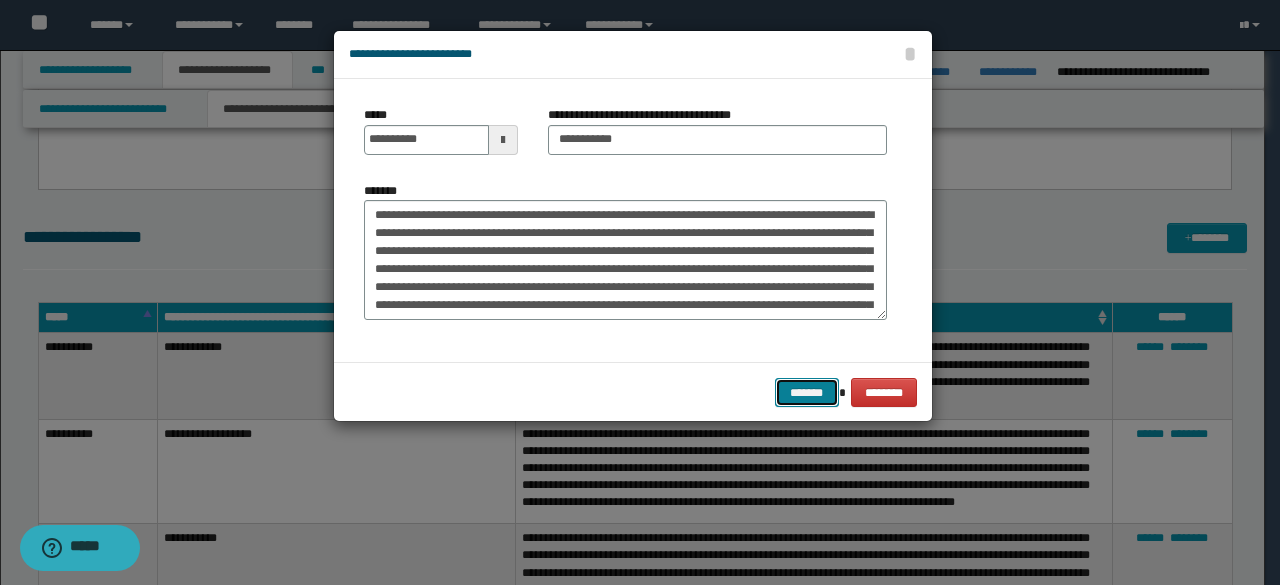 click on "*******" at bounding box center [807, 392] 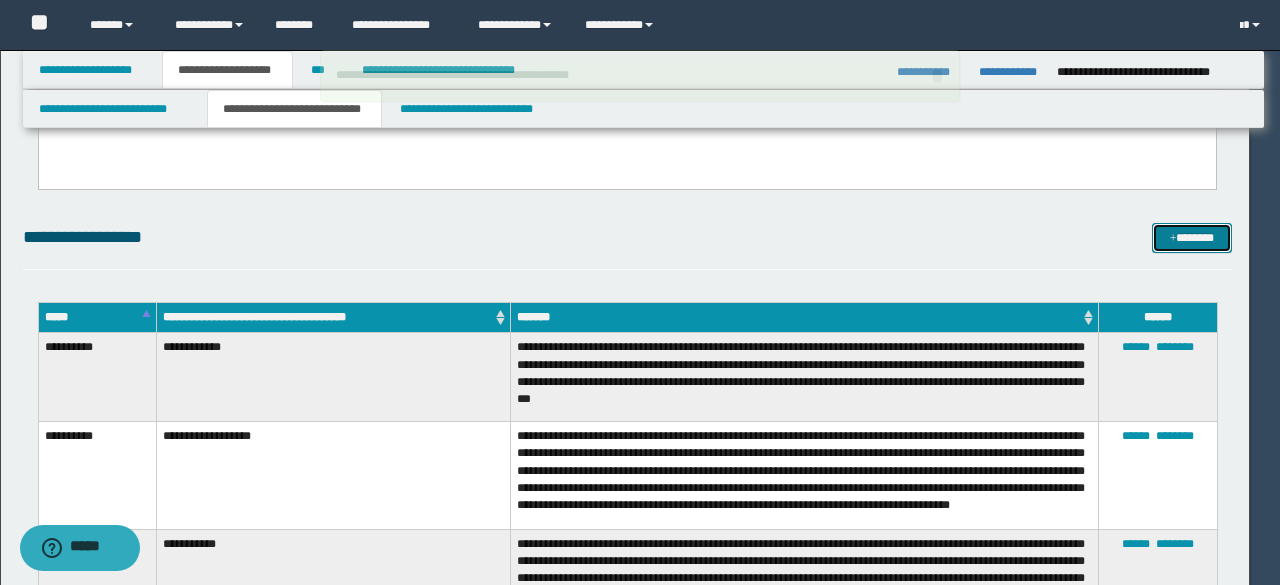 type 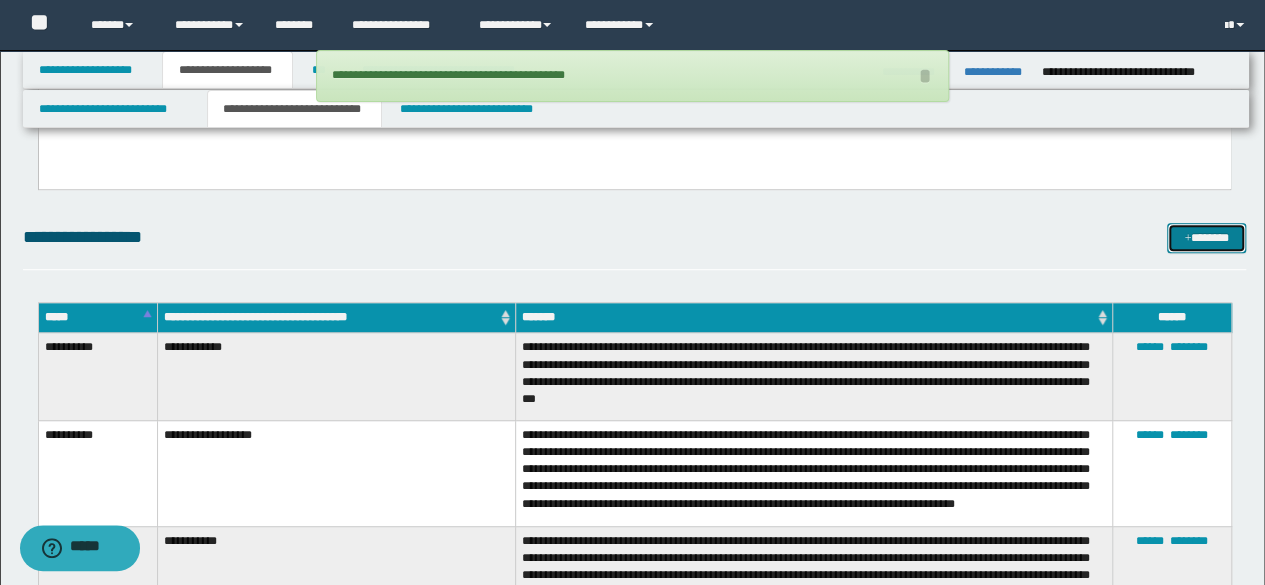 click on "*******" at bounding box center [1206, 237] 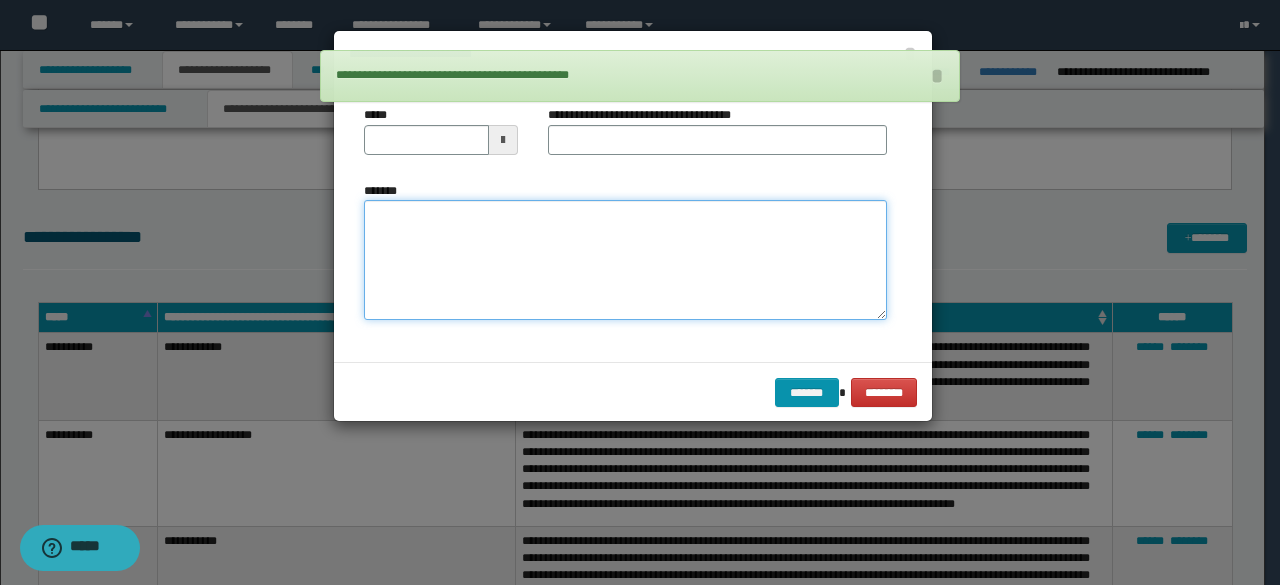 click on "*******" at bounding box center [625, 259] 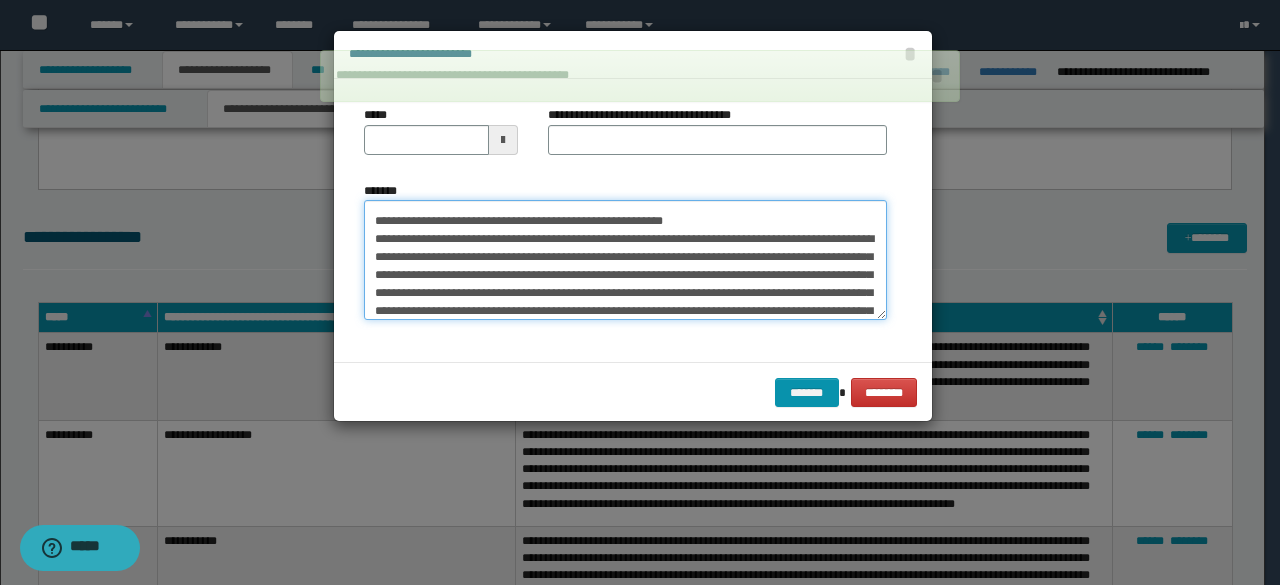 scroll, scrollTop: 0, scrollLeft: 0, axis: both 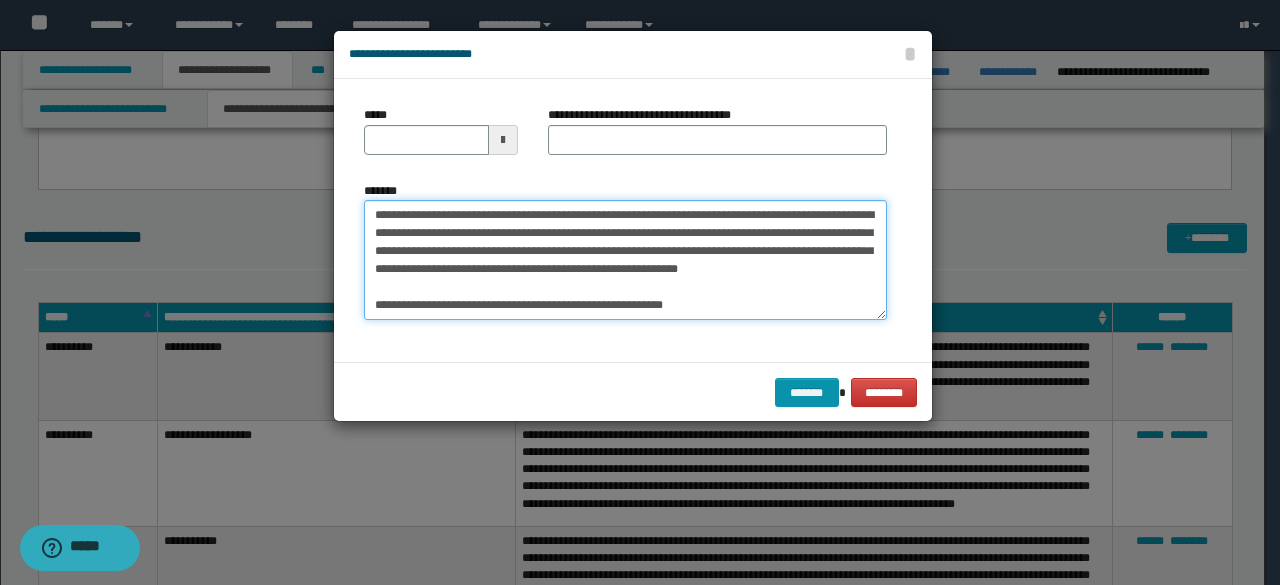 drag, startPoint x: 370, startPoint y: 210, endPoint x: 426, endPoint y: 210, distance: 56 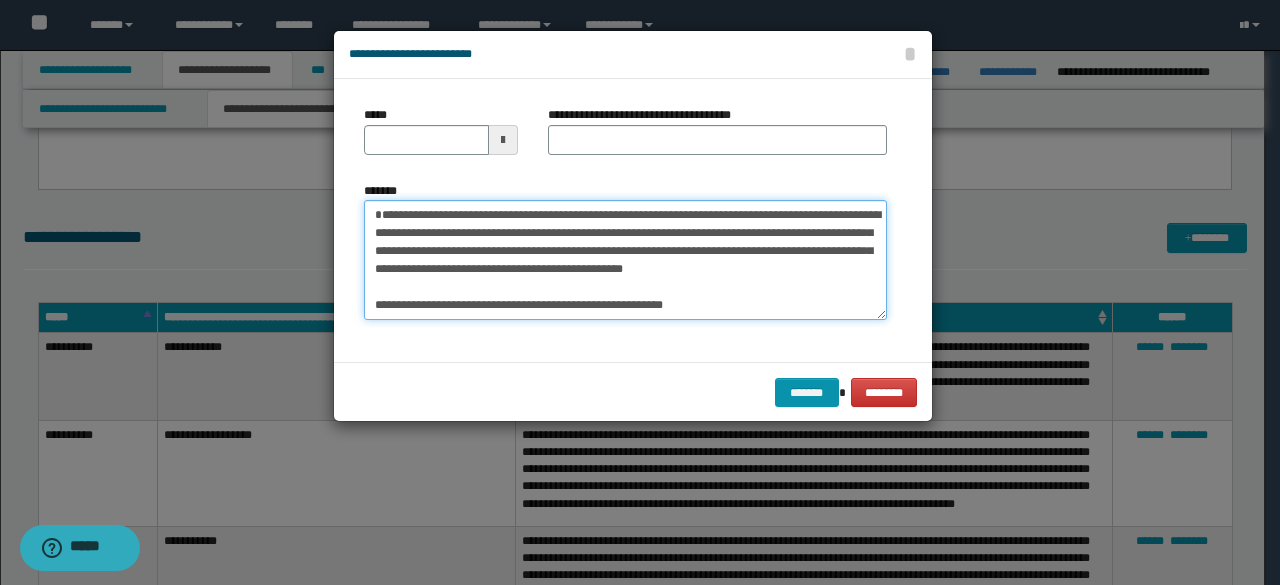 type 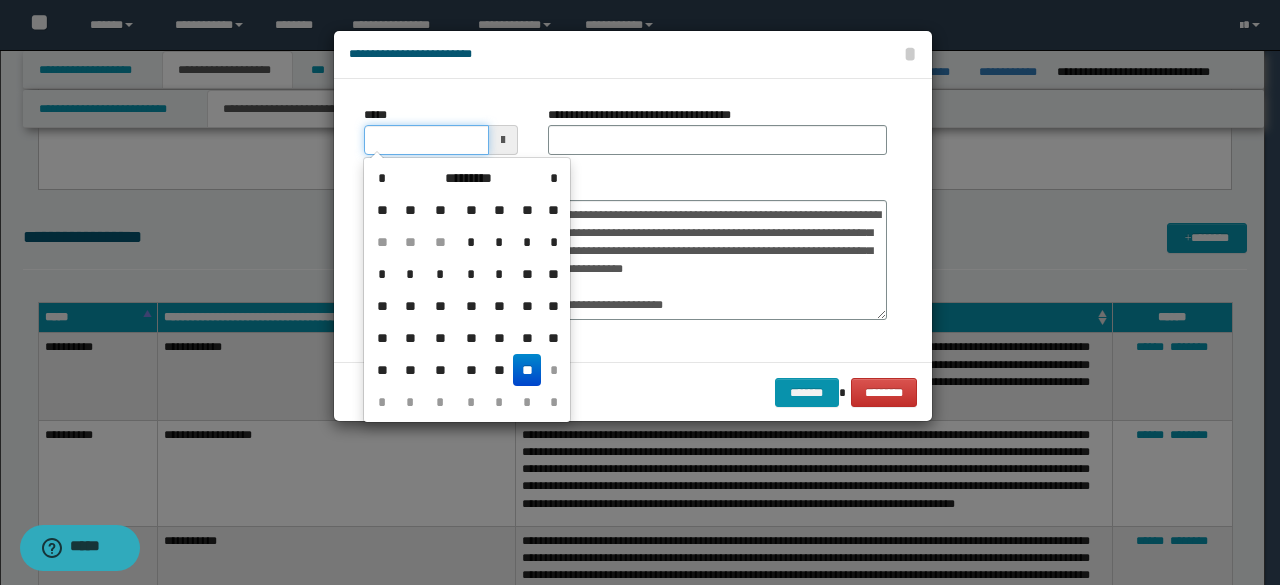click on "*****" at bounding box center (426, 140) 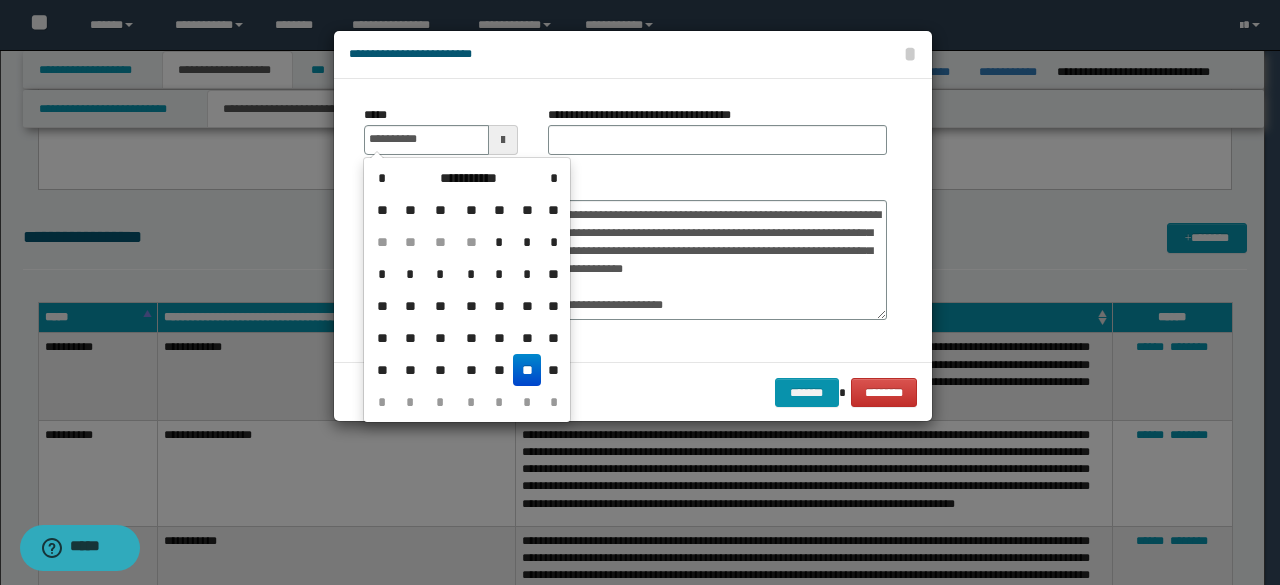 click on "**" at bounding box center [527, 370] 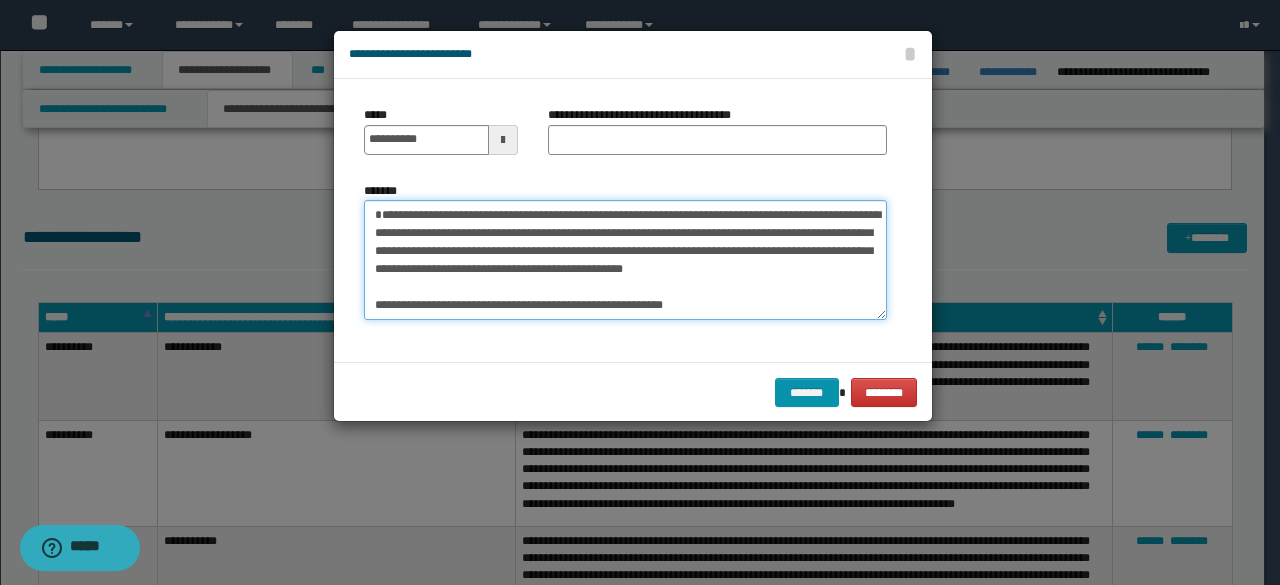 drag, startPoint x: 376, startPoint y: 213, endPoint x: 438, endPoint y: 209, distance: 62.1289 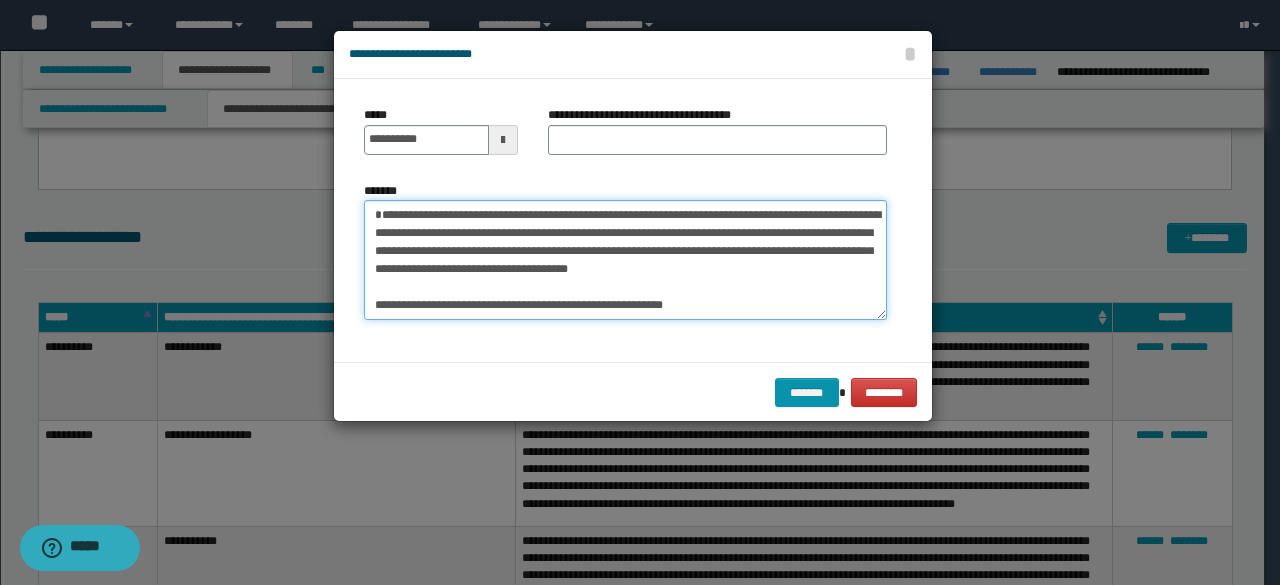 type on "**********" 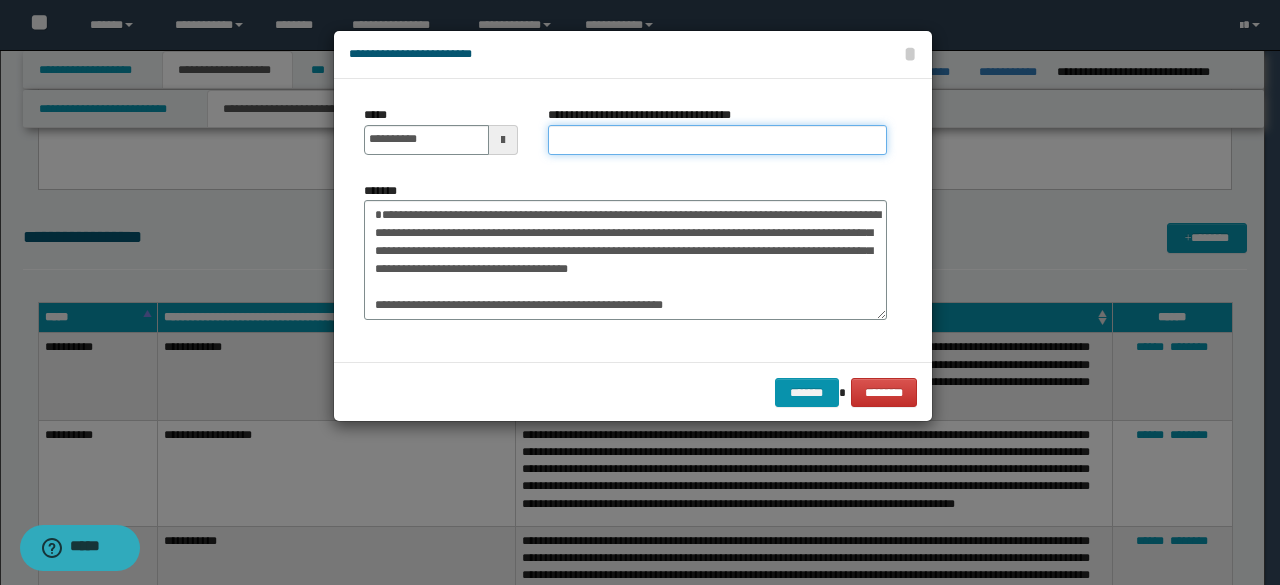 click on "**********" at bounding box center (717, 140) 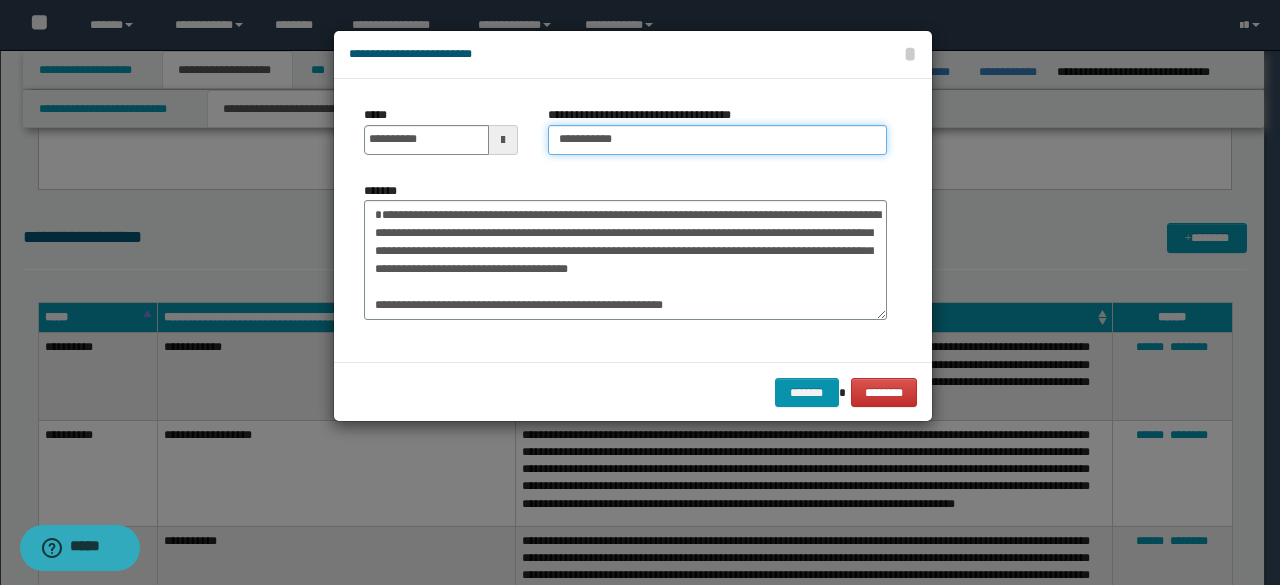 click on "**********" at bounding box center [717, 140] 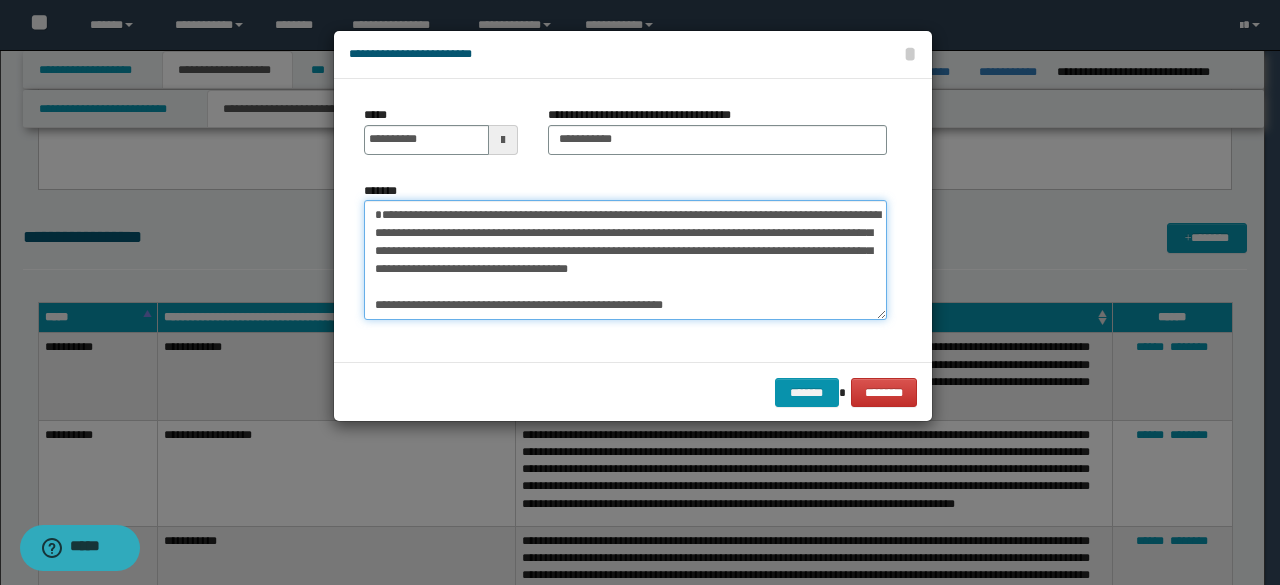 click on "*******" at bounding box center [625, 259] 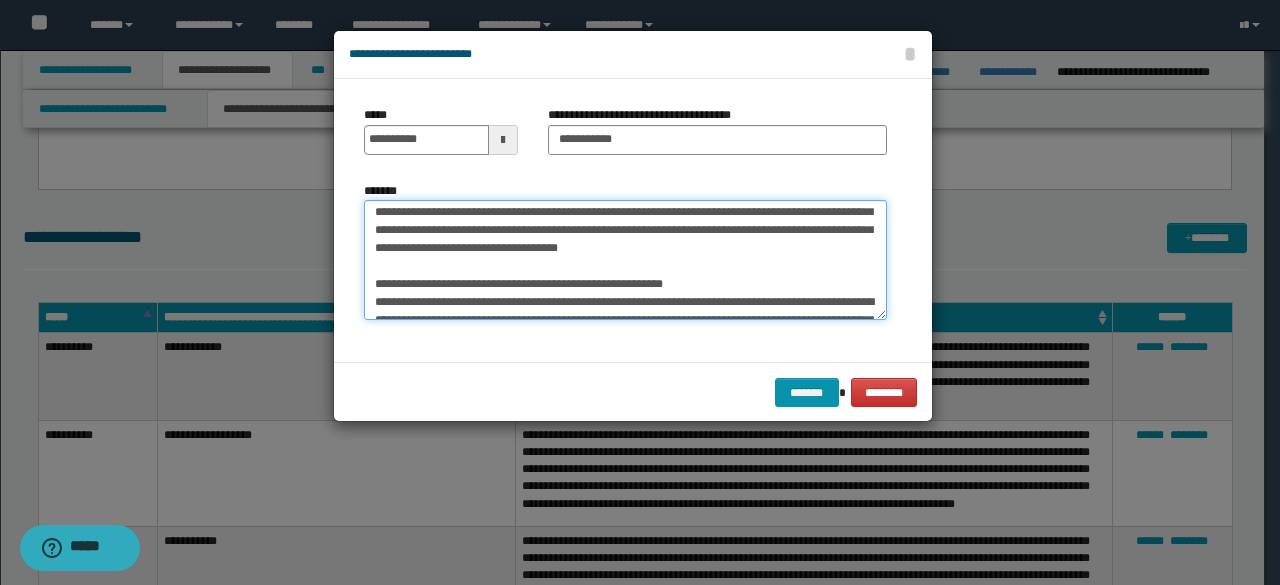 scroll, scrollTop: 40, scrollLeft: 0, axis: vertical 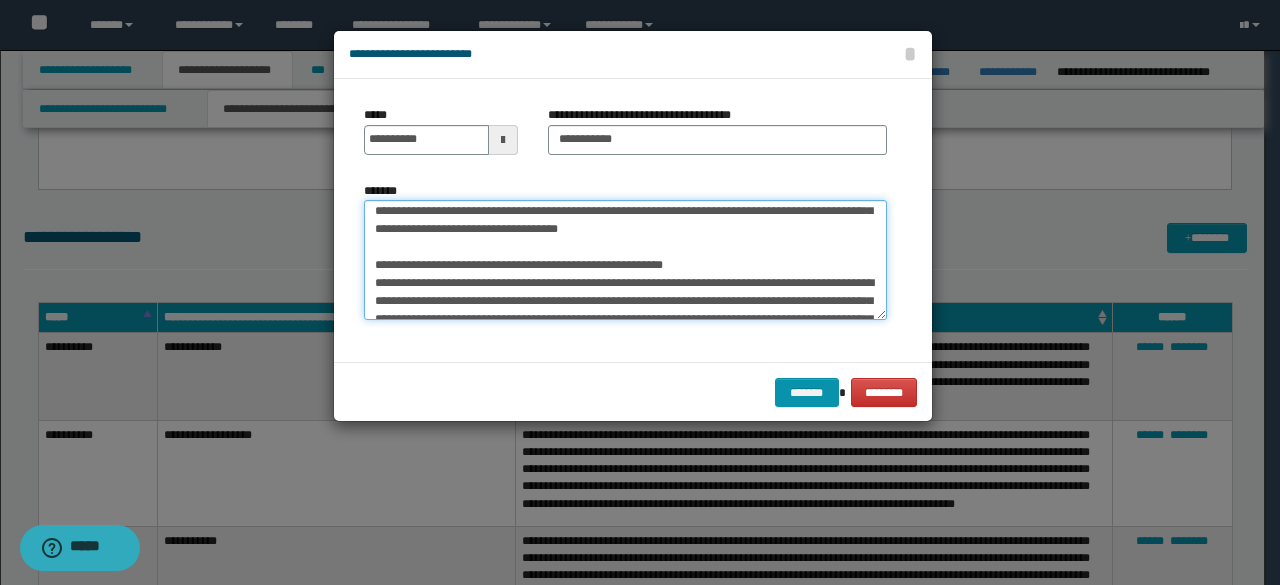 drag, startPoint x: 370, startPoint y: 265, endPoint x: 762, endPoint y: 261, distance: 392.02042 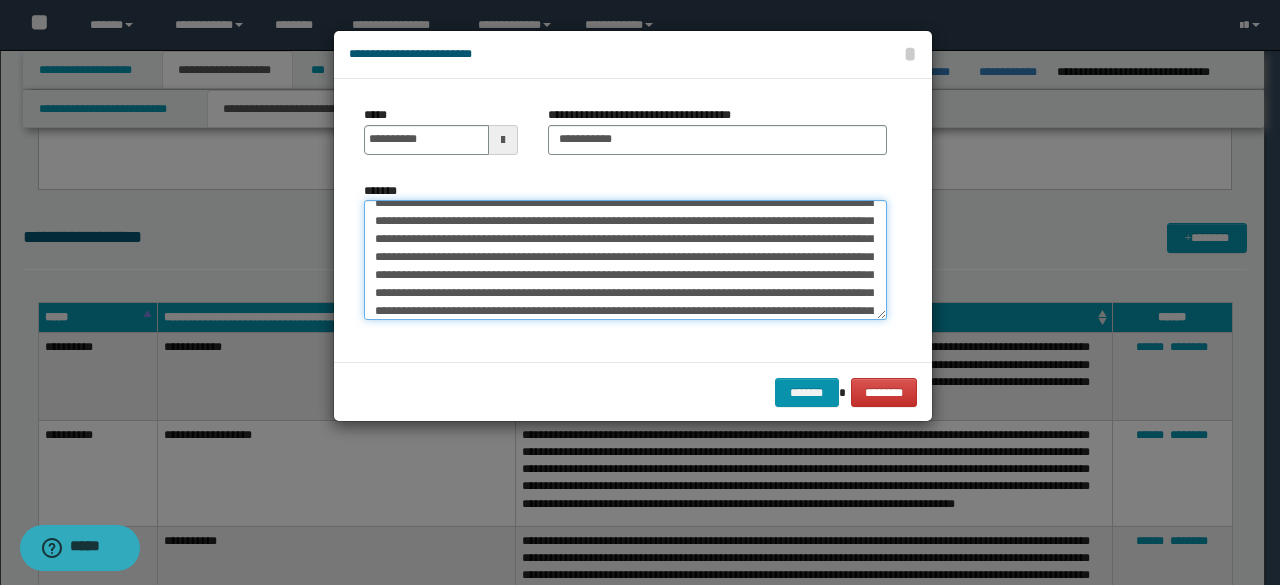 scroll, scrollTop: 684, scrollLeft: 0, axis: vertical 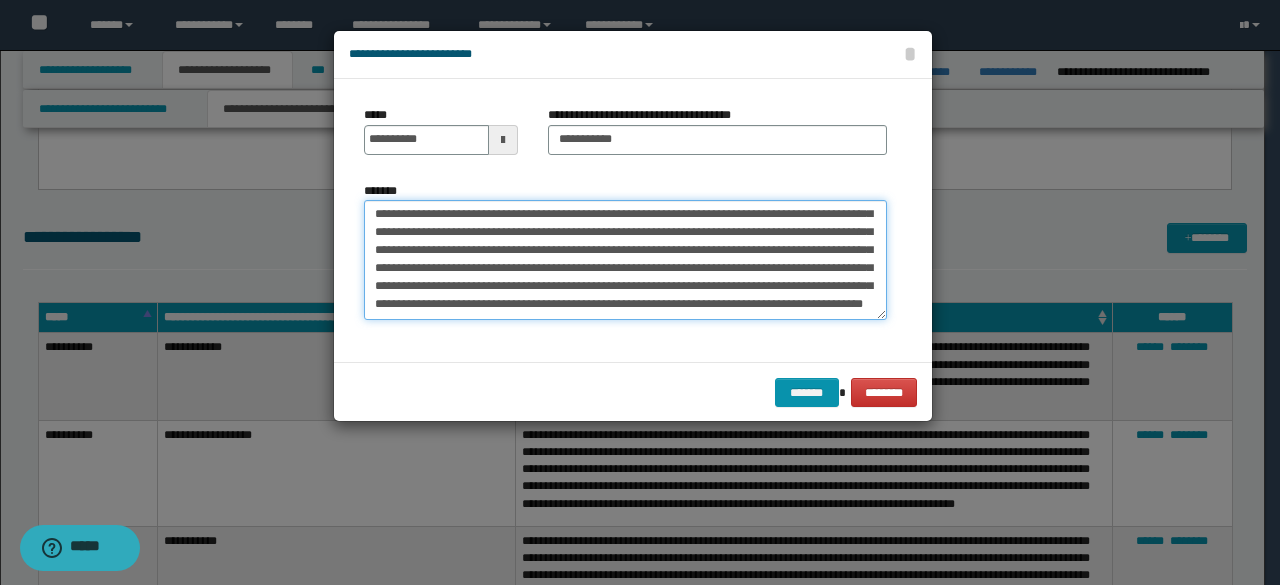 drag, startPoint x: 370, startPoint y: 279, endPoint x: 484, endPoint y: 242, distance: 119.85408 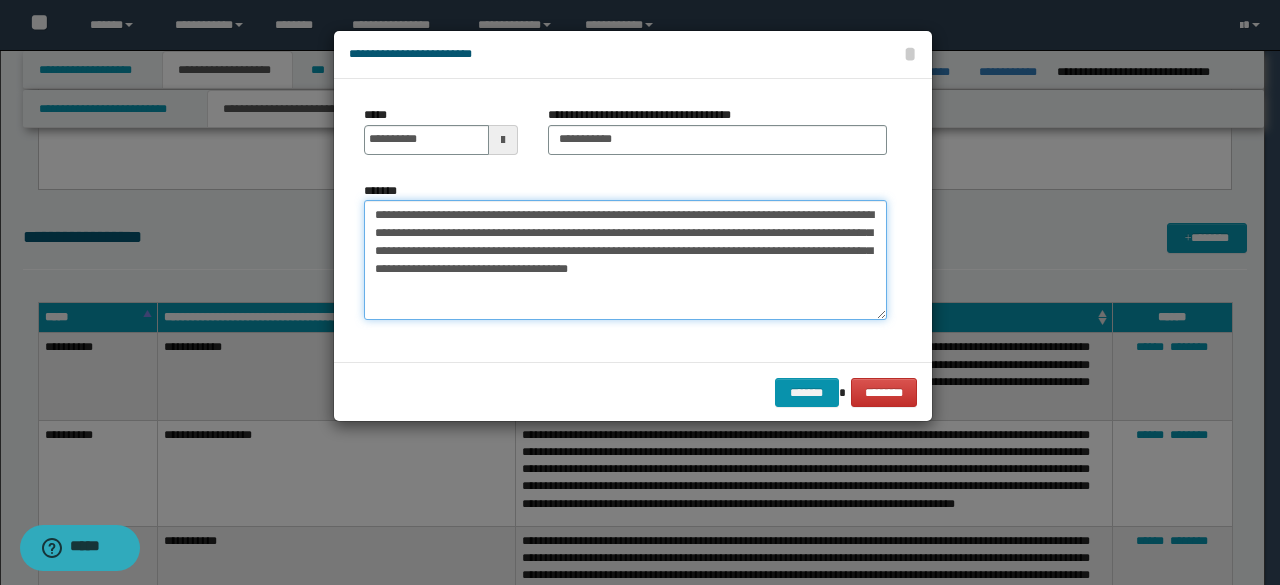 scroll, scrollTop: 0, scrollLeft: 0, axis: both 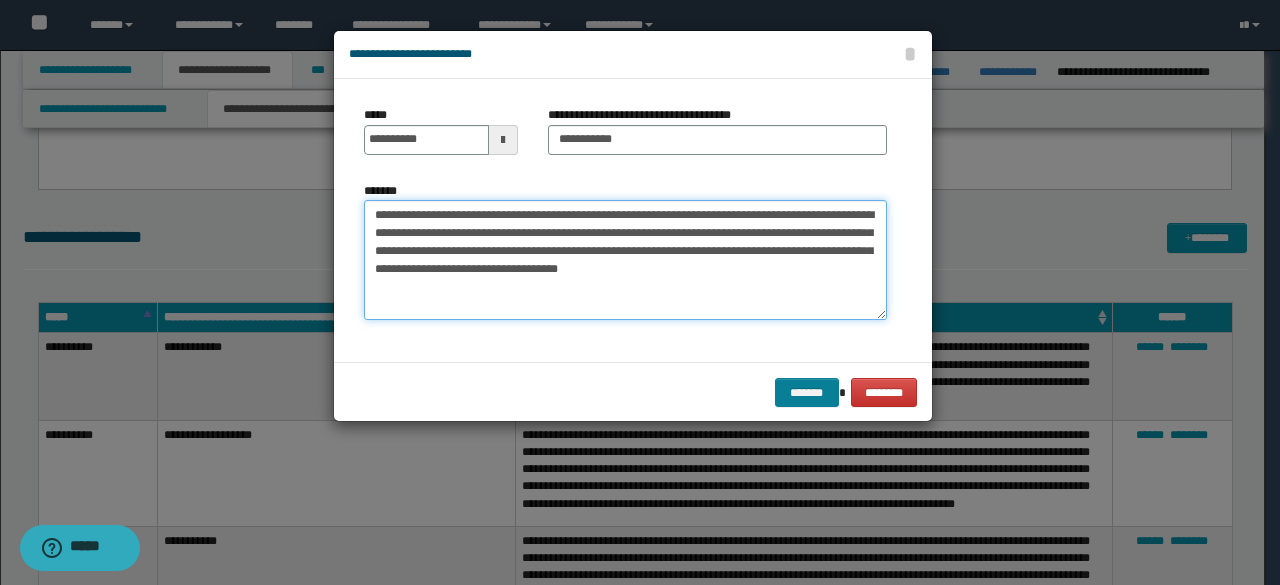 type on "**********" 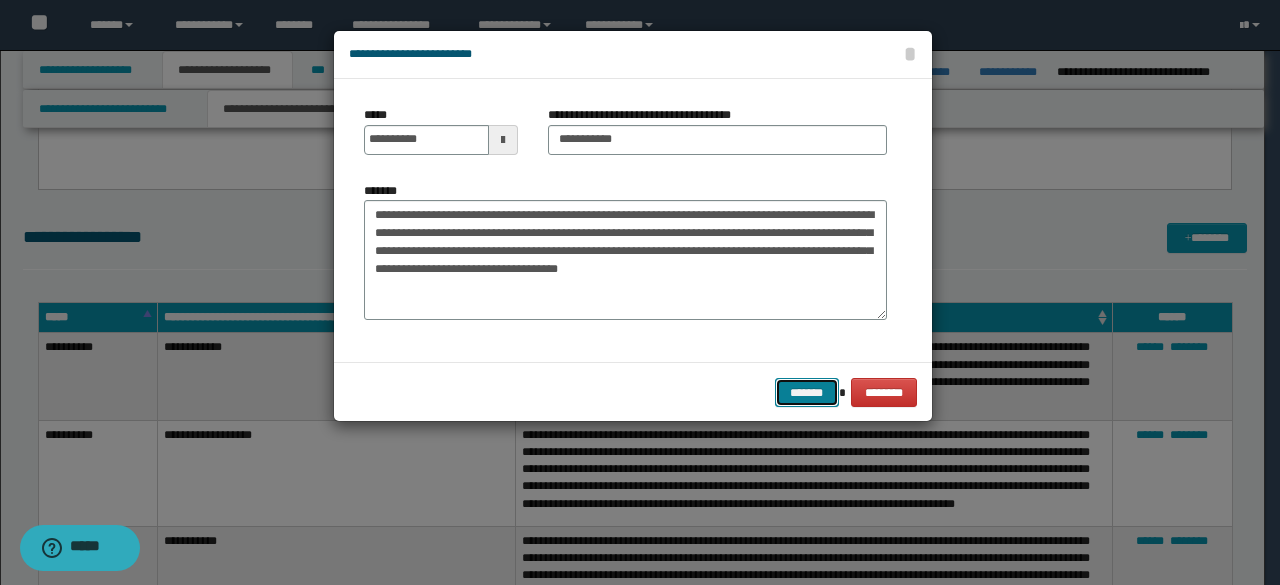 click on "*******" at bounding box center [807, 392] 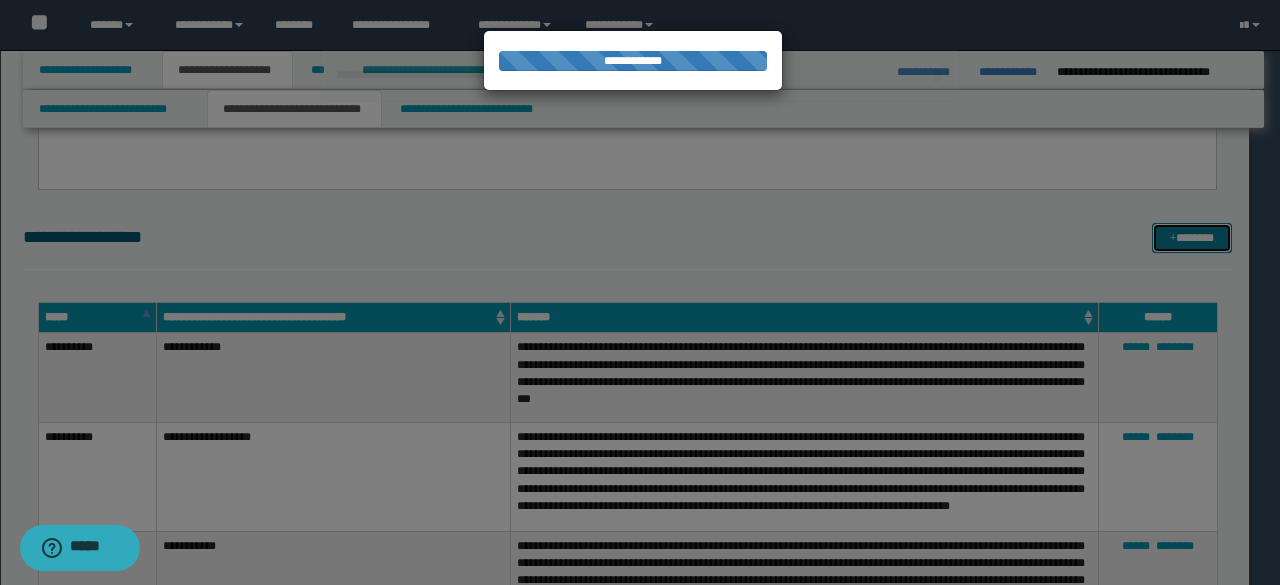 type 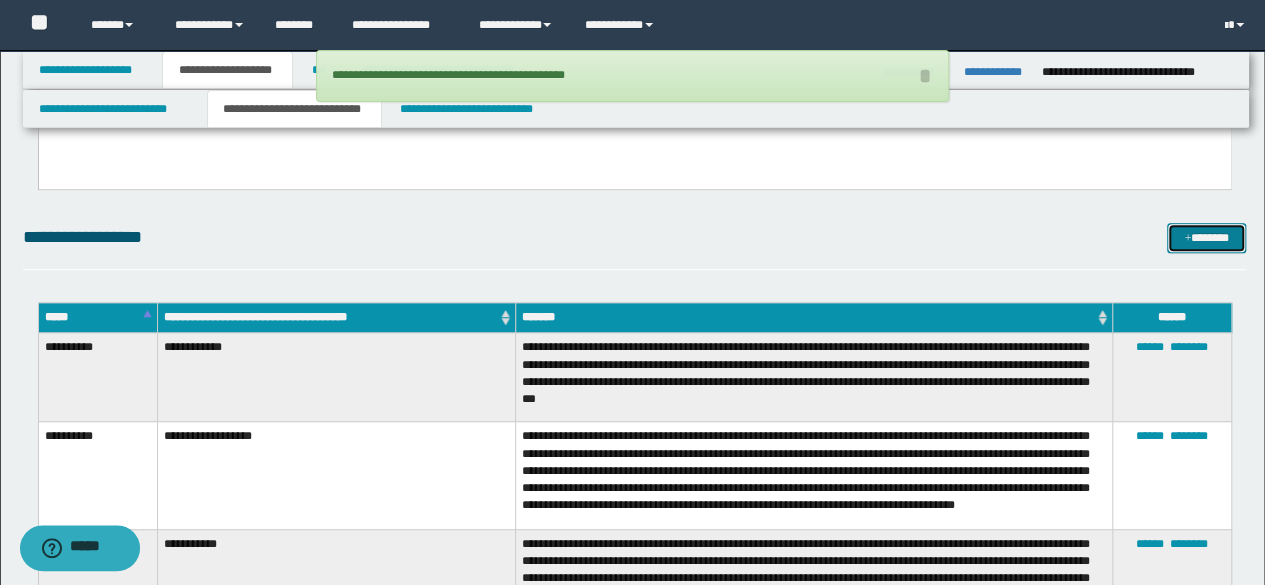 click on "*******" at bounding box center (1206, 237) 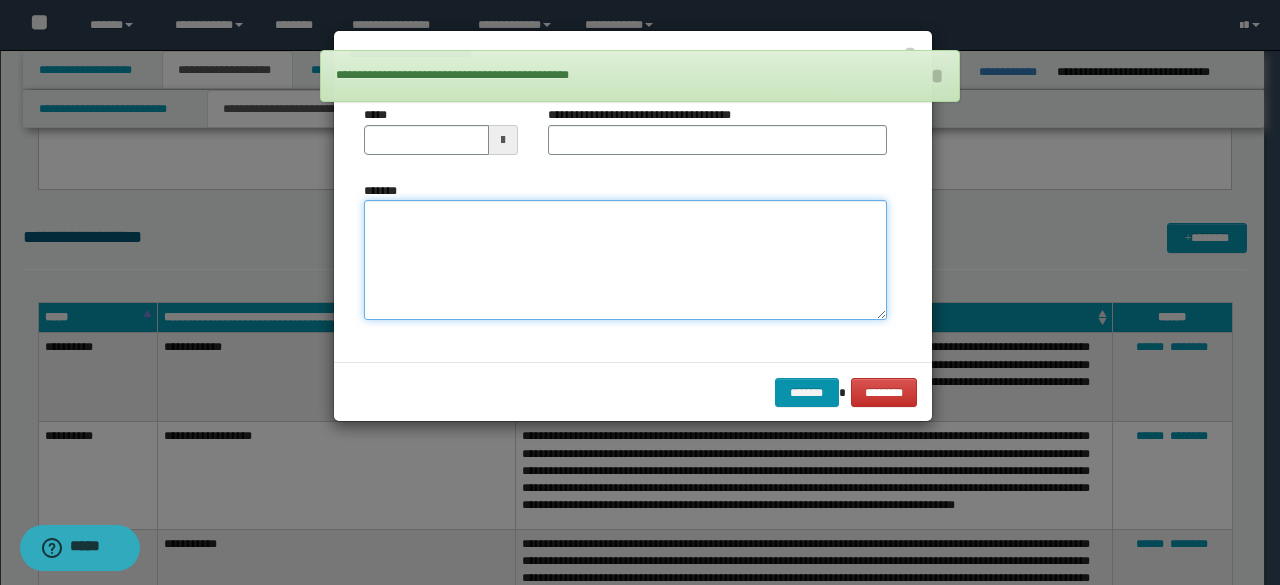 click on "*******" at bounding box center [625, 259] 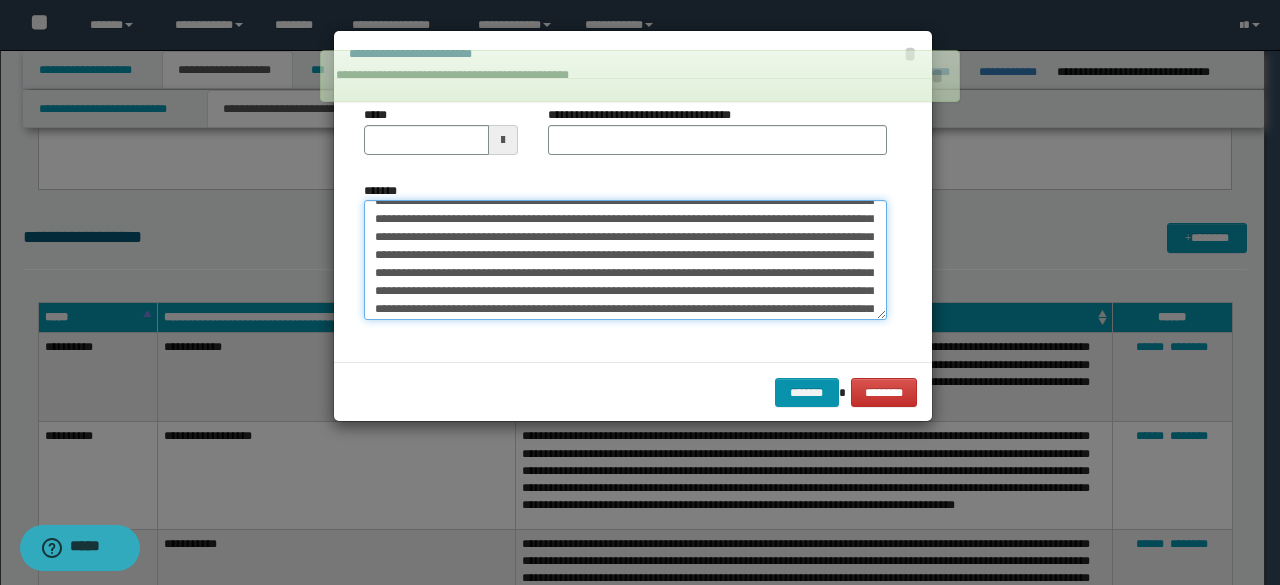 scroll, scrollTop: 0, scrollLeft: 0, axis: both 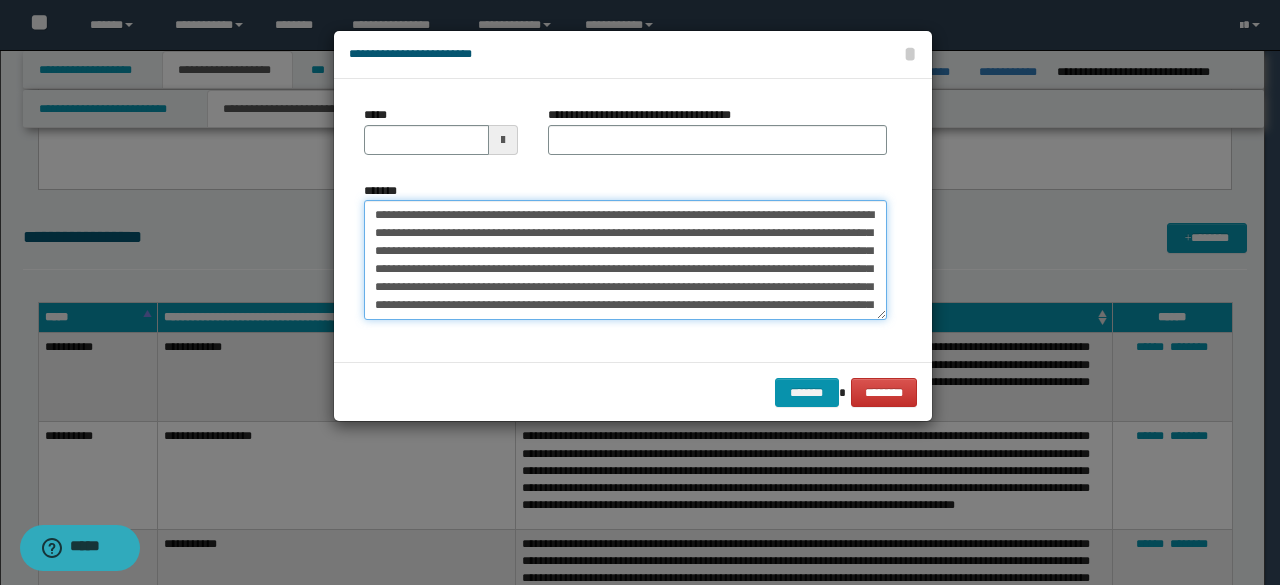 drag, startPoint x: 374, startPoint y: 217, endPoint x: 437, endPoint y: 217, distance: 63 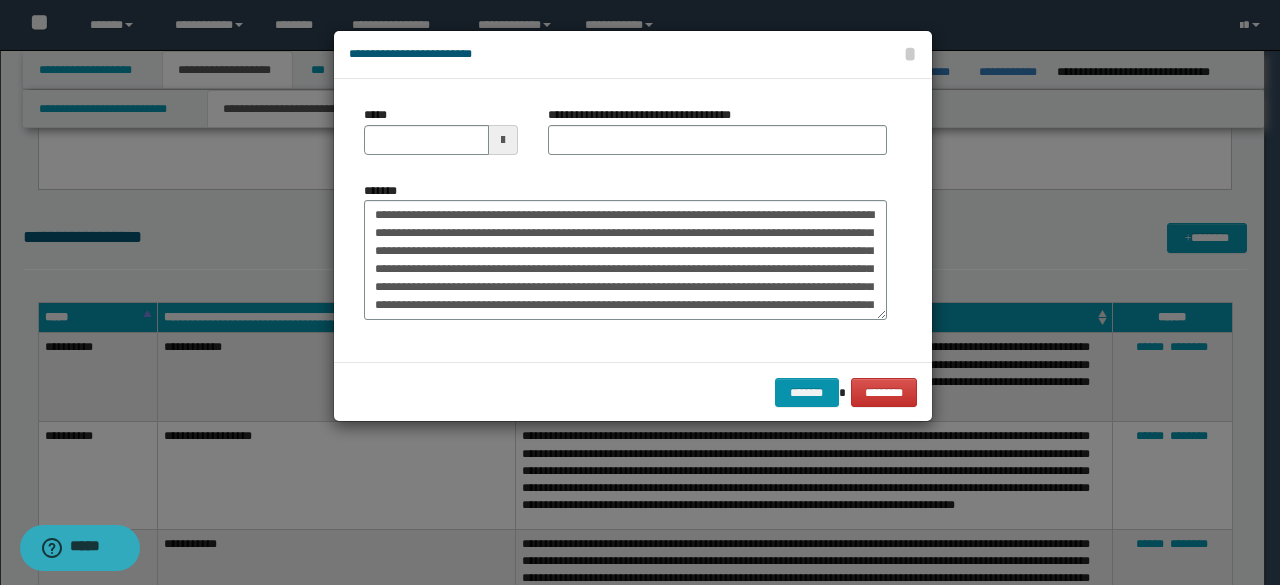 click on "*****" at bounding box center (441, 138) 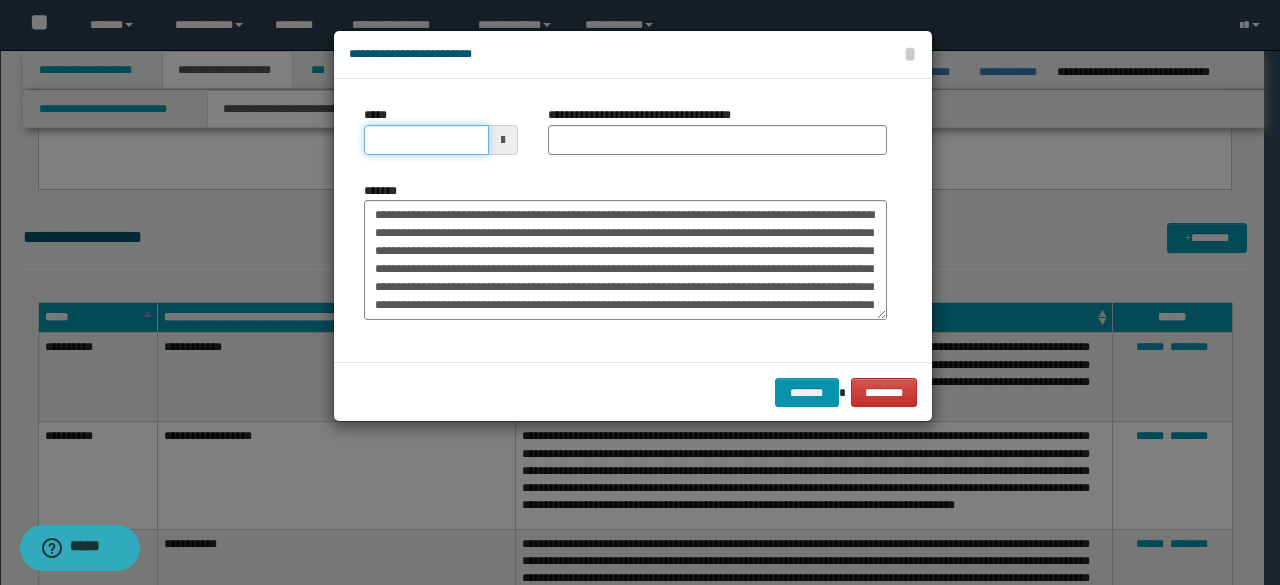 click on "*****" at bounding box center (426, 140) 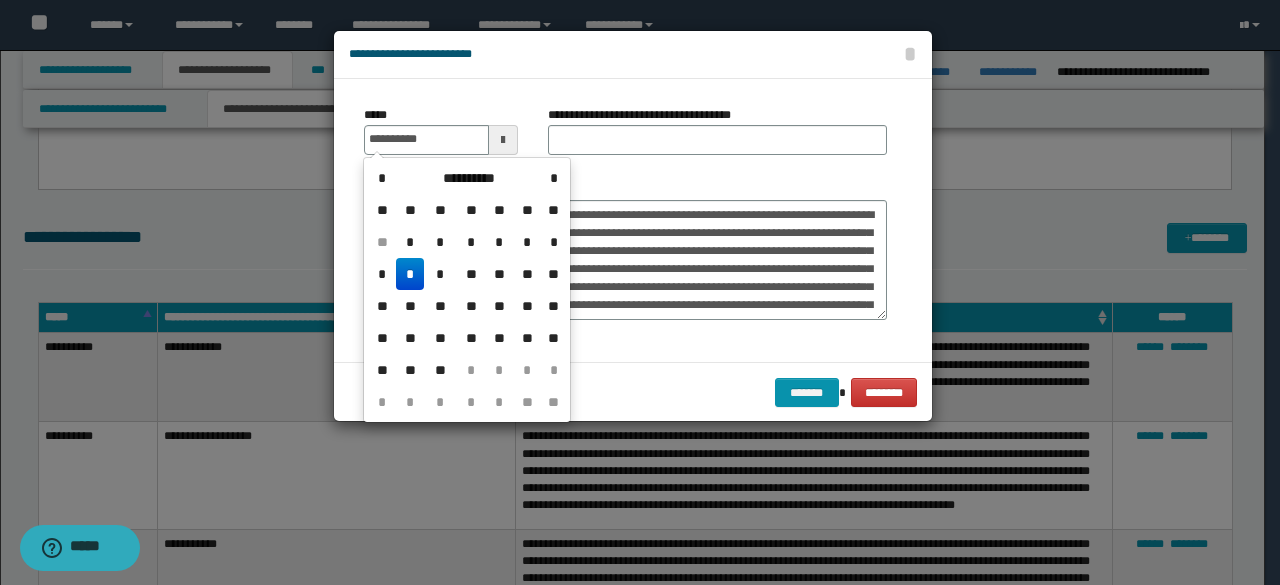 click on "*" at bounding box center (410, 274) 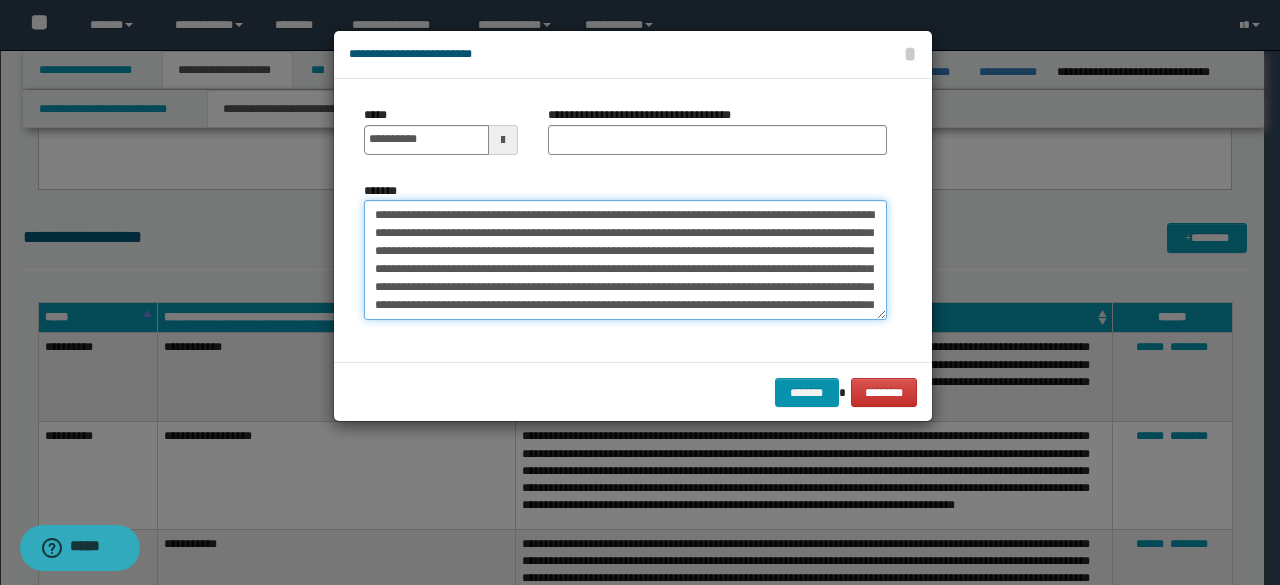 click on "*******" at bounding box center [625, 259] 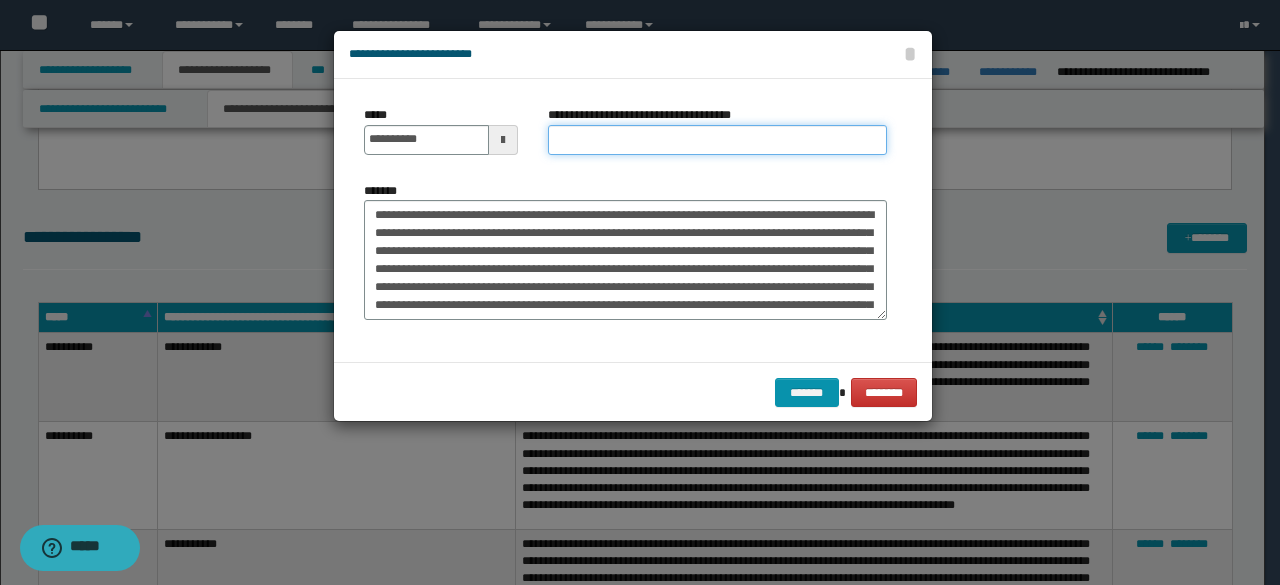 click on "**********" at bounding box center (717, 140) 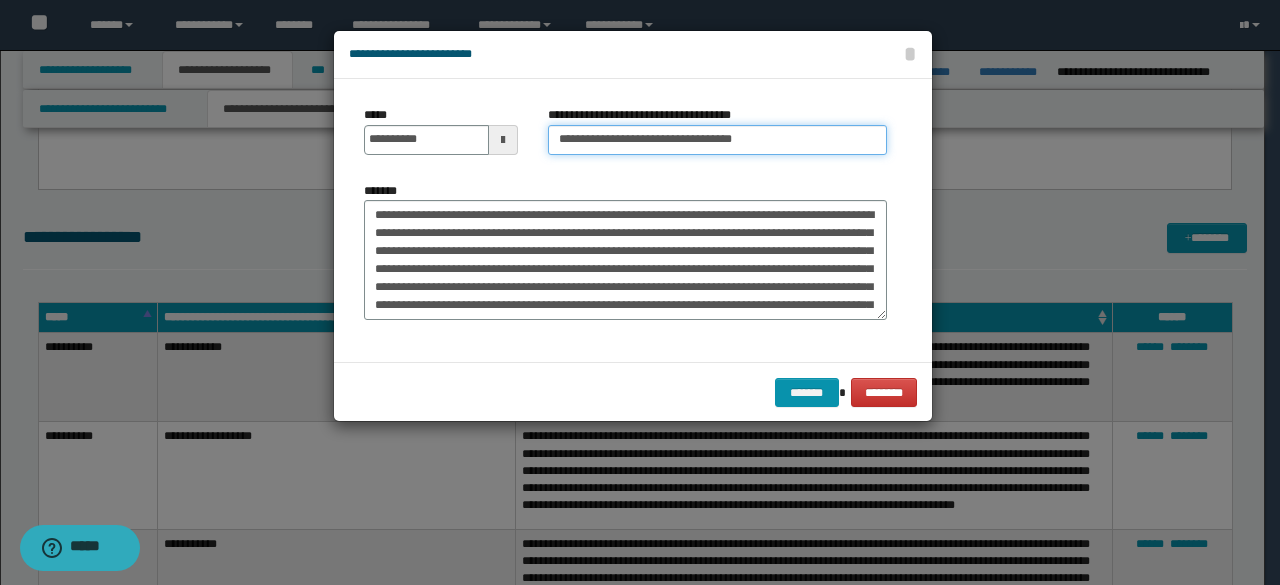 type on "**********" 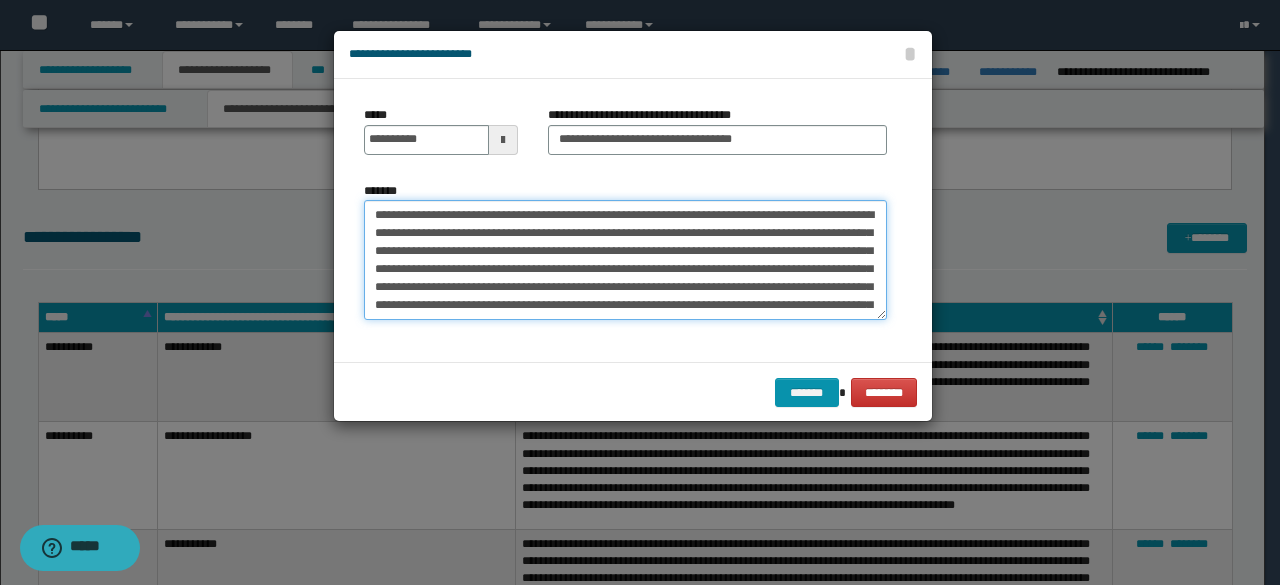 click on "*******" at bounding box center (625, 259) 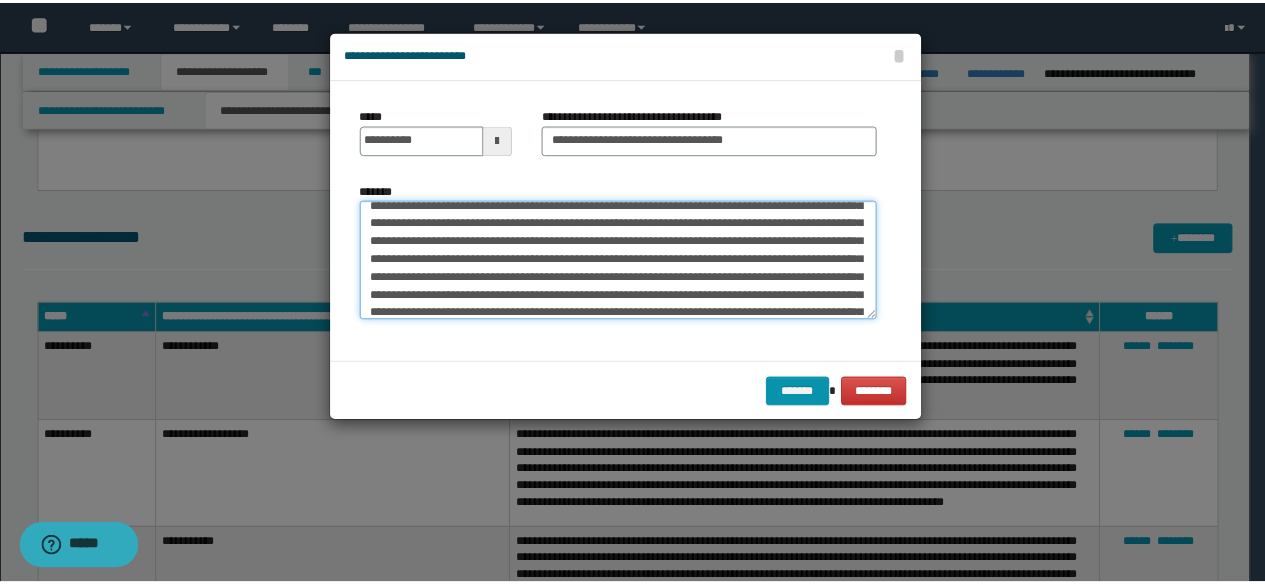 scroll, scrollTop: 0, scrollLeft: 0, axis: both 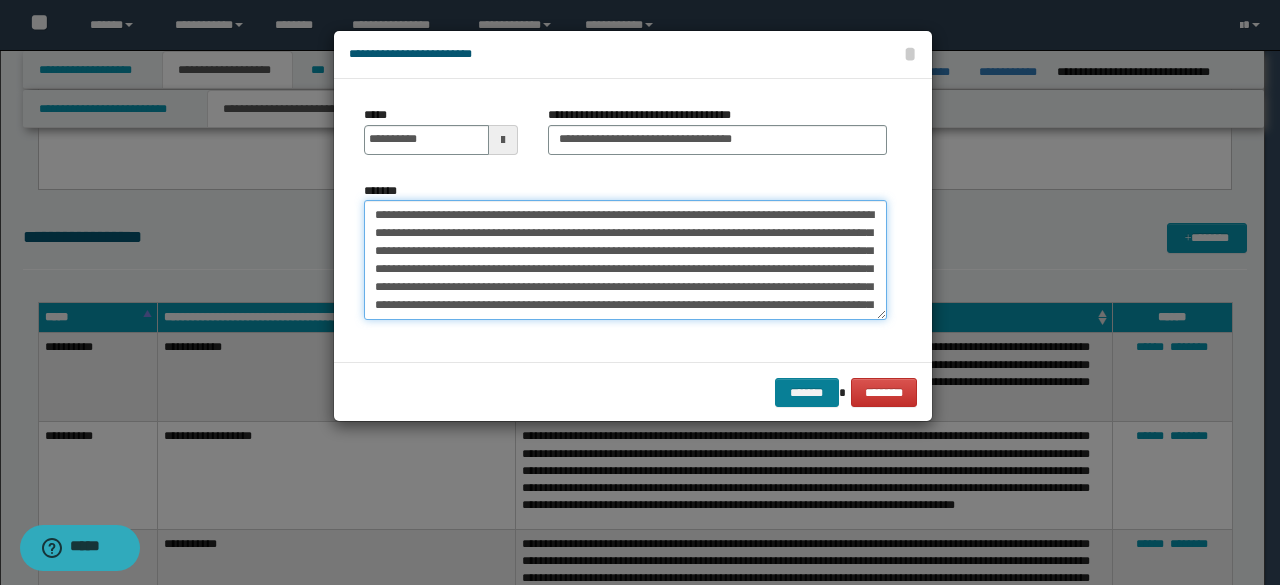 type on "**********" 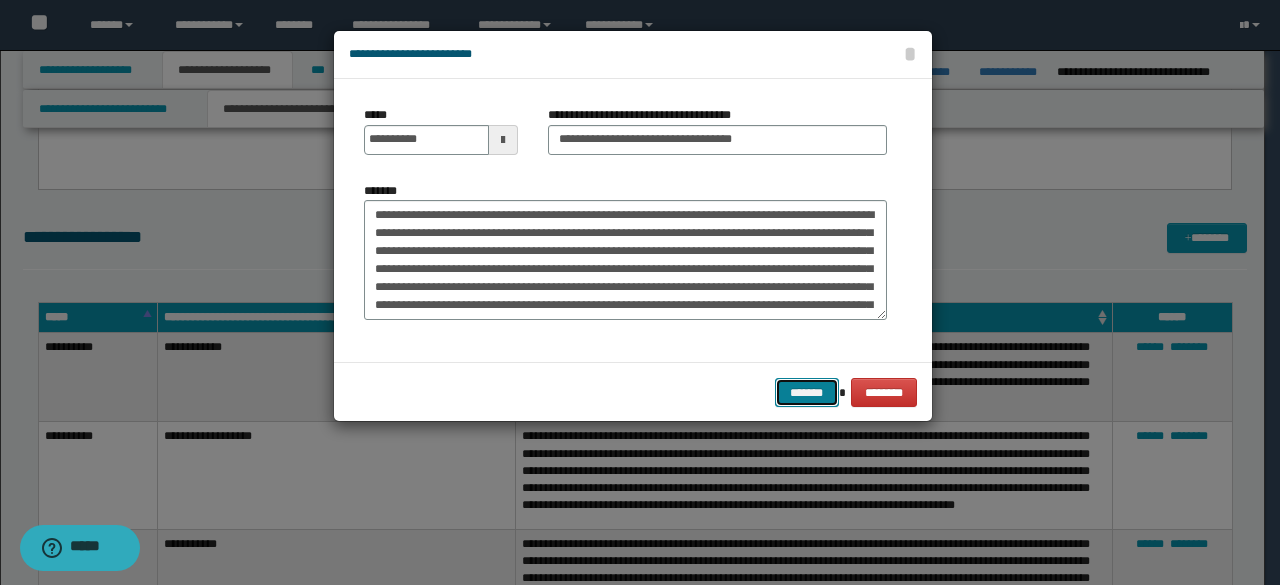 click on "*******" at bounding box center (807, 392) 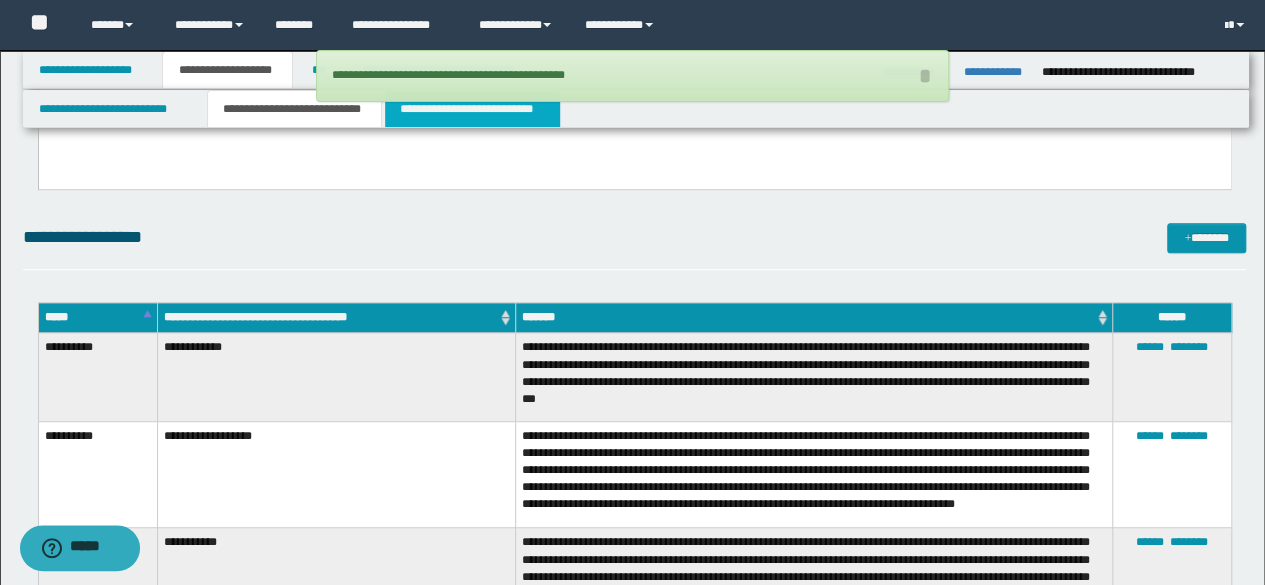 click on "**********" at bounding box center [472, 109] 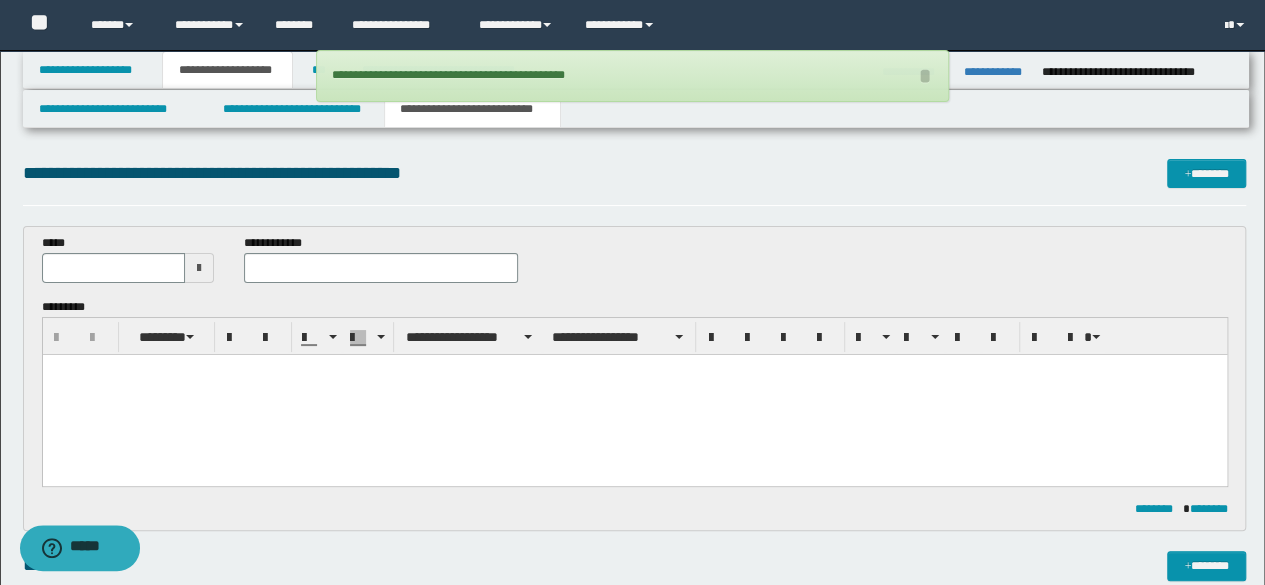 scroll, scrollTop: 0, scrollLeft: 0, axis: both 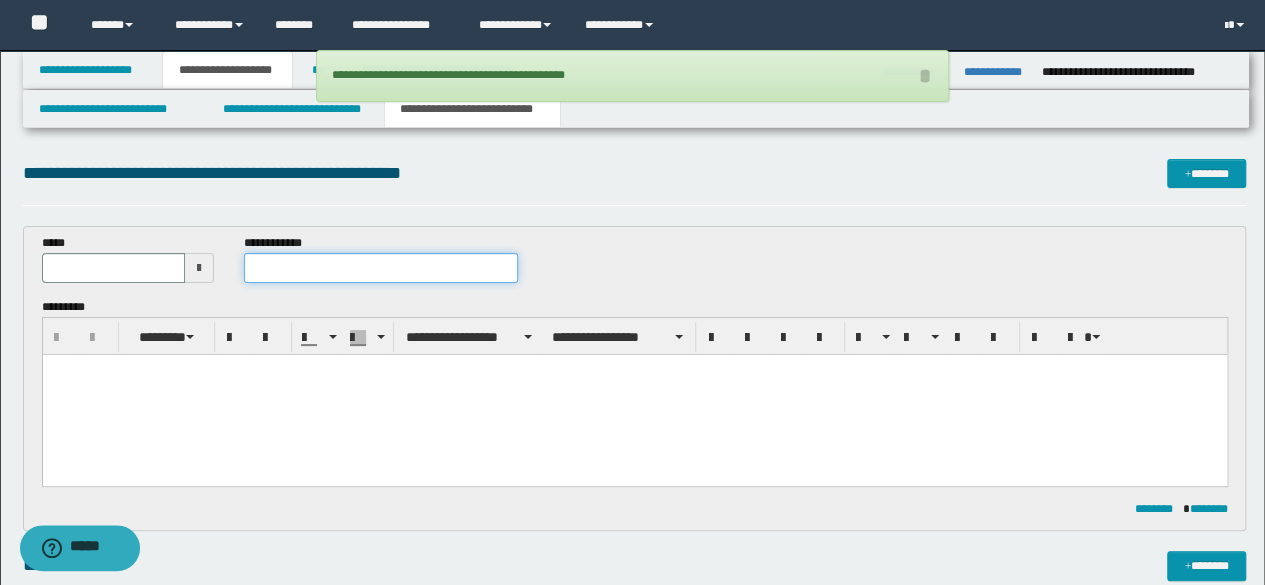 click at bounding box center [381, 268] 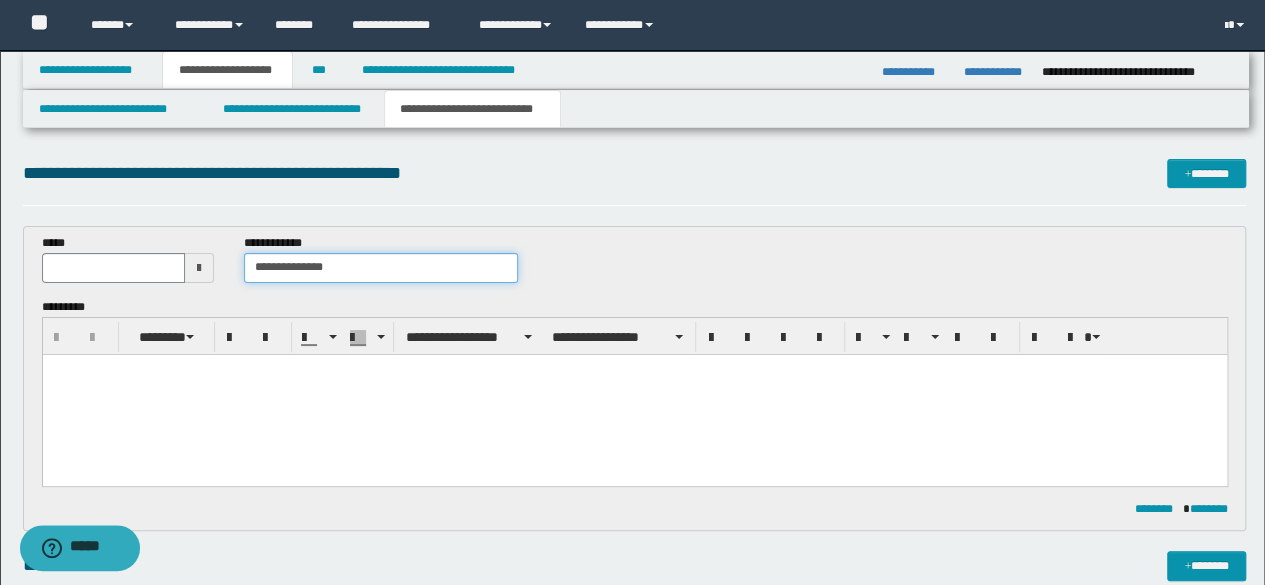 type on "**********" 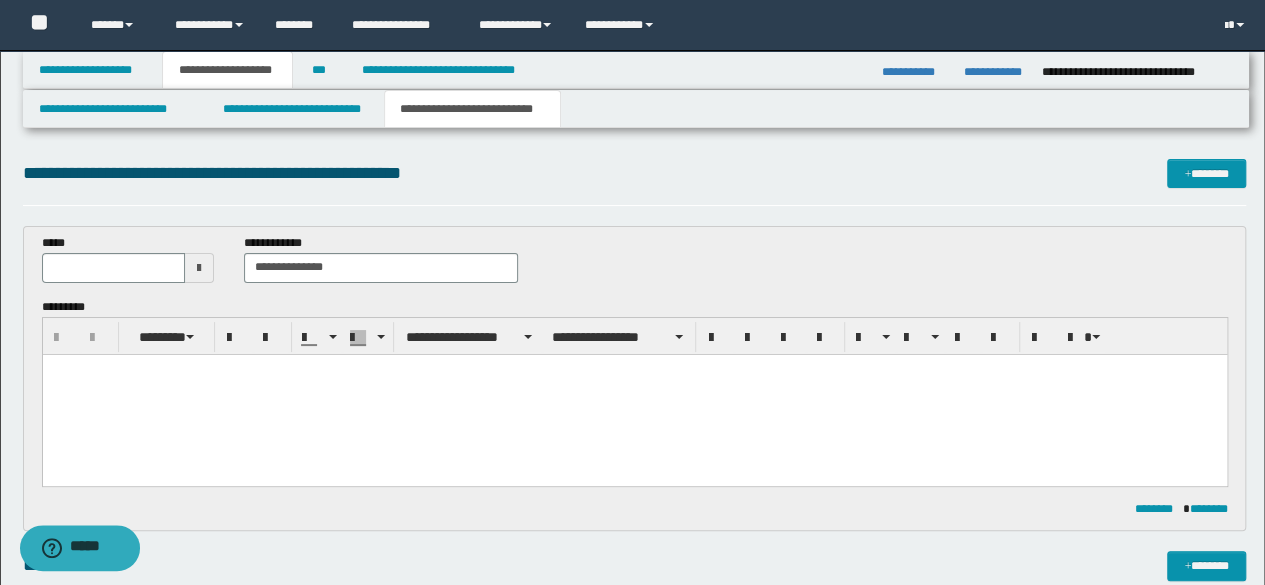 click at bounding box center (634, 394) 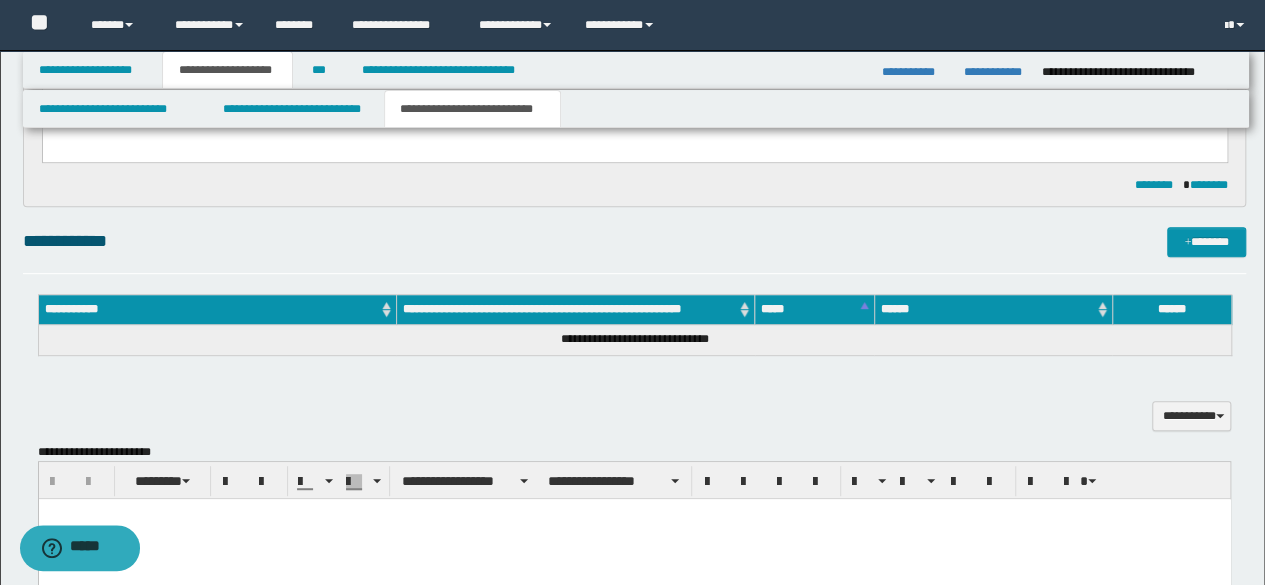 scroll, scrollTop: 293, scrollLeft: 0, axis: vertical 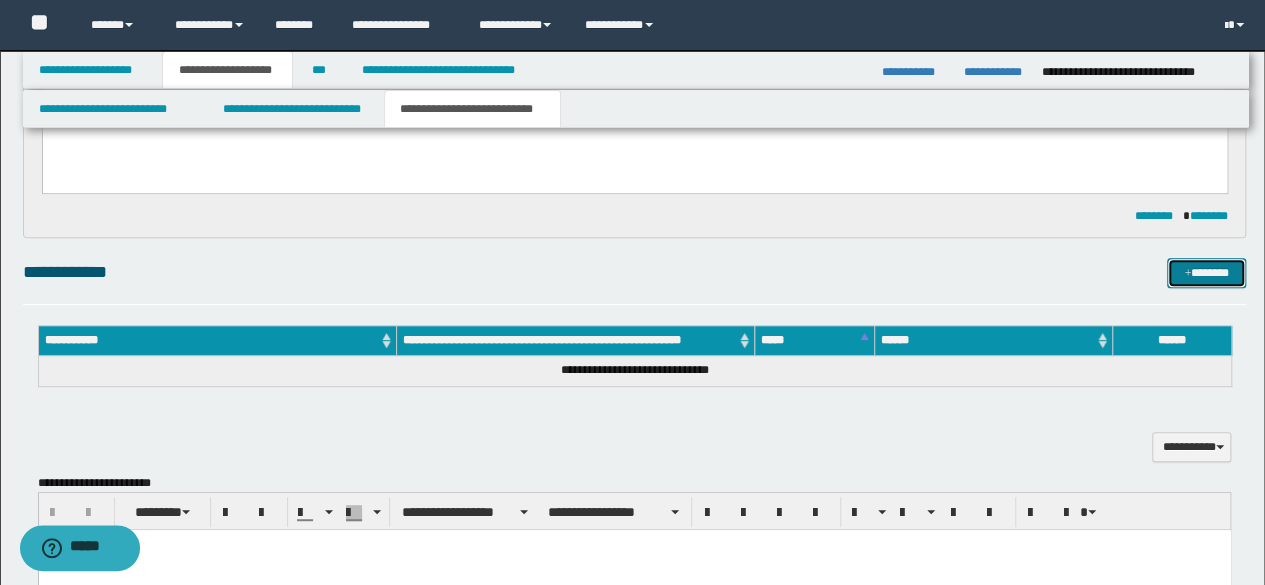 click on "*******" at bounding box center (1206, 272) 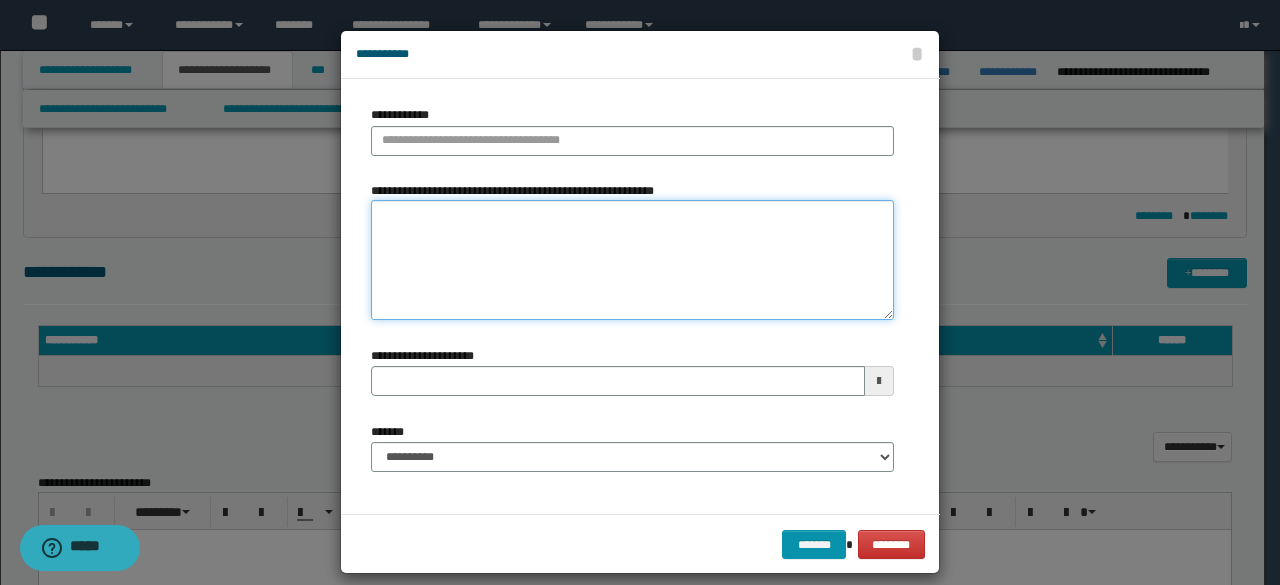 click on "**********" at bounding box center [632, 260] 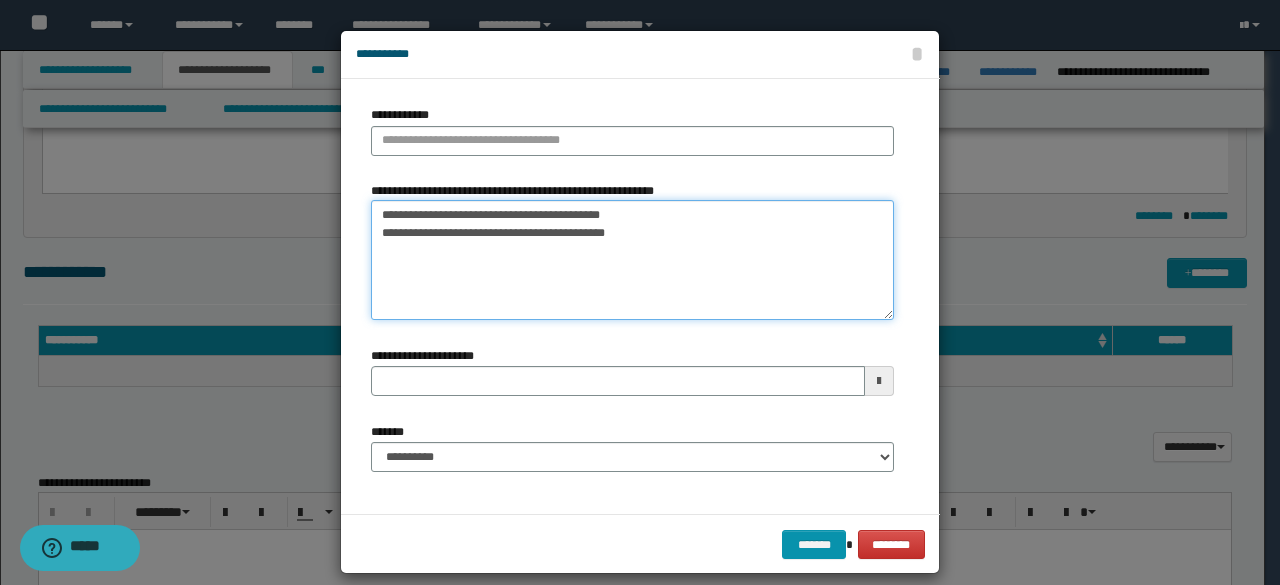 drag, startPoint x: 396, startPoint y: 217, endPoint x: 423, endPoint y: 211, distance: 27.658634 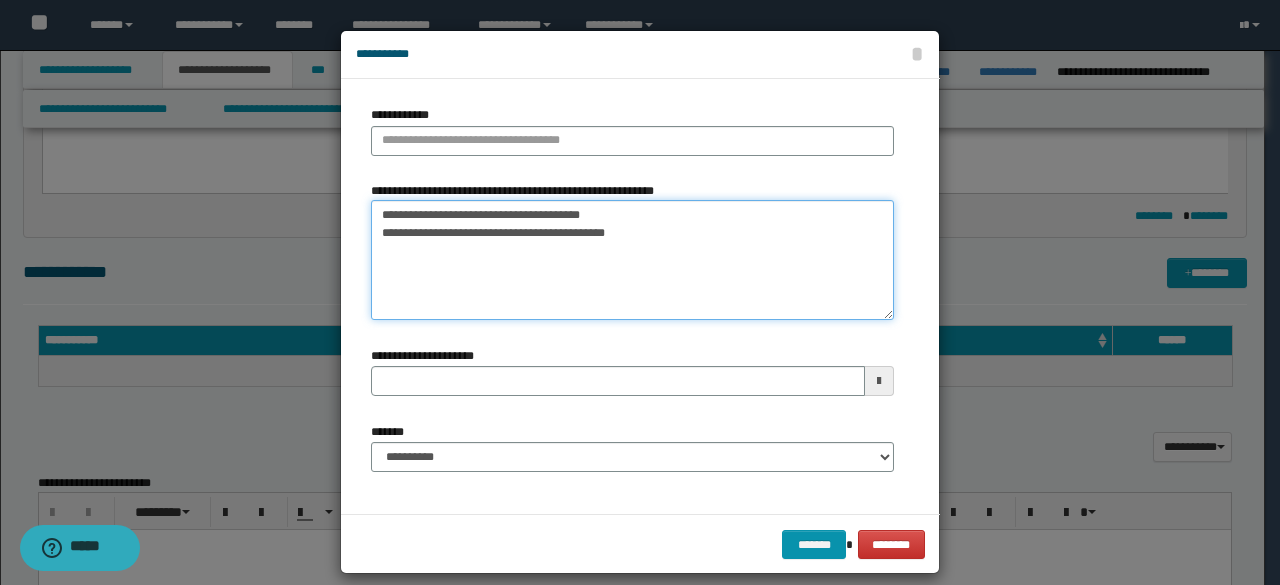 type on "**********" 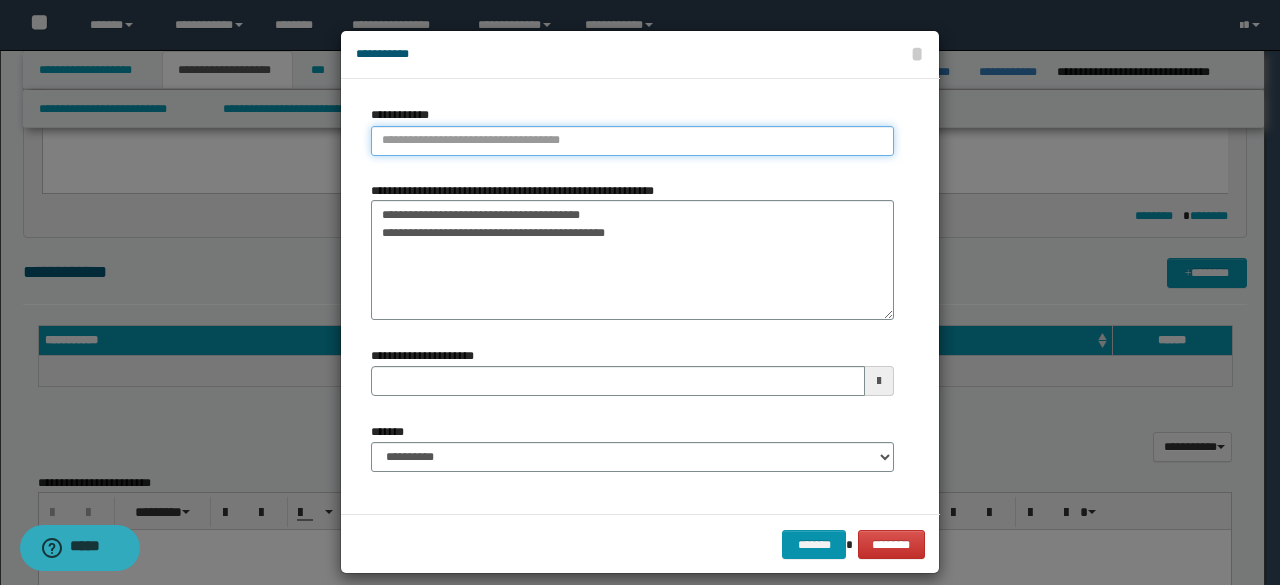 click on "**********" at bounding box center (632, 141) 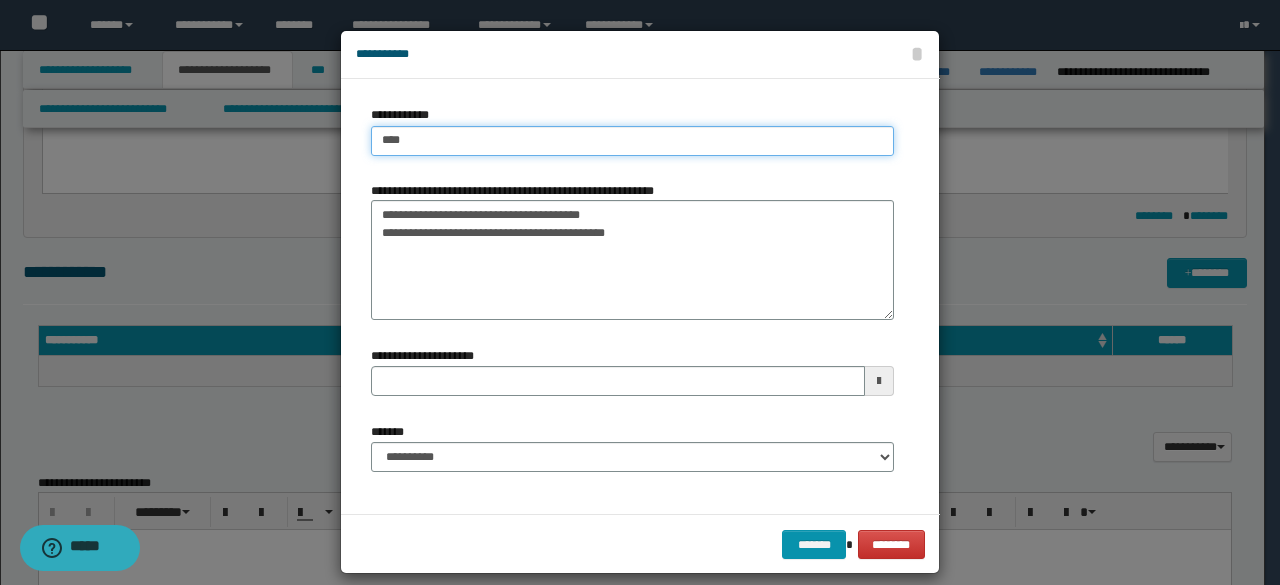 type on "****" 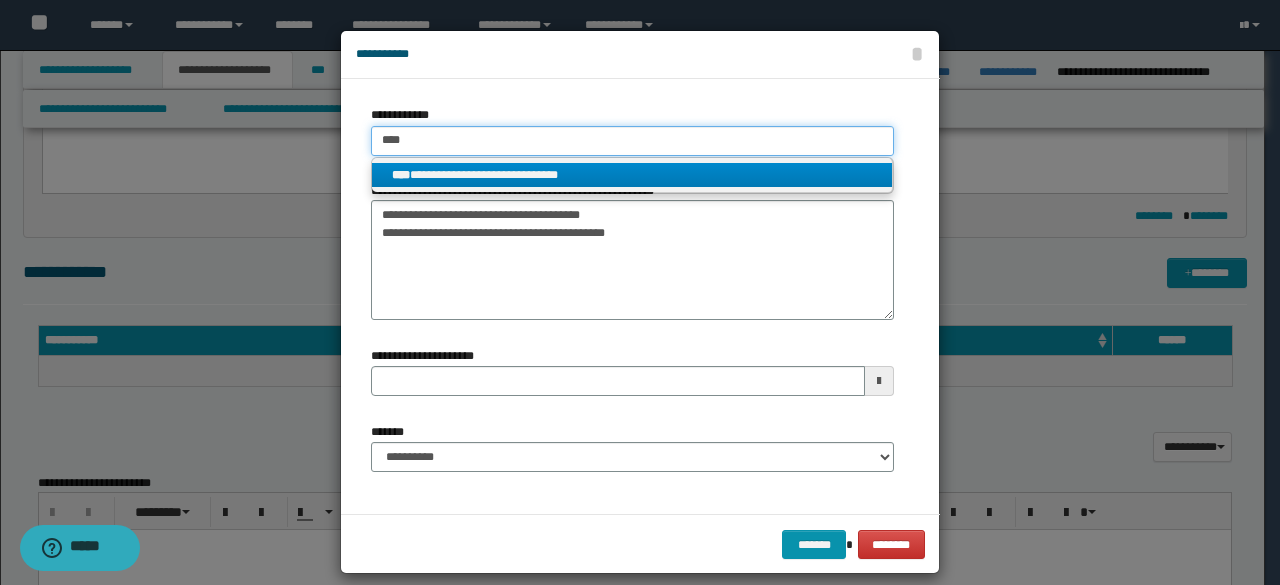 type on "****" 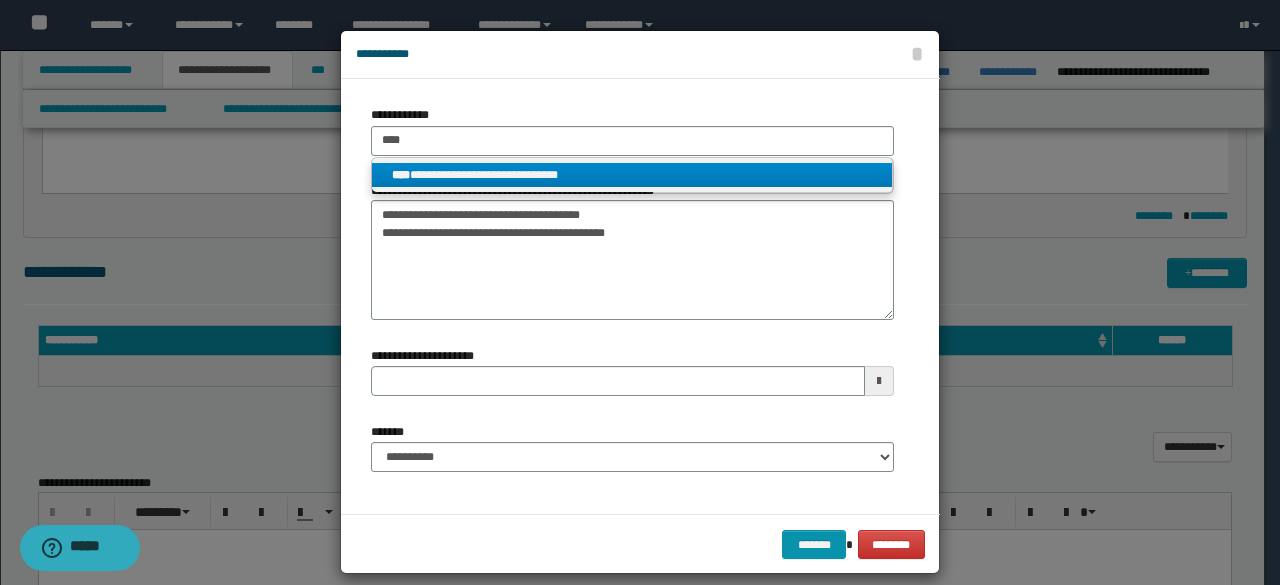 click on "**********" at bounding box center (632, 175) 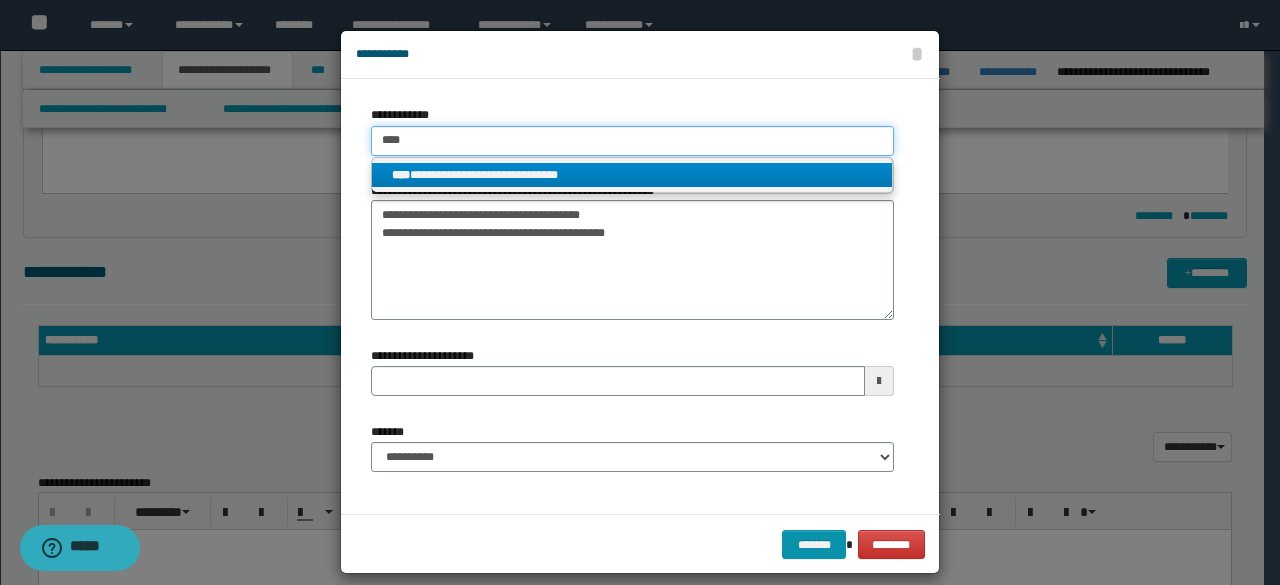 type 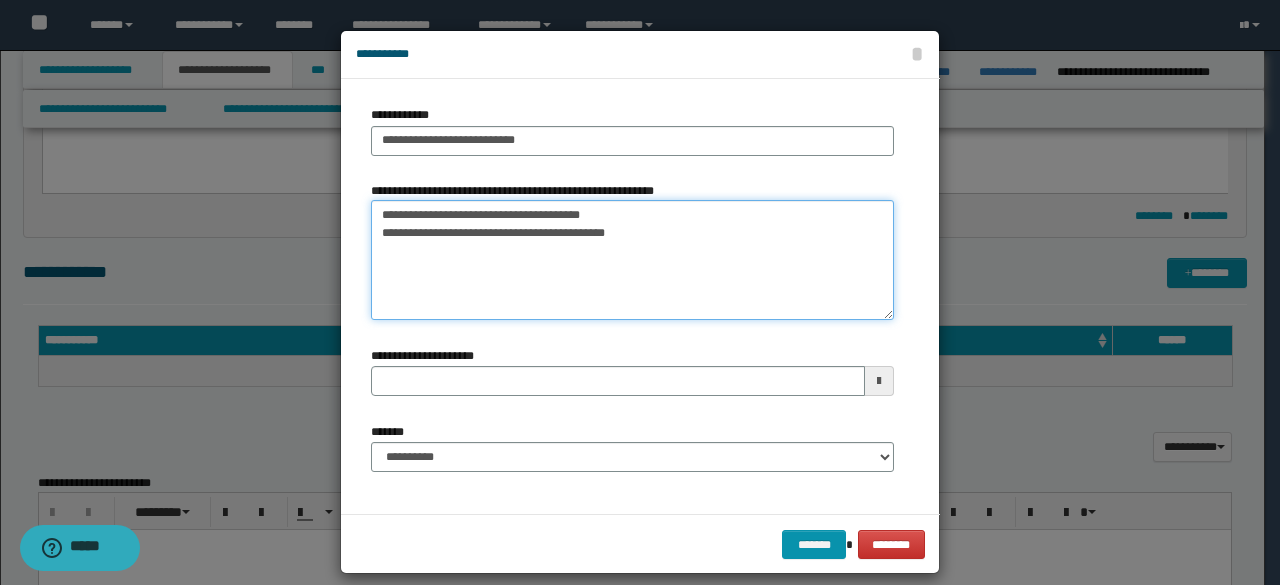 click on "**********" at bounding box center (632, 260) 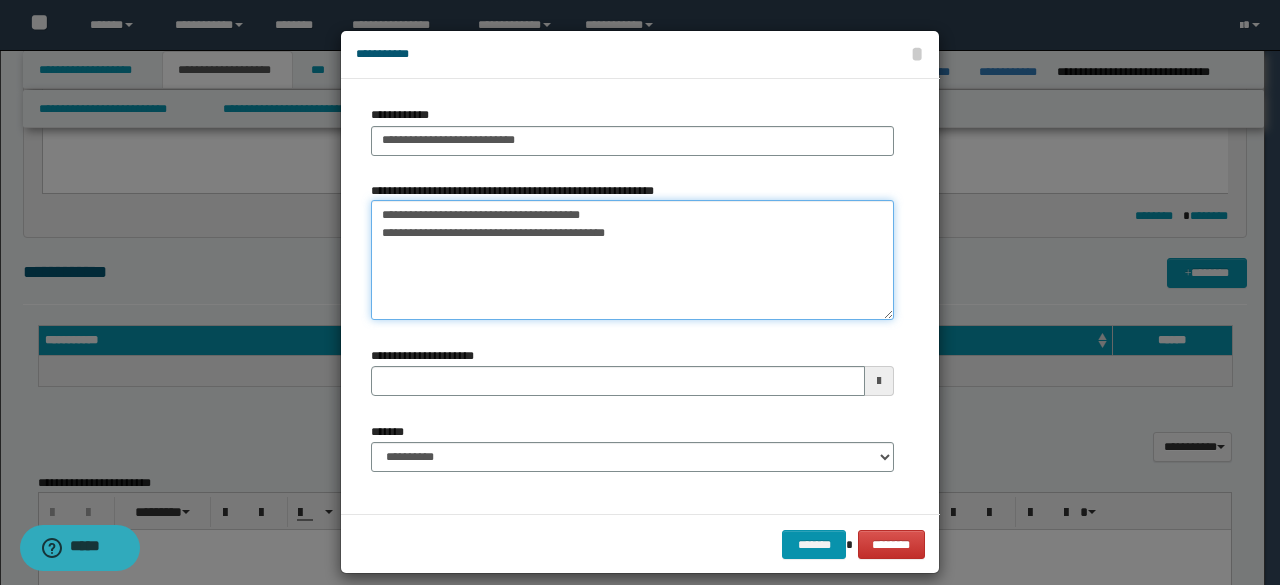 click on "**********" at bounding box center [632, 260] 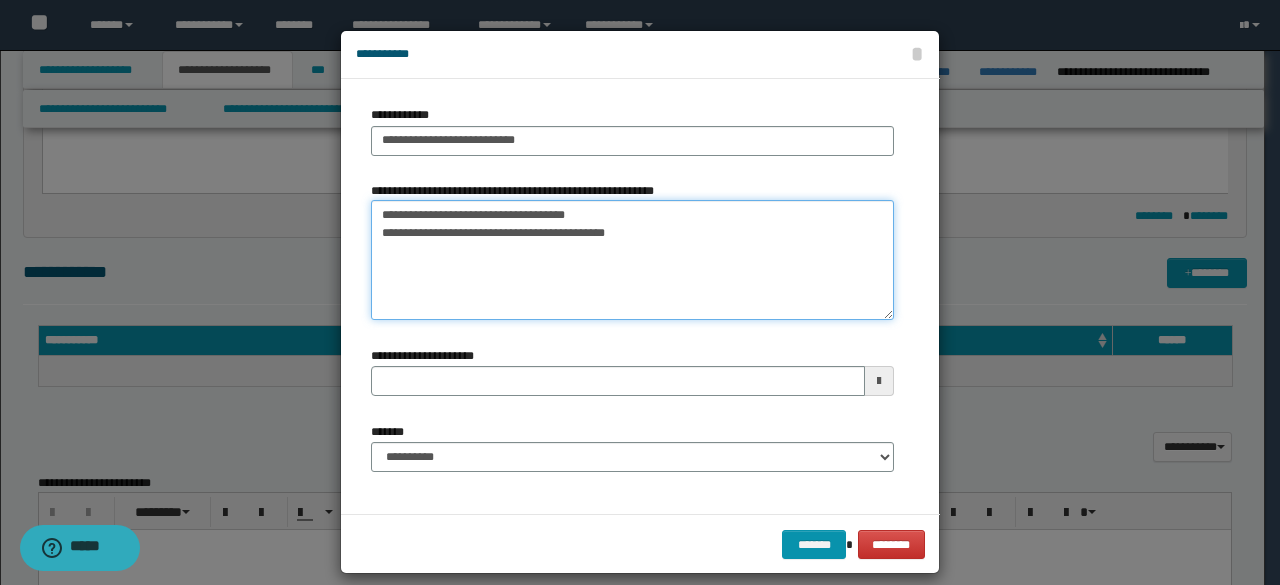 drag, startPoint x: 372, startPoint y: 205, endPoint x: 434, endPoint y: 218, distance: 63.348244 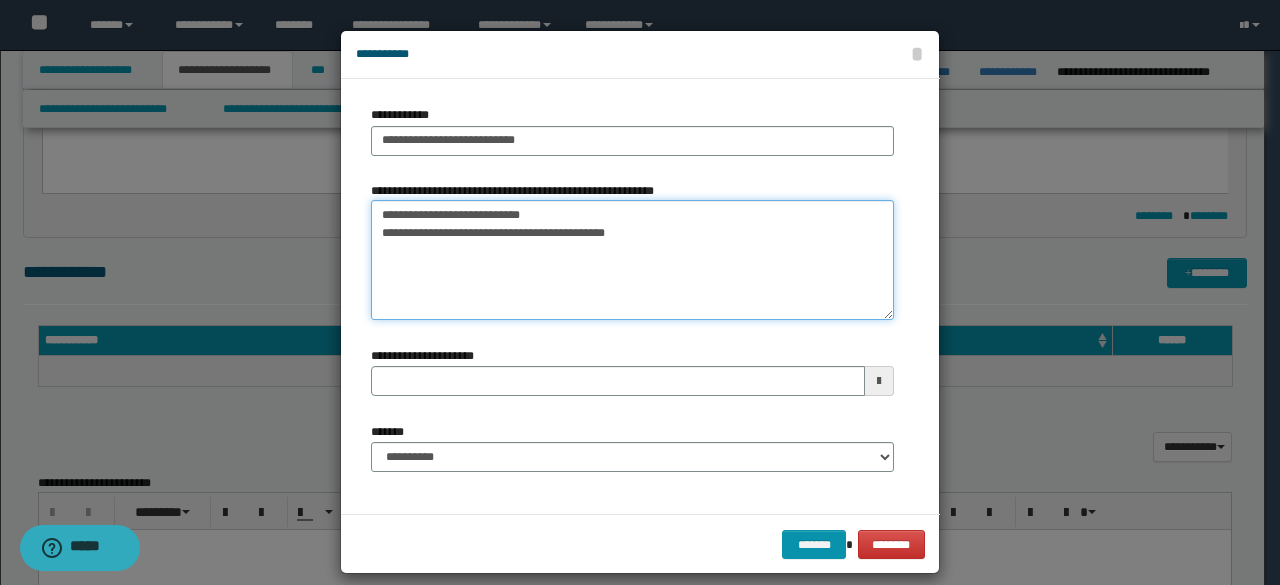 drag, startPoint x: 368, startPoint y: 226, endPoint x: 741, endPoint y: 239, distance: 373.22647 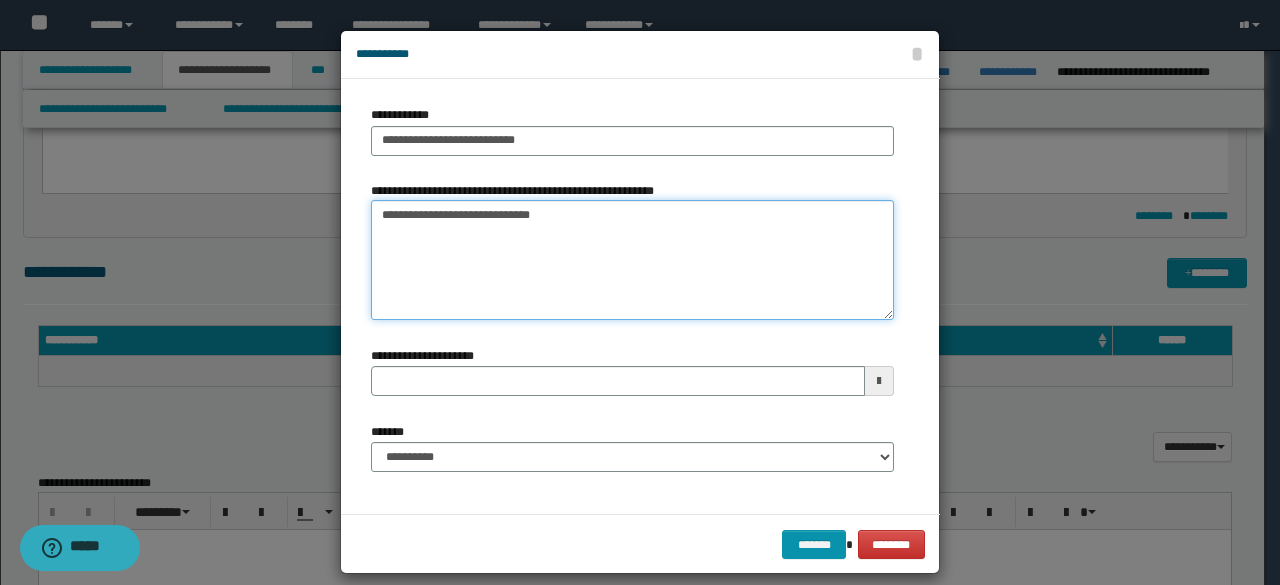 type on "**********" 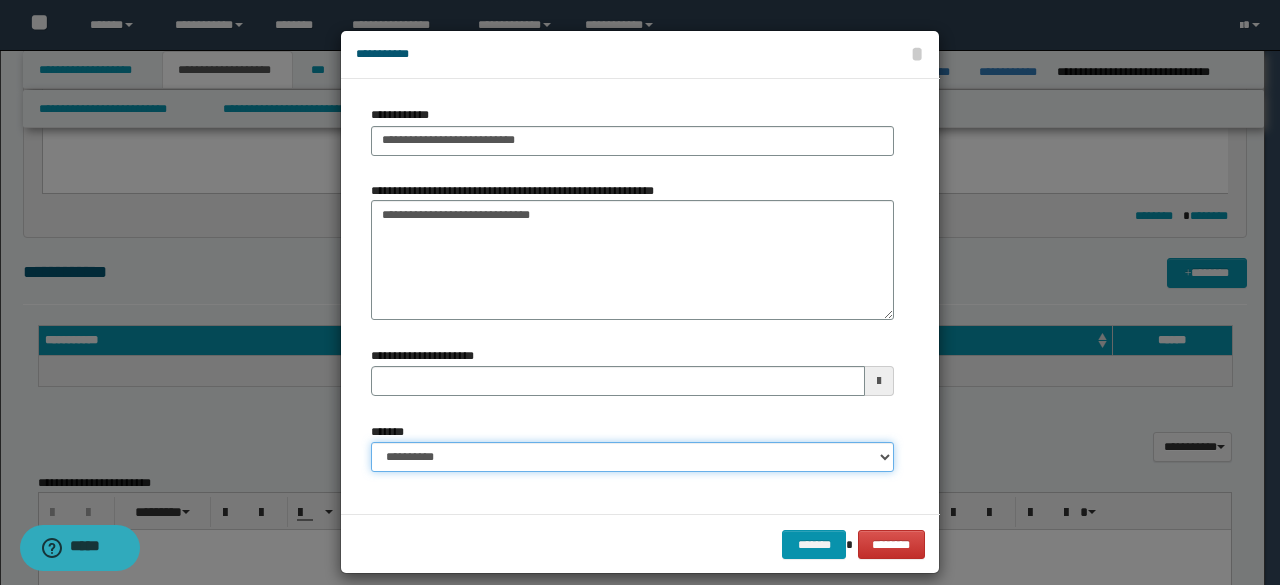 click on "**********" at bounding box center [632, 457] 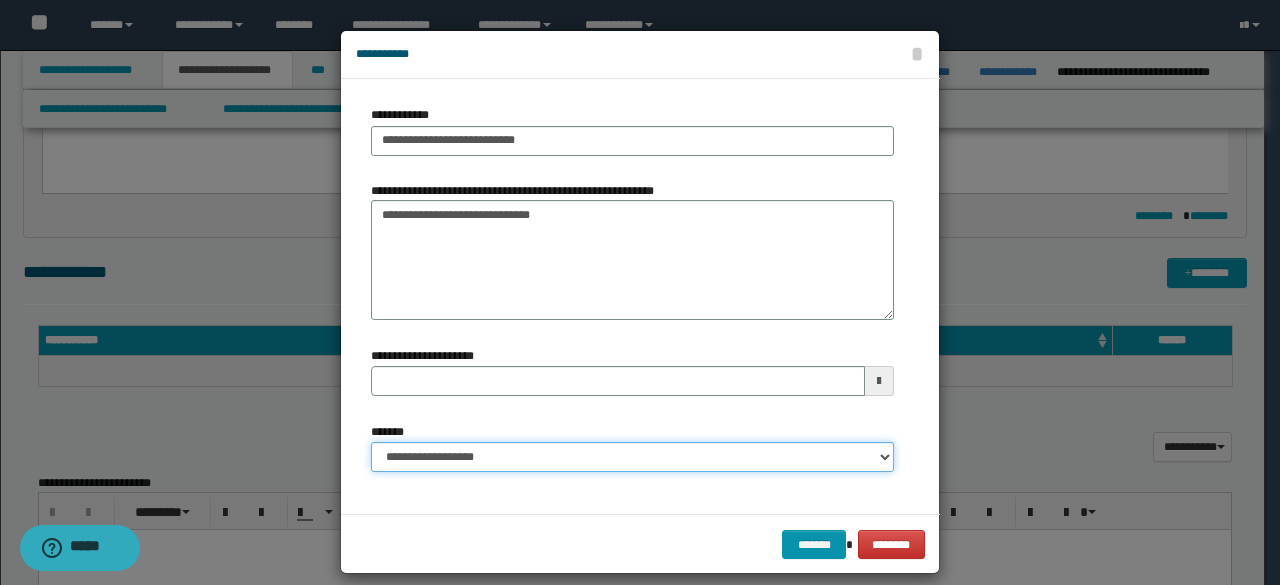 click on "**********" at bounding box center [632, 457] 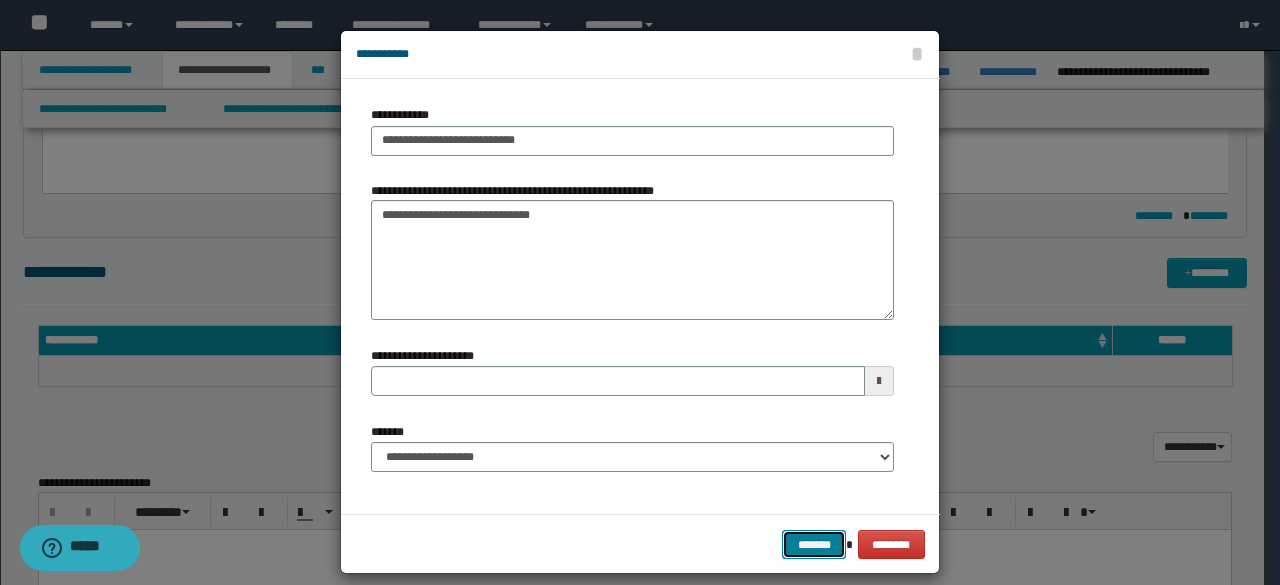 click on "*******" at bounding box center (814, 544) 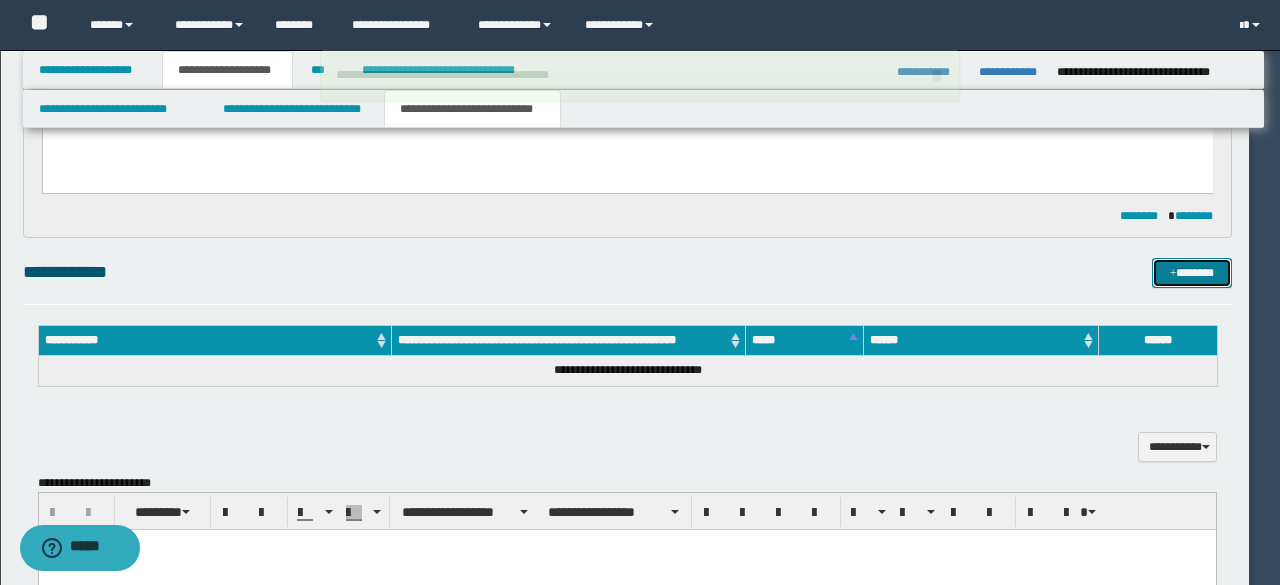 type 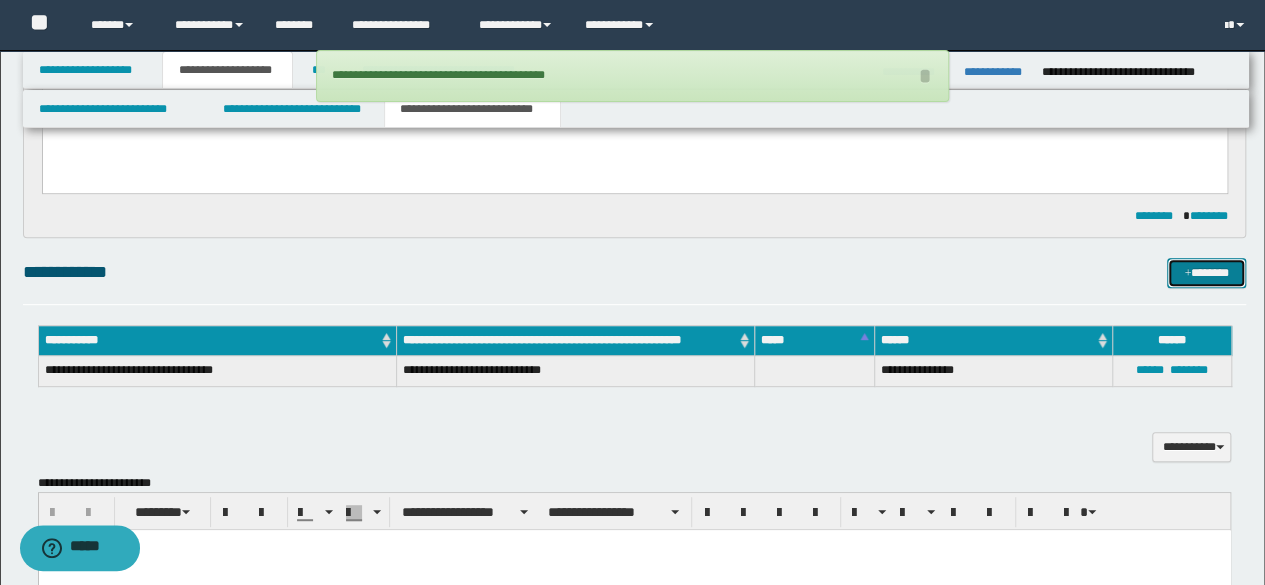 click on "*******" at bounding box center [1206, 272] 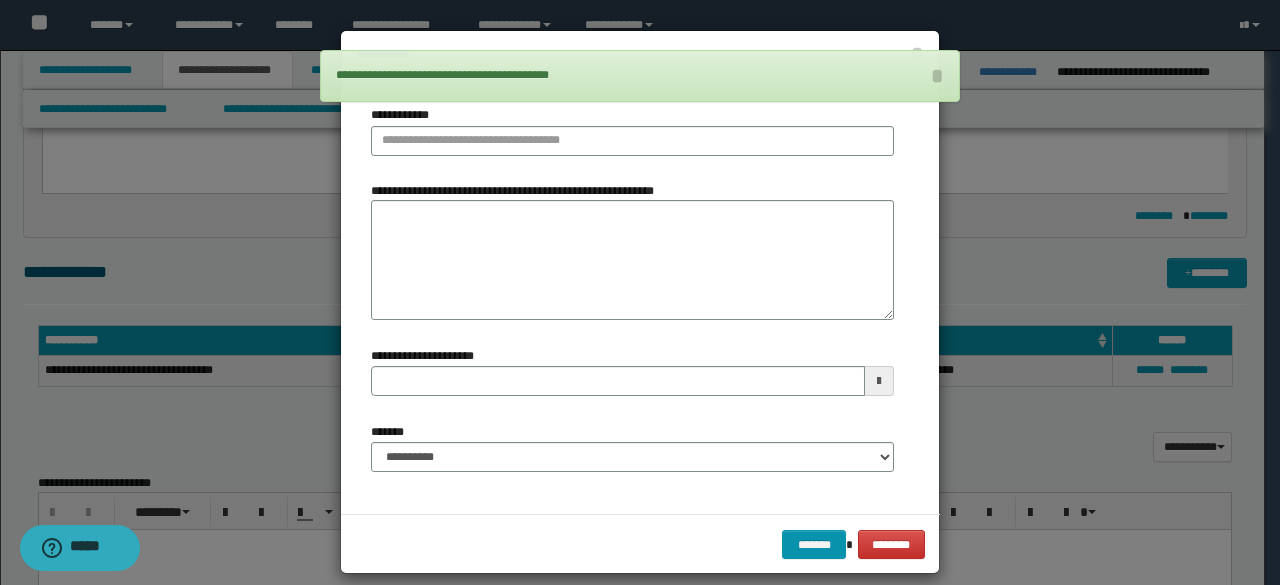 click on "**********" at bounding box center (640, 296) 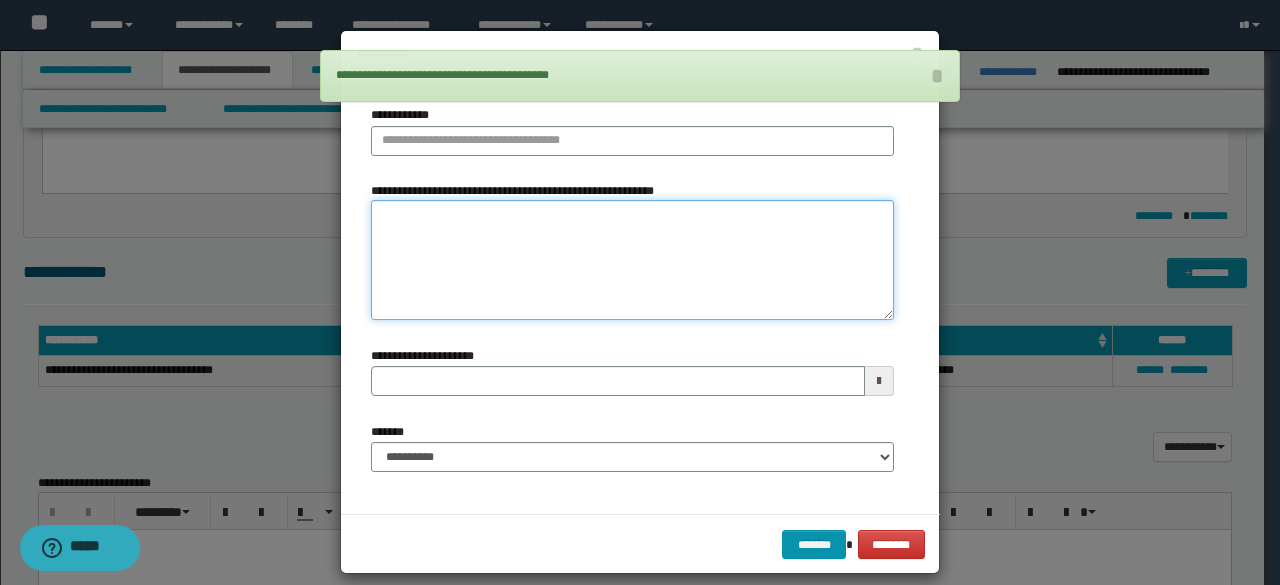 click on "**********" at bounding box center (632, 260) 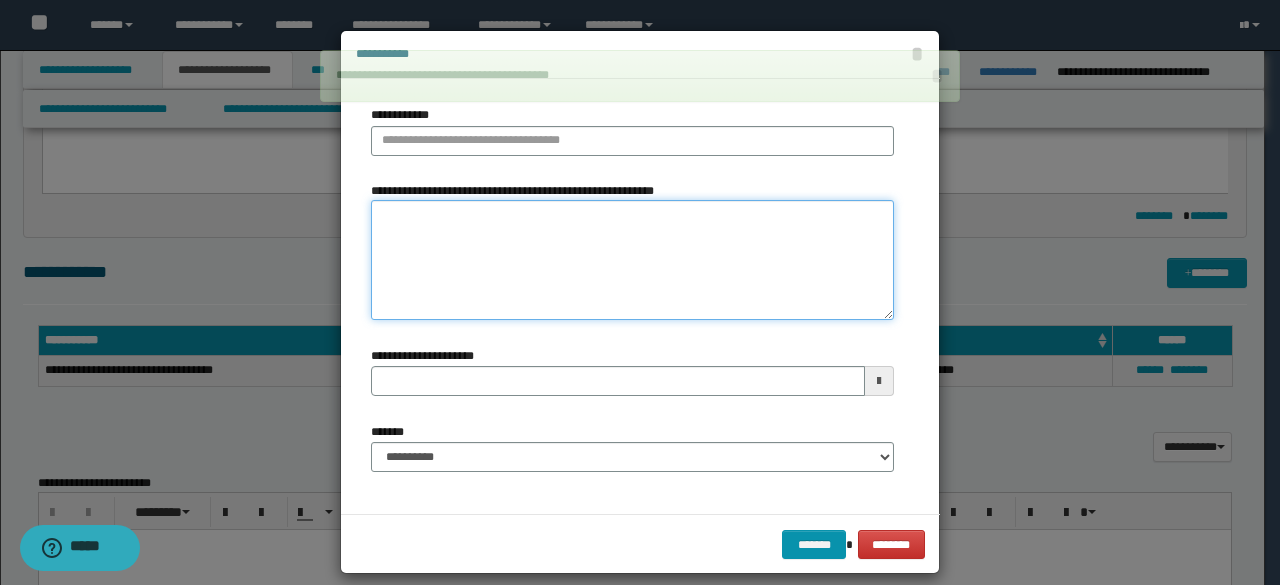 paste on "**********" 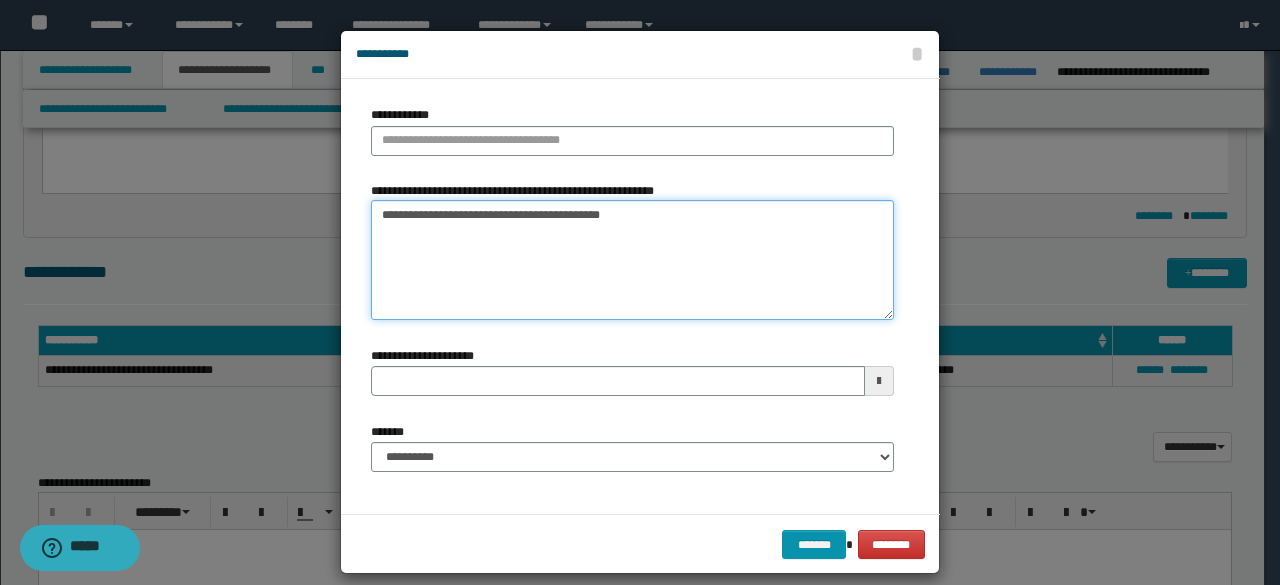 drag, startPoint x: 397, startPoint y: 217, endPoint x: 423, endPoint y: 220, distance: 26.172504 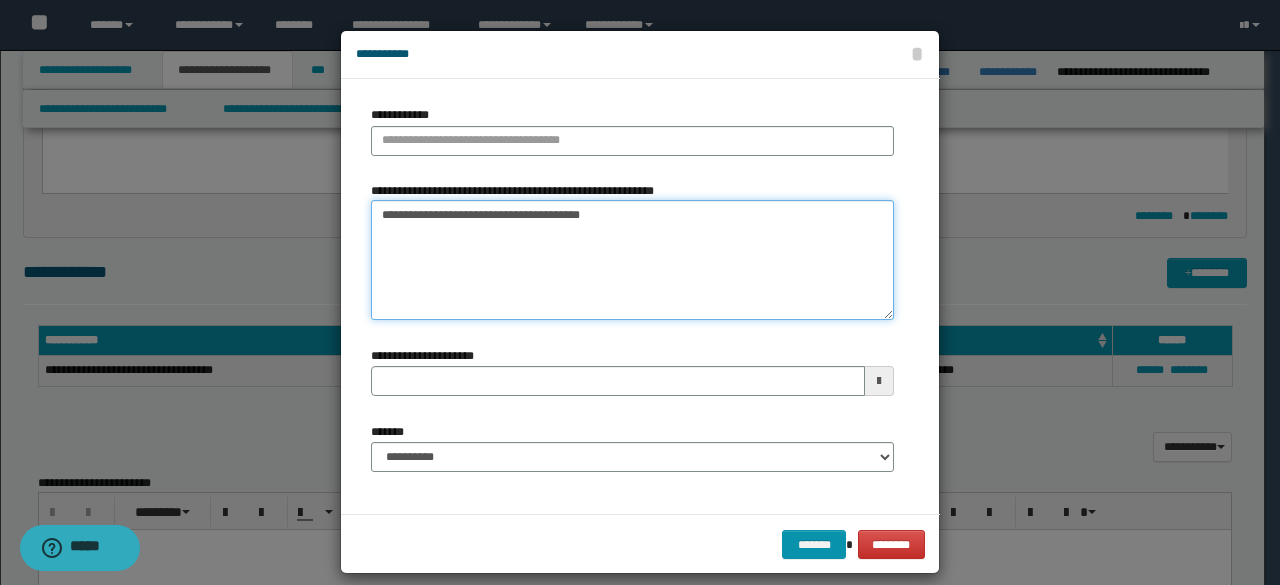 type on "**********" 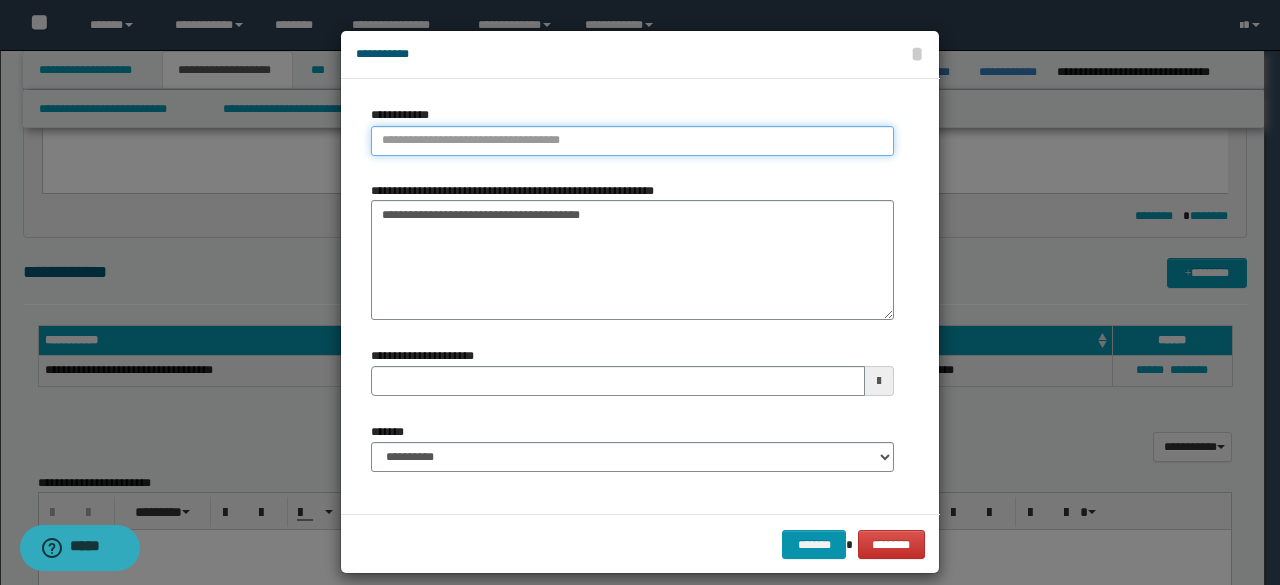 type on "**********" 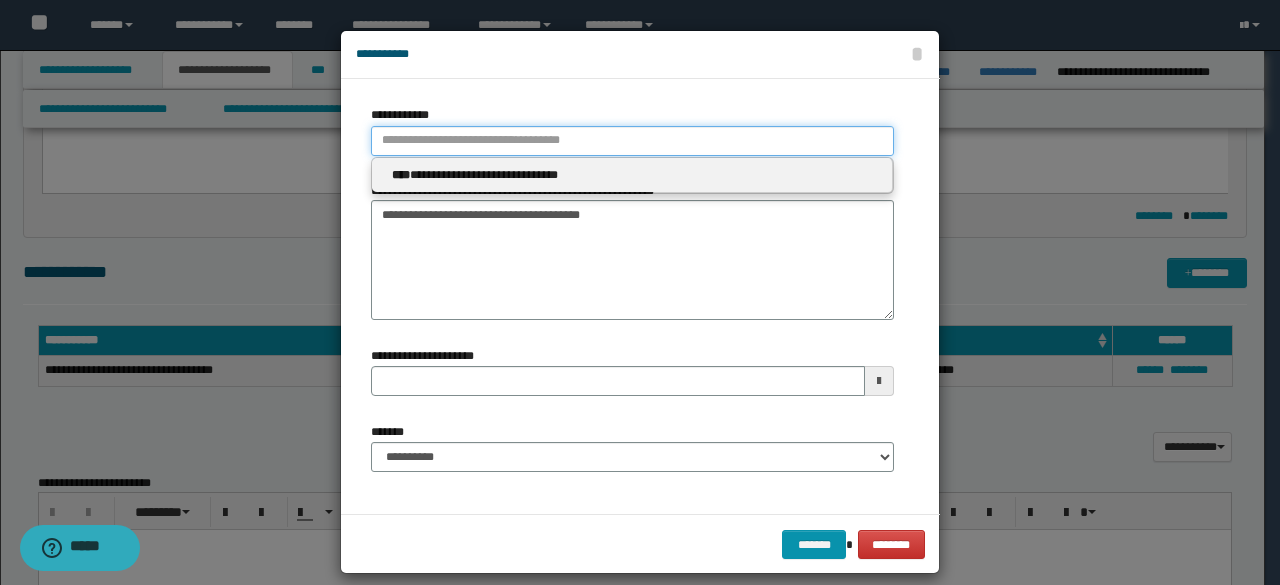 click on "**********" at bounding box center (632, 141) 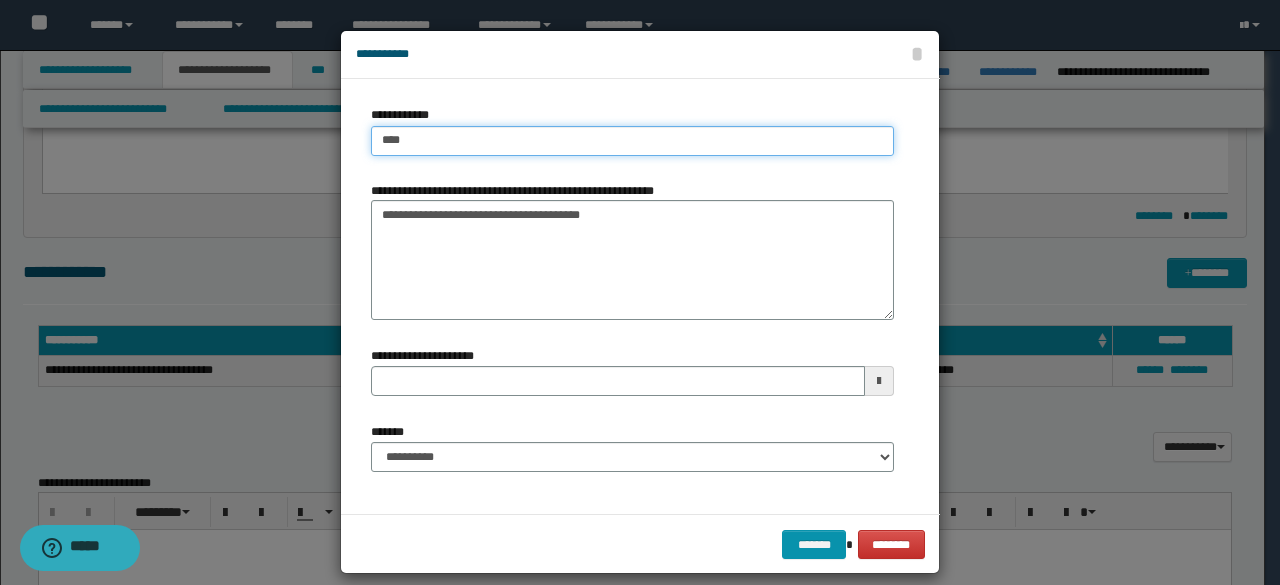 type on "****" 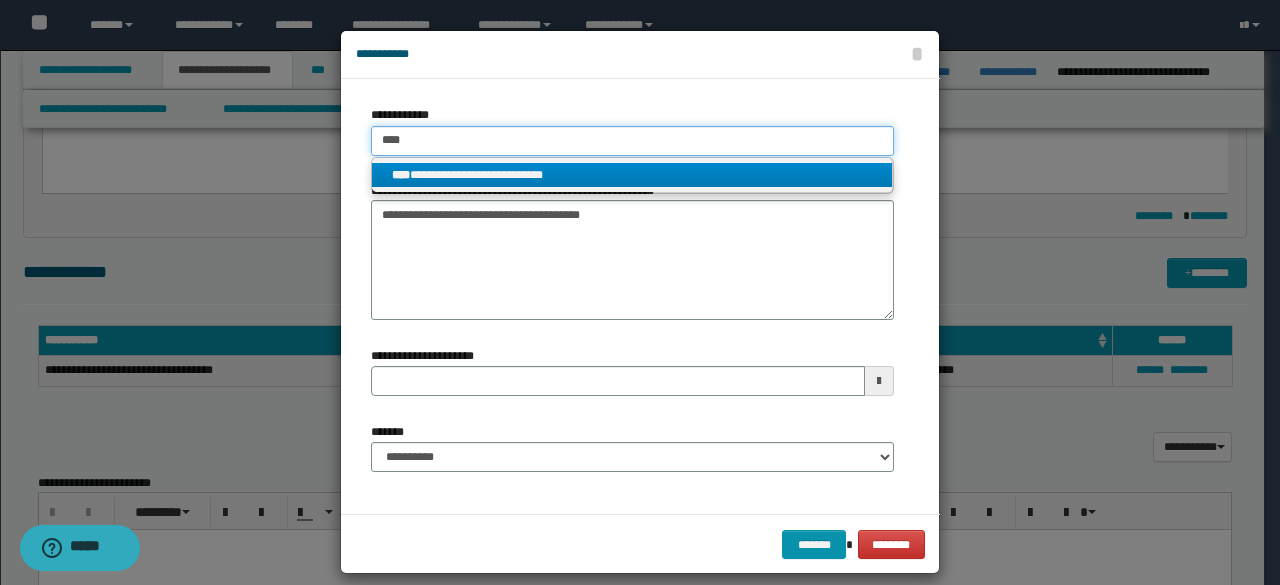 type on "****" 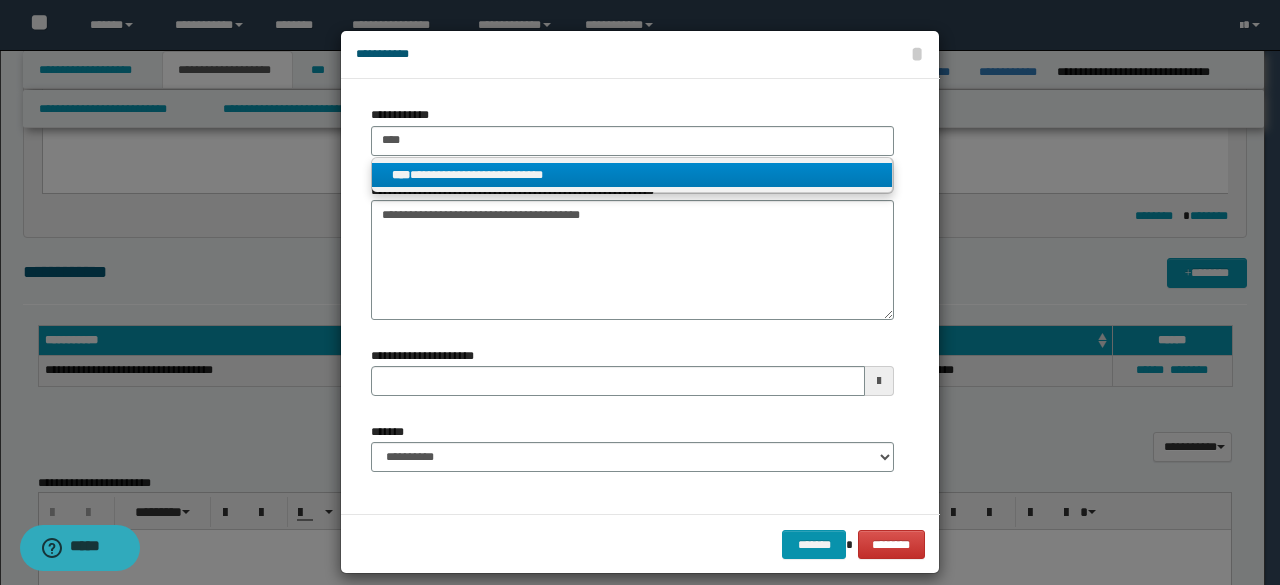 click on "**********" at bounding box center [632, 175] 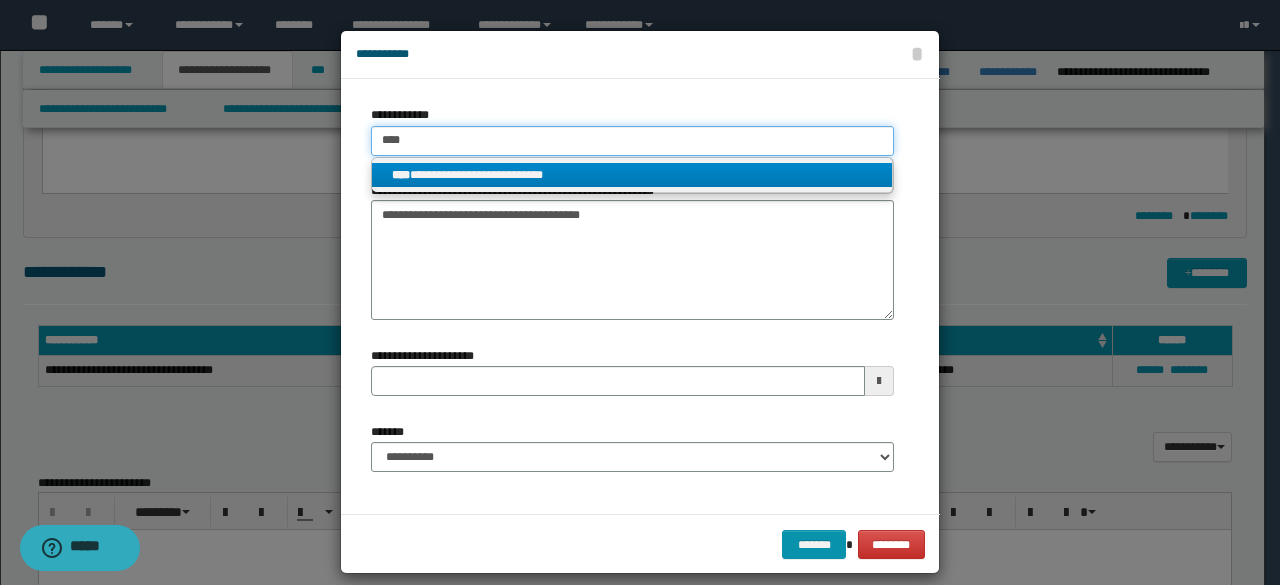 type 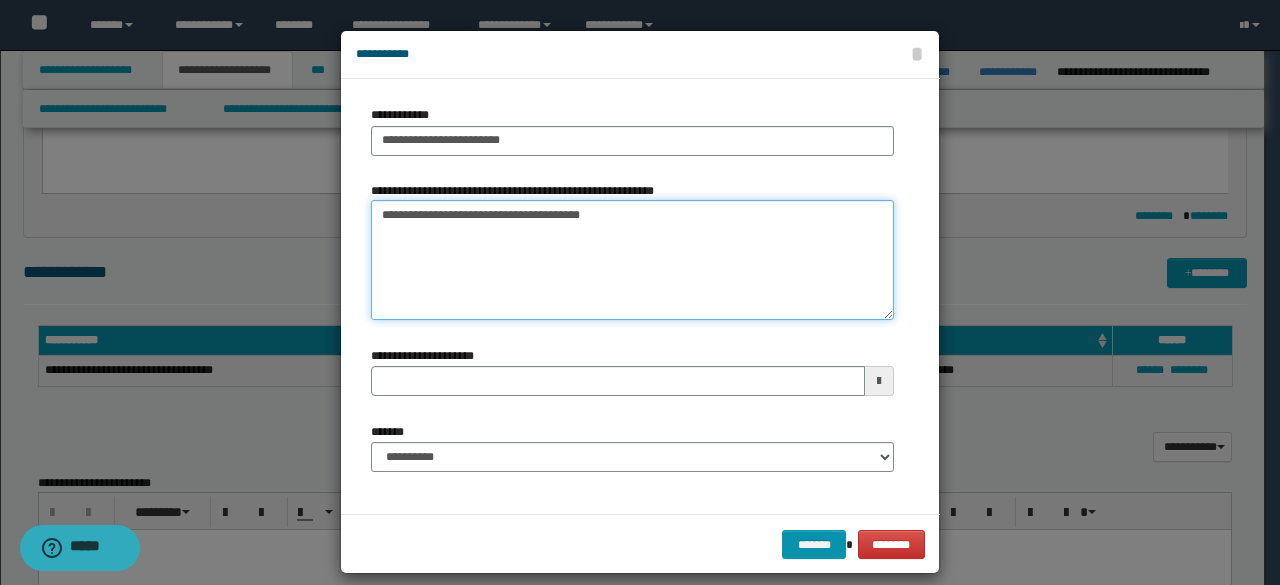 click on "**********" at bounding box center (632, 260) 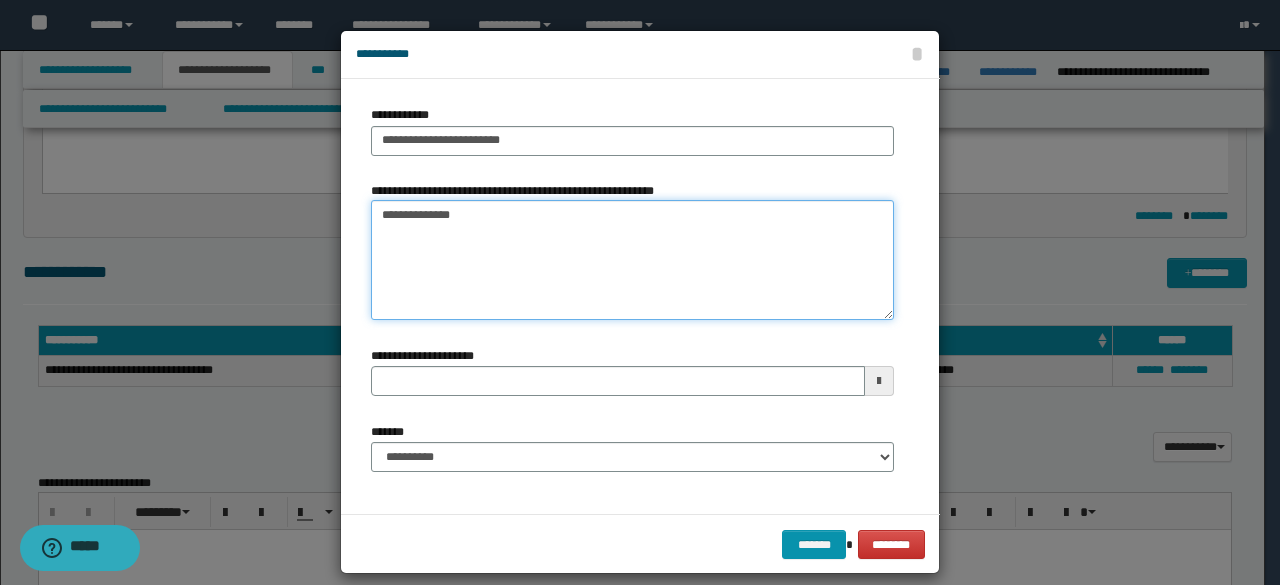 type on "**********" 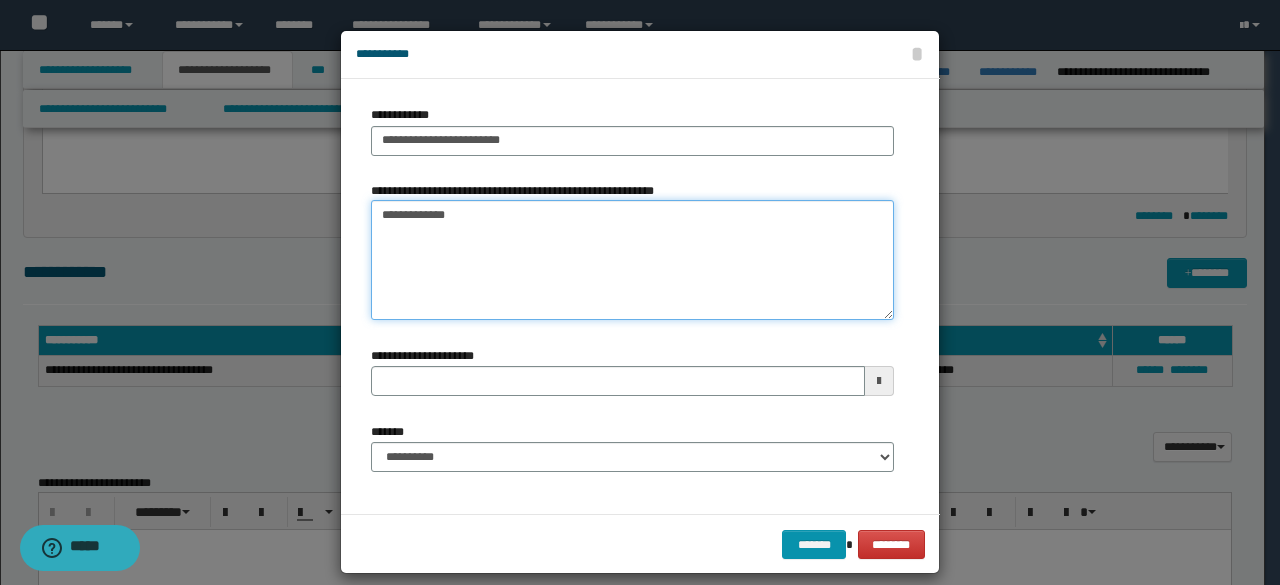 type 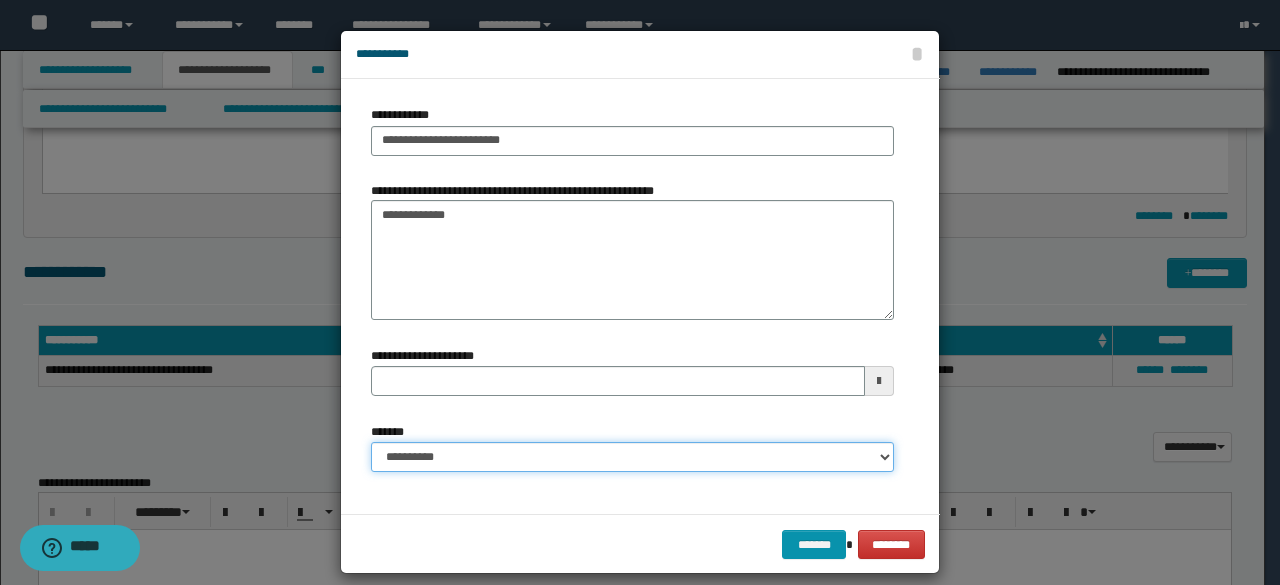 click on "**********" at bounding box center (632, 457) 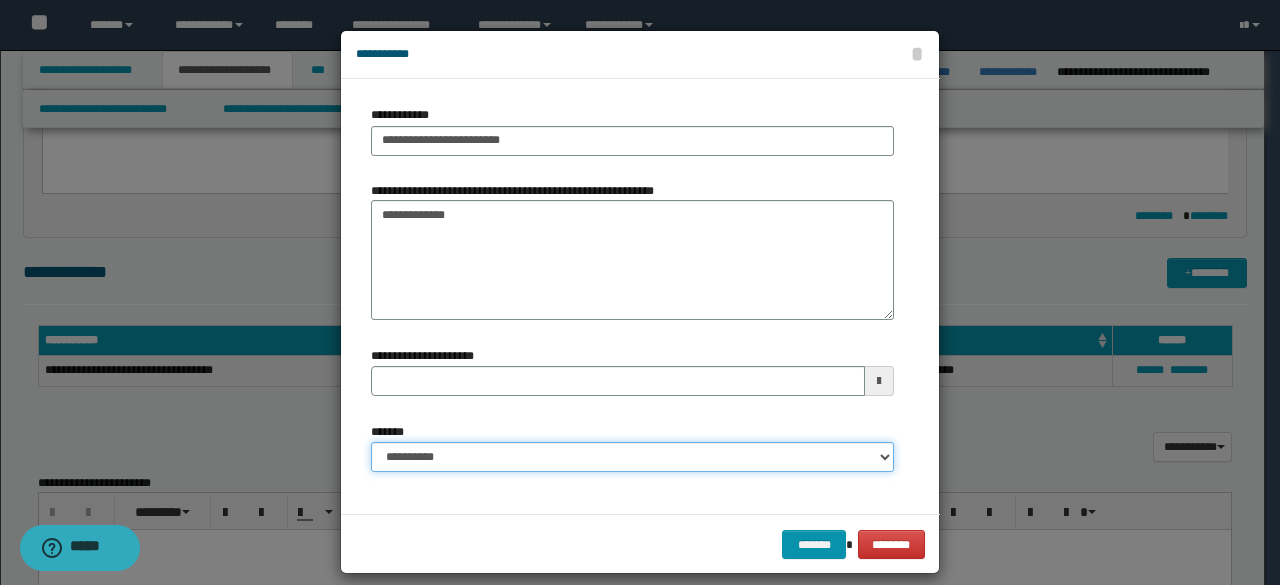 select on "*" 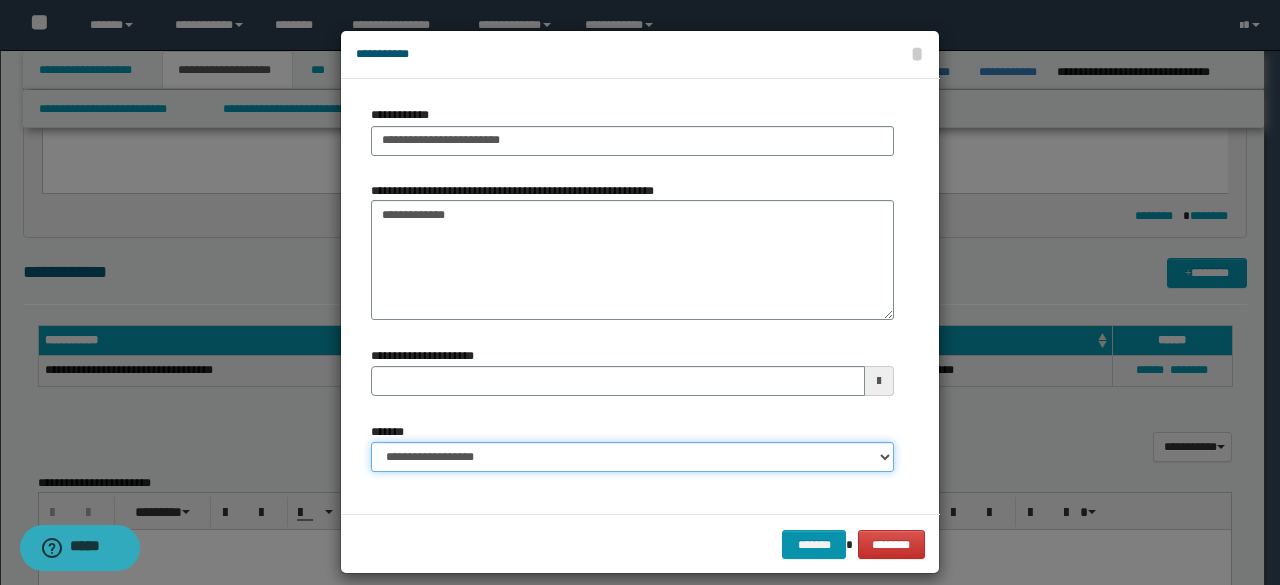 type 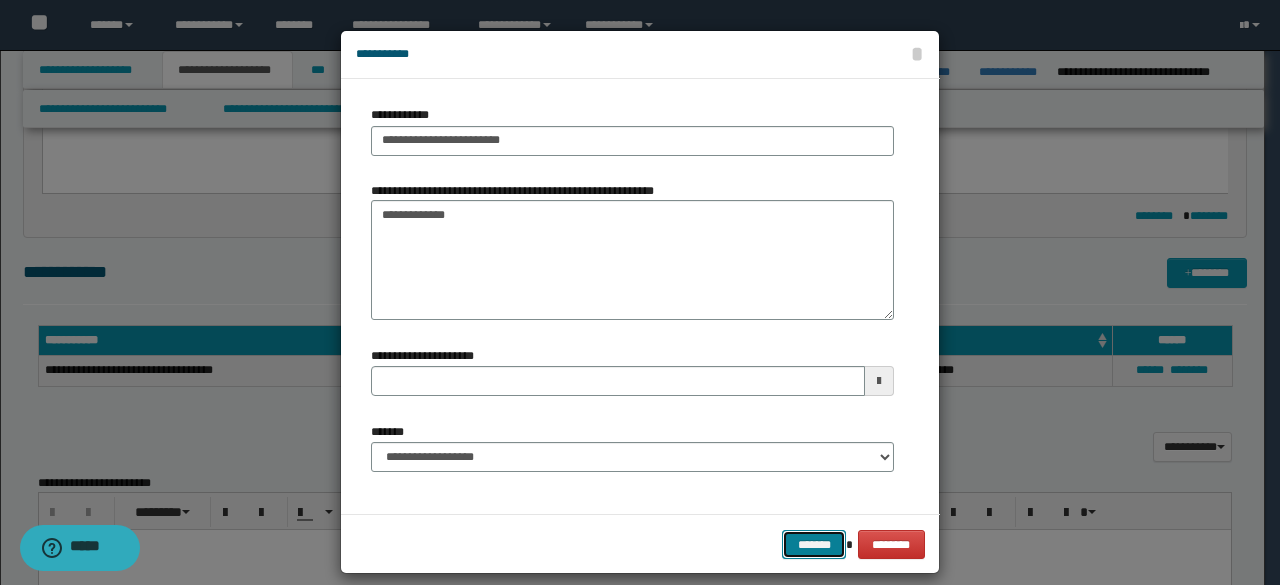 click on "*******" at bounding box center [814, 544] 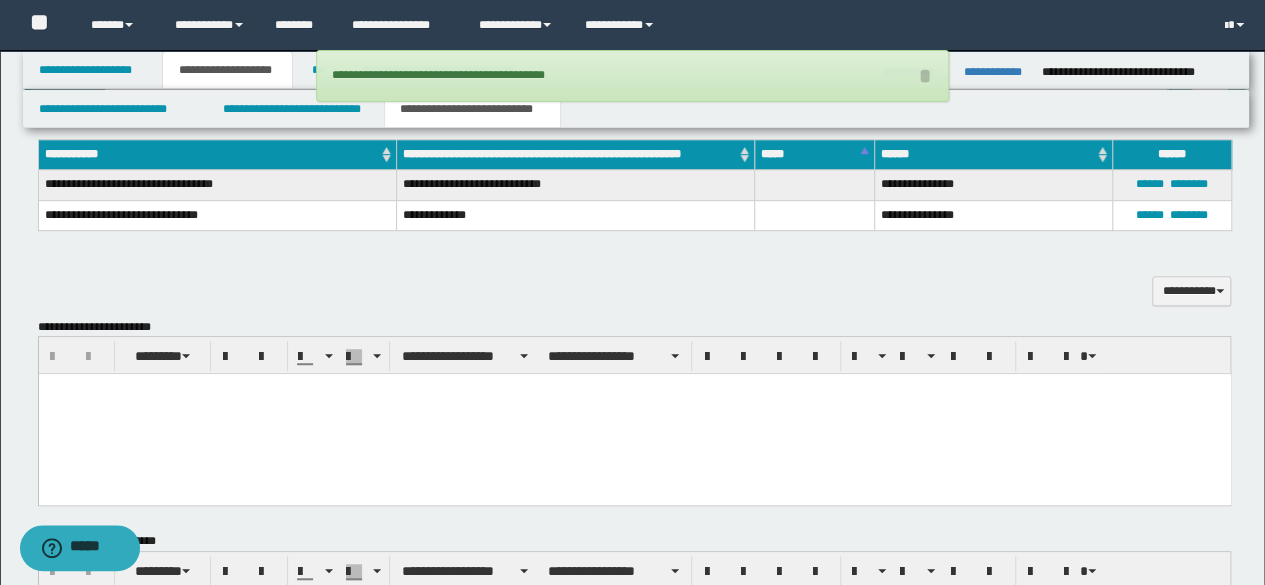 scroll, scrollTop: 593, scrollLeft: 0, axis: vertical 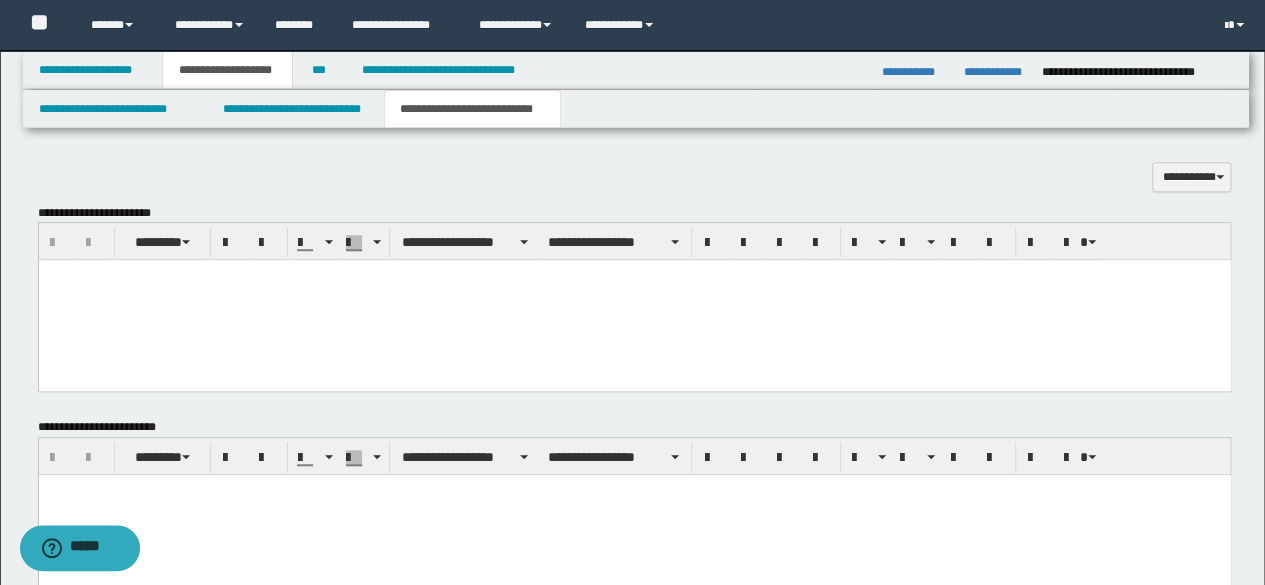 click at bounding box center (634, 300) 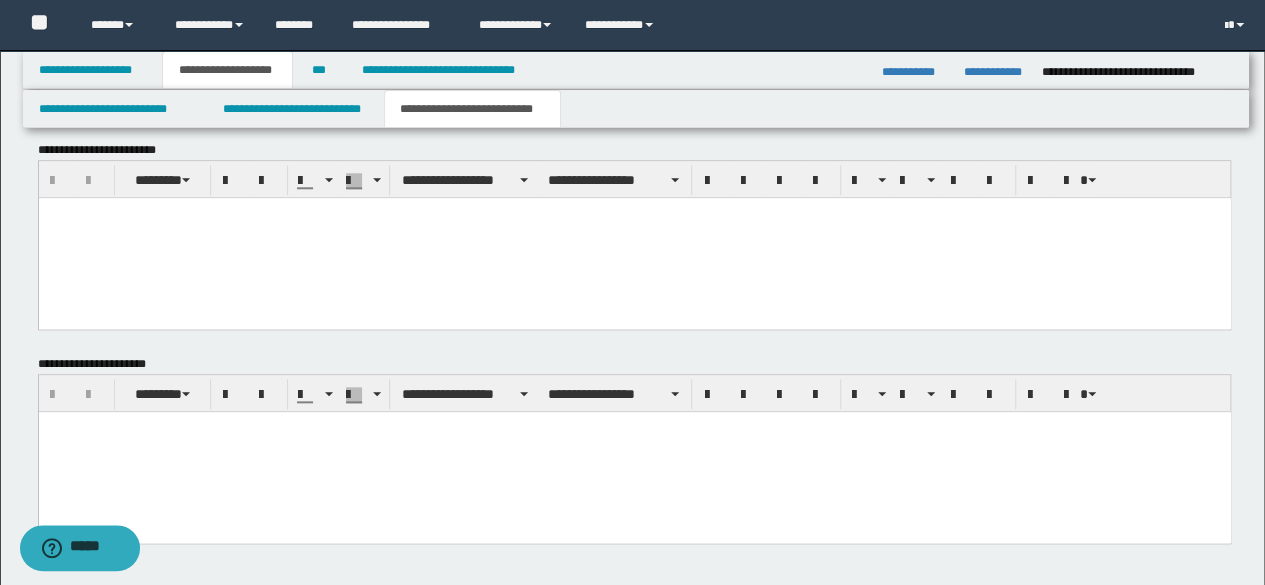 scroll, scrollTop: 1027, scrollLeft: 0, axis: vertical 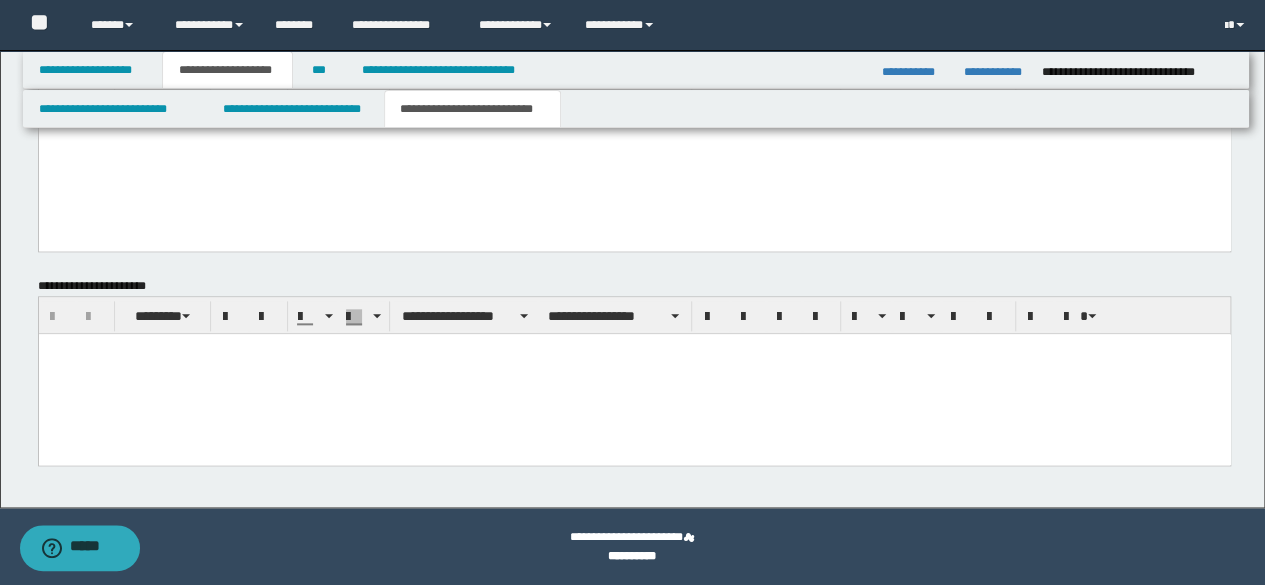 click at bounding box center (634, 373) 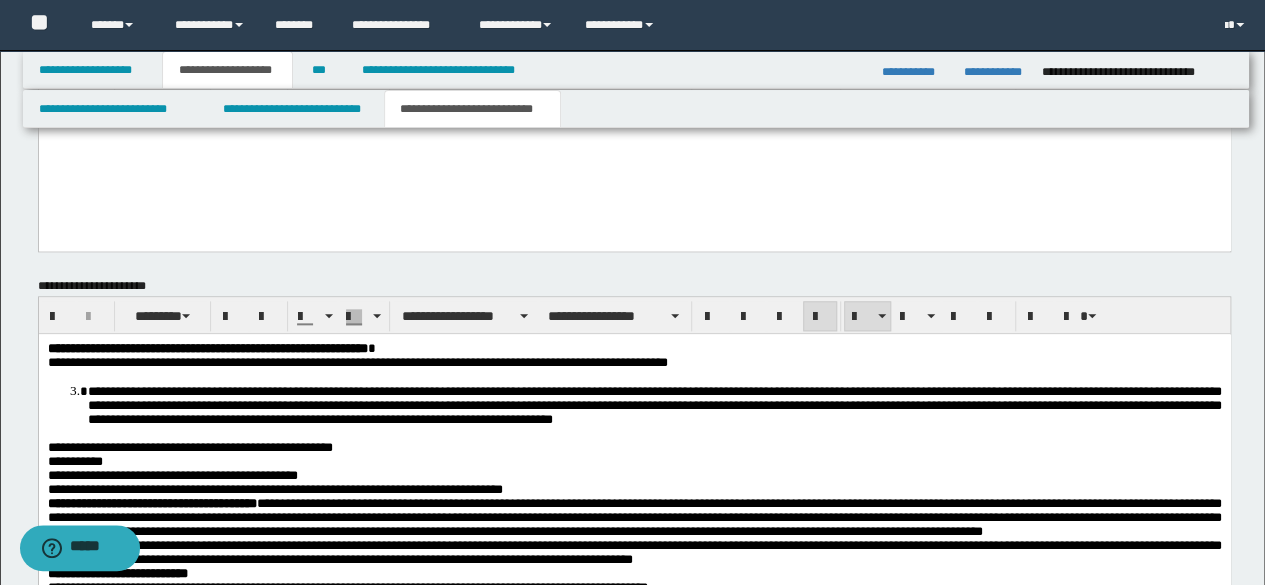 scroll, scrollTop: 1418, scrollLeft: 0, axis: vertical 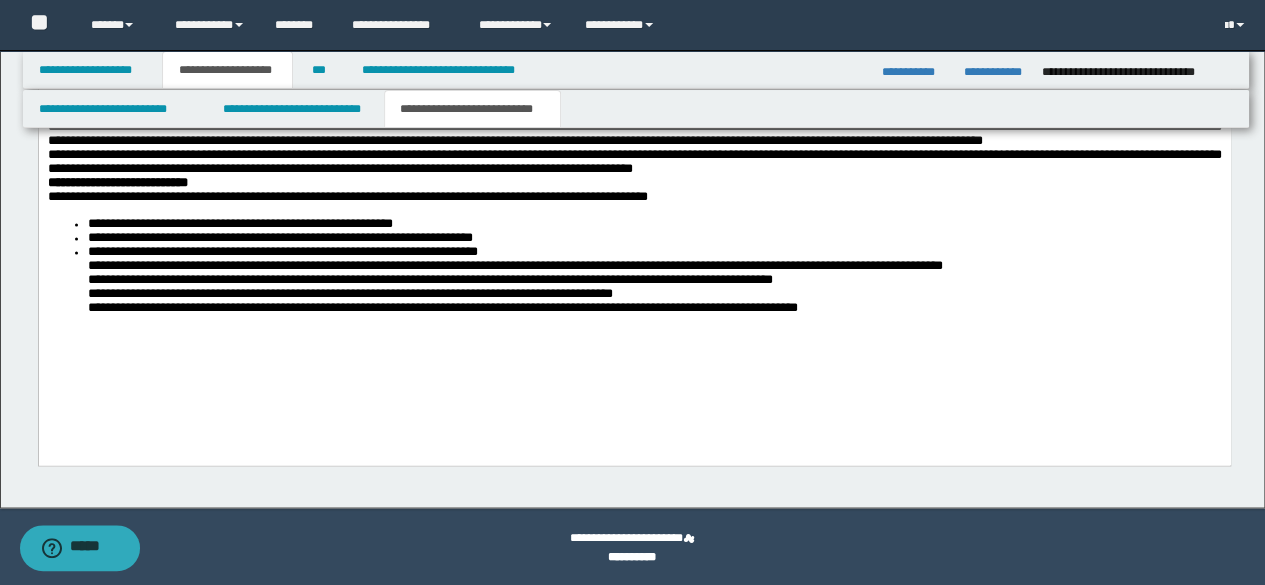 click on "**********" at bounding box center [634, 266] 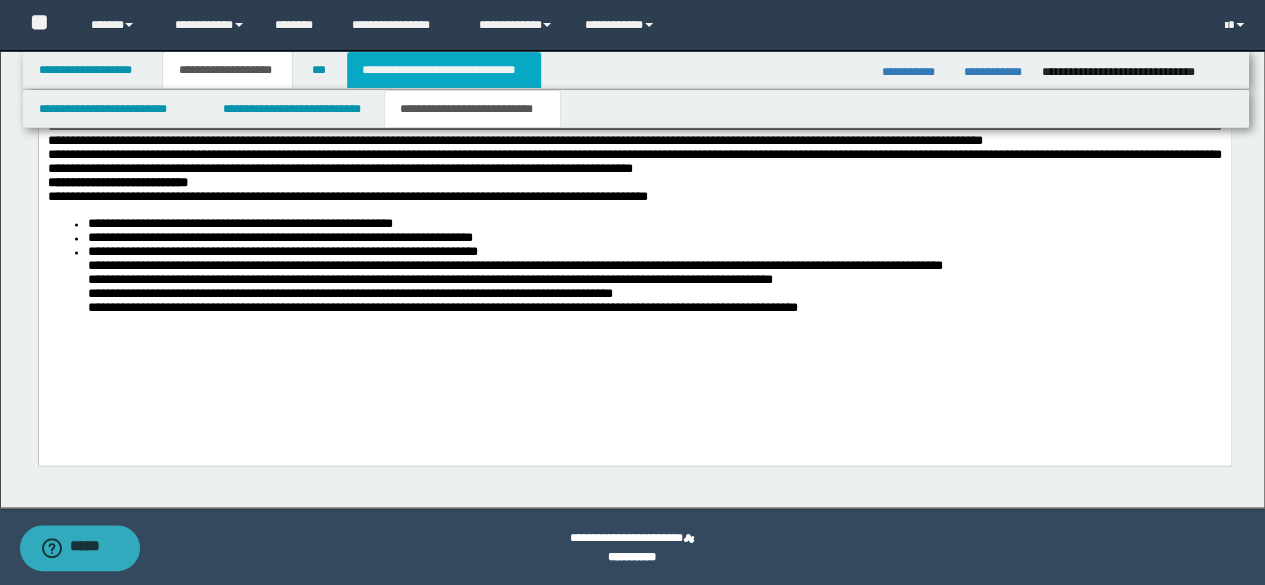 click on "**********" at bounding box center (444, 70) 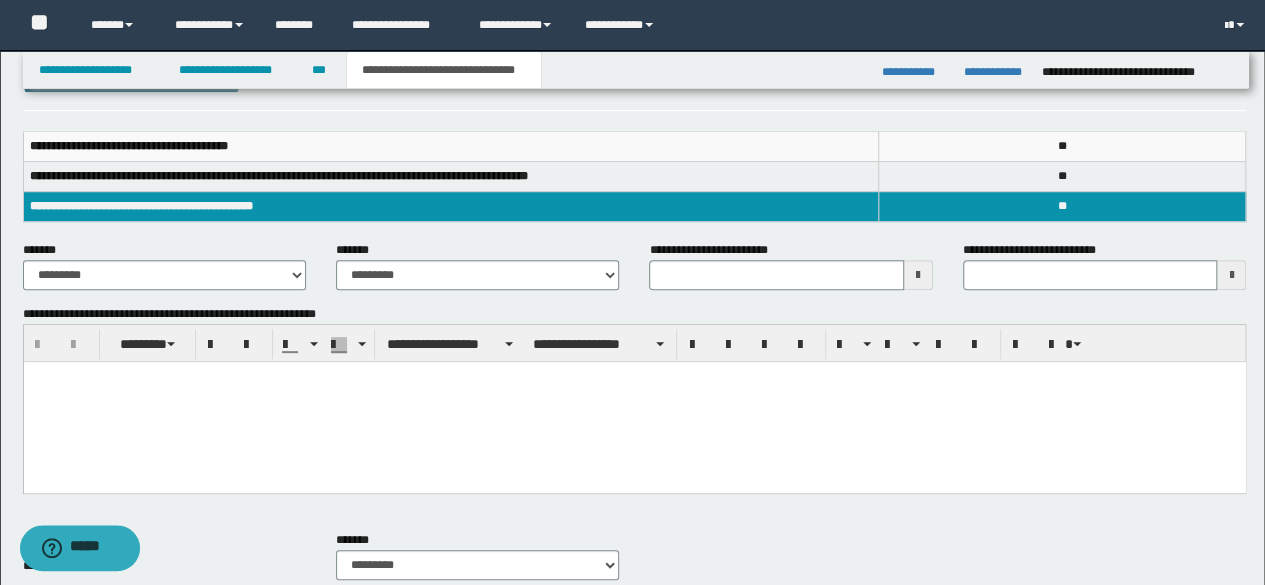 scroll, scrollTop: 200, scrollLeft: 0, axis: vertical 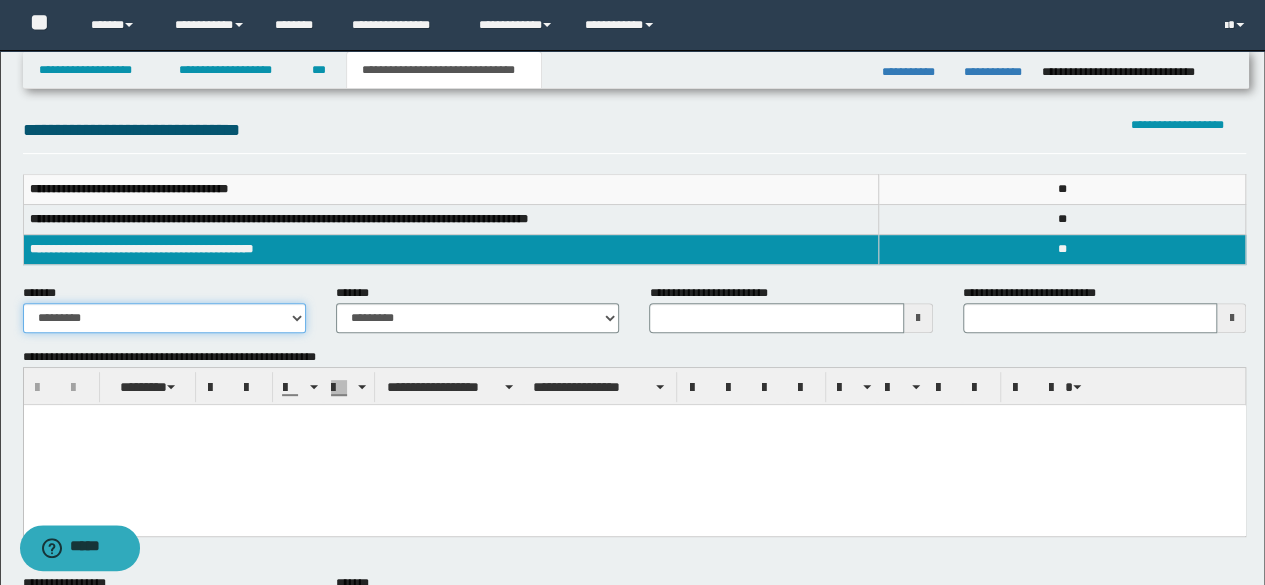 click on "**********" at bounding box center [164, 318] 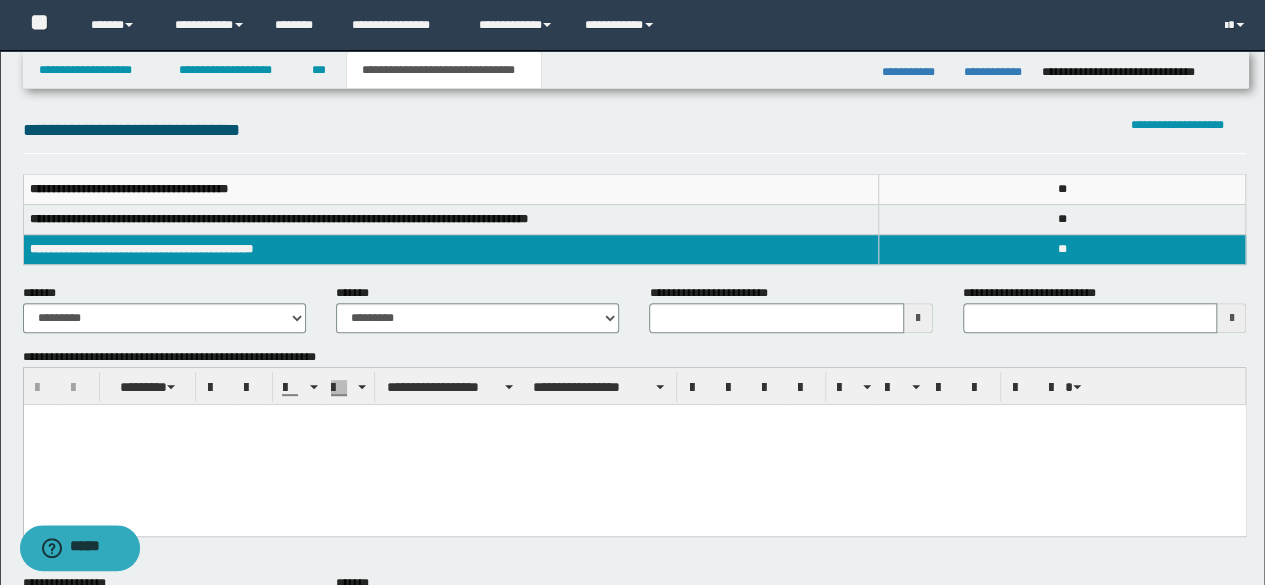 click on "**********" at bounding box center [477, 308] 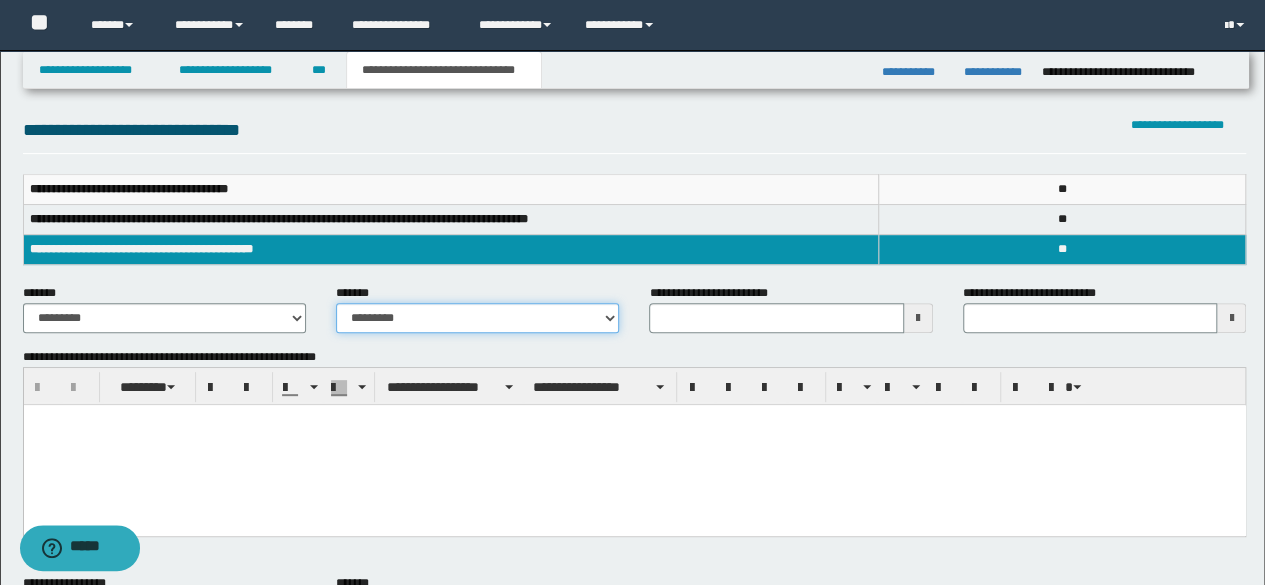click on "**********" at bounding box center [477, 318] 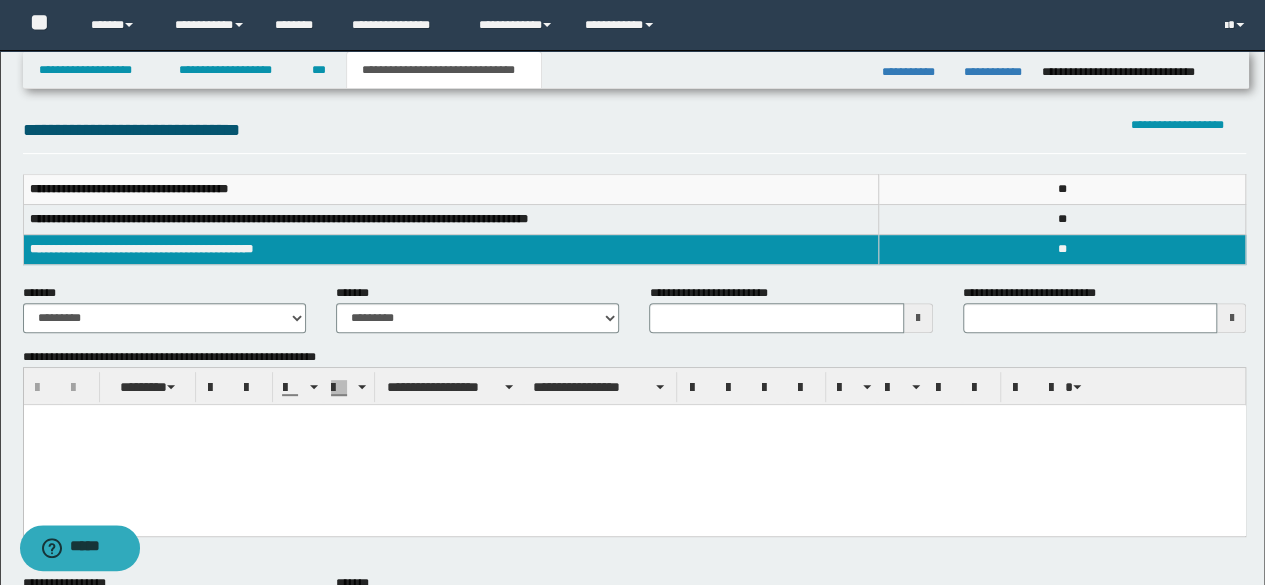click at bounding box center (634, 444) 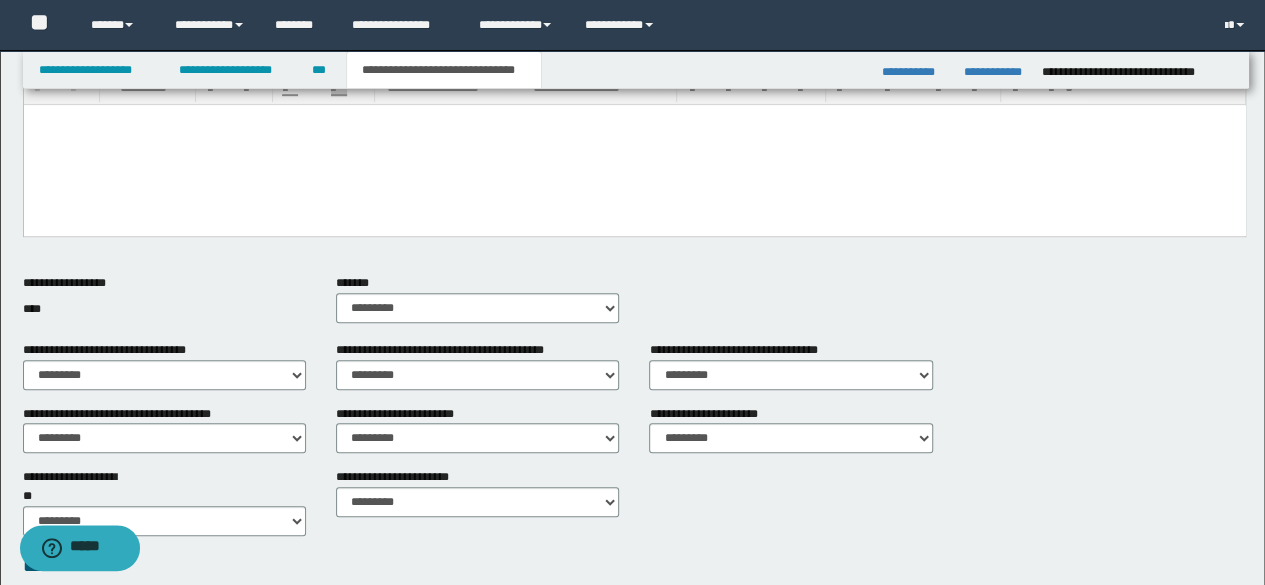 scroll, scrollTop: 858, scrollLeft: 0, axis: vertical 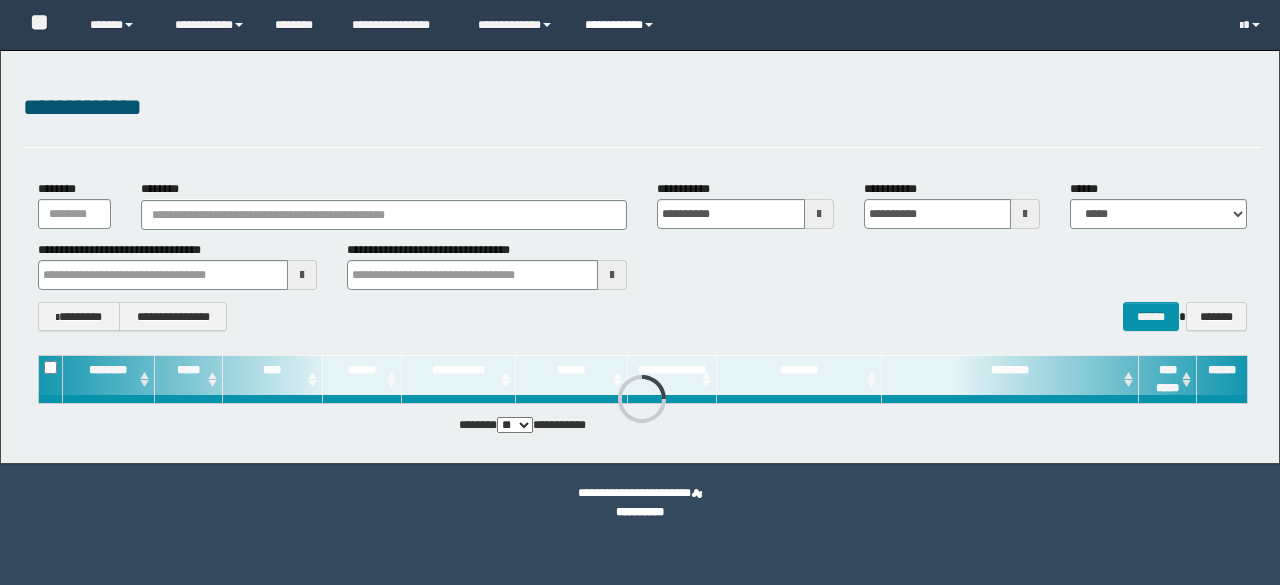 click on "**********" at bounding box center (622, 25) 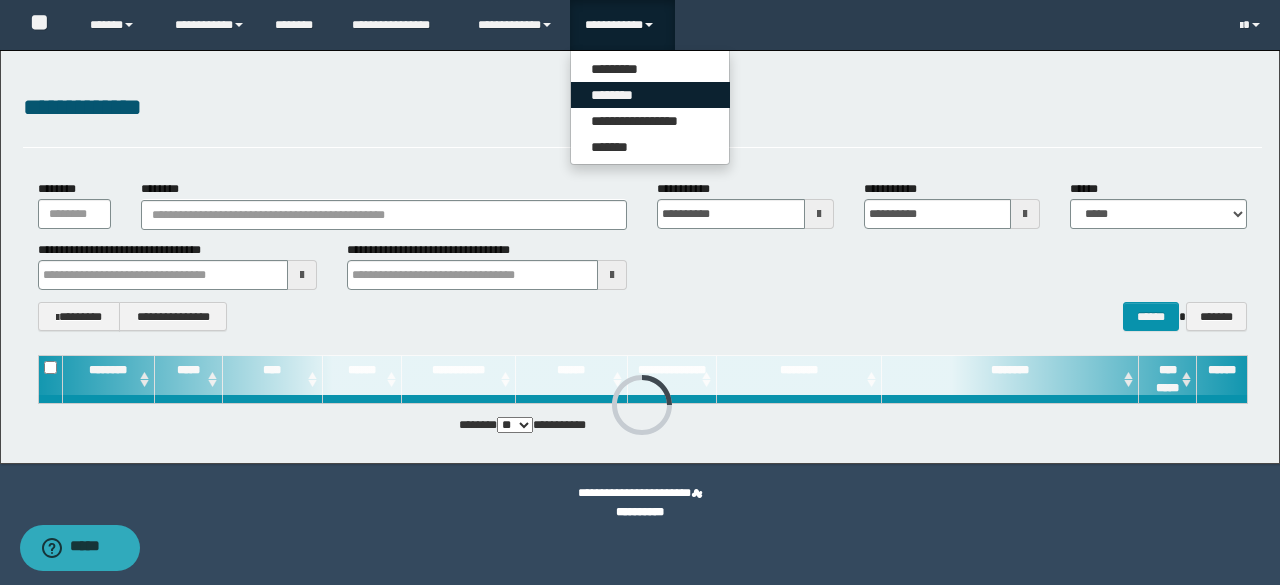 click on "********" at bounding box center [650, 95] 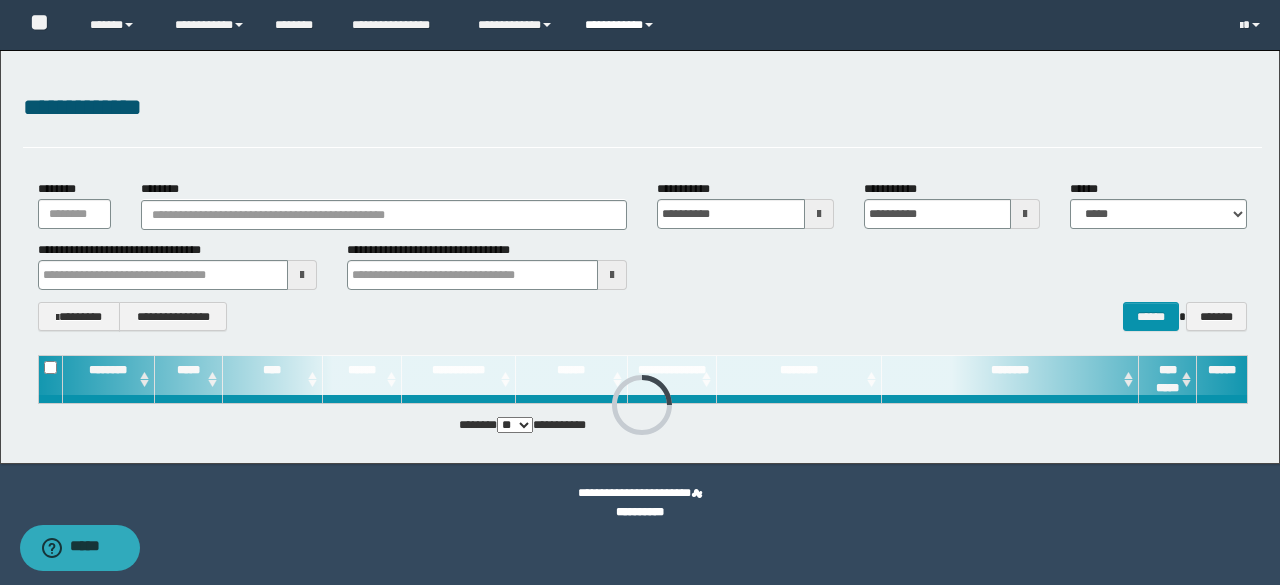 click on "**********" at bounding box center (622, 25) 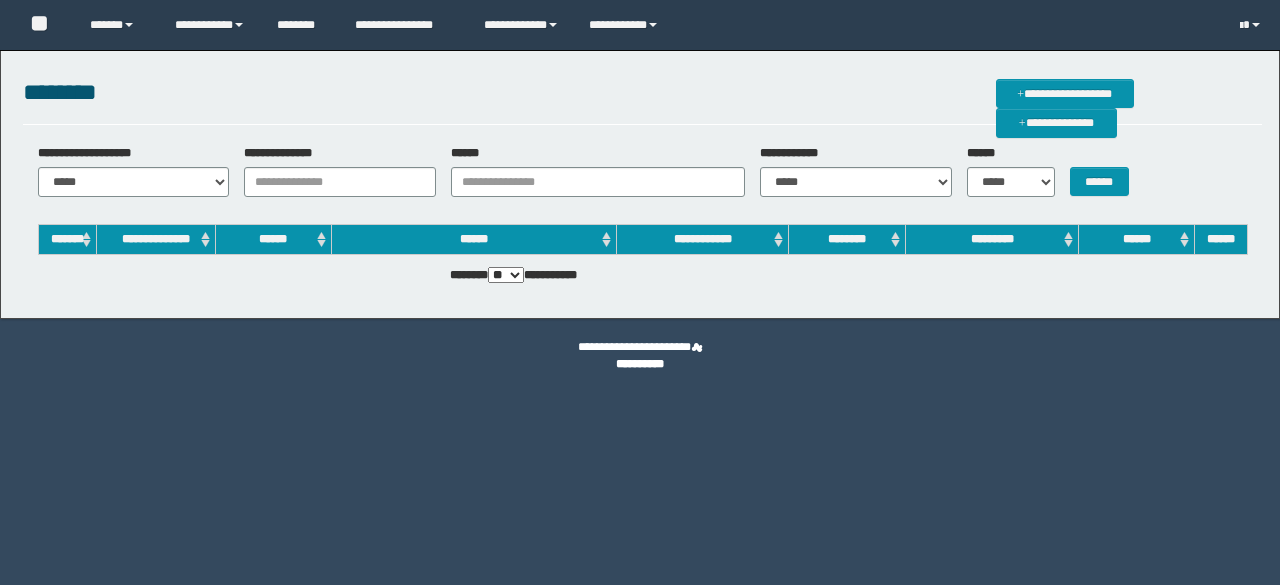 scroll, scrollTop: 0, scrollLeft: 0, axis: both 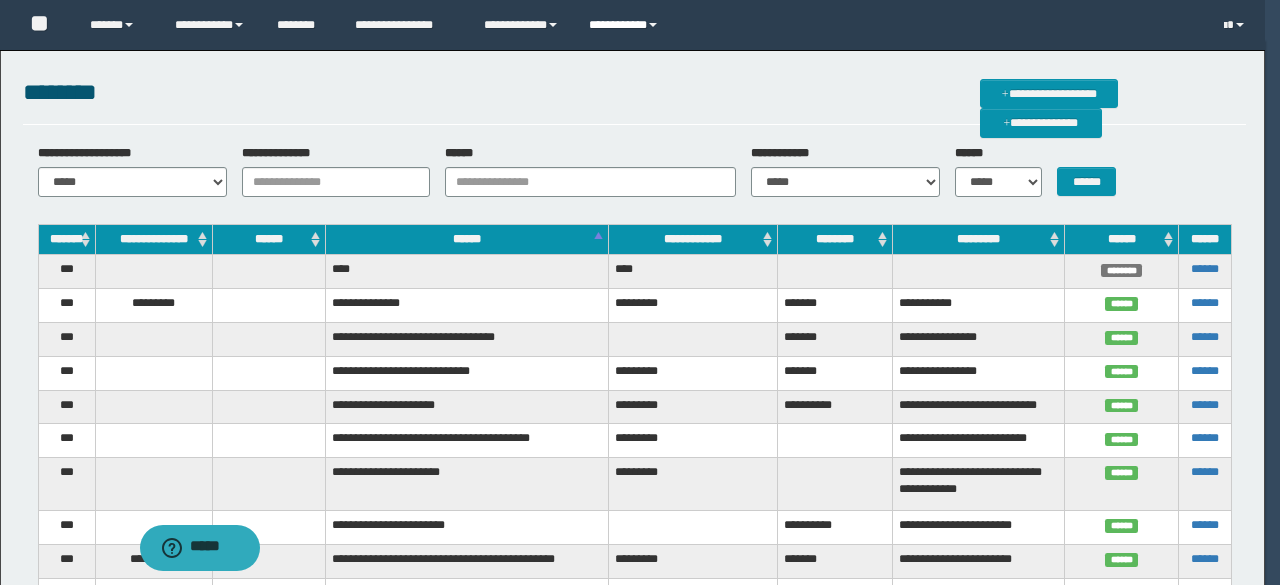click on "**********" at bounding box center [626, 25] 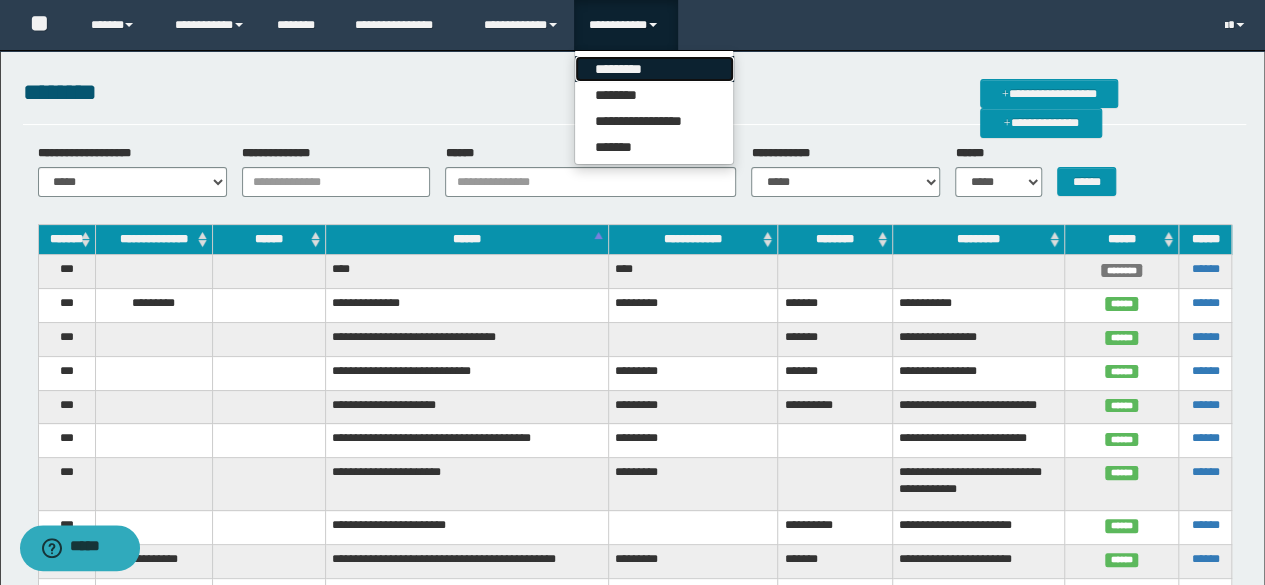 click on "*********" at bounding box center [654, 69] 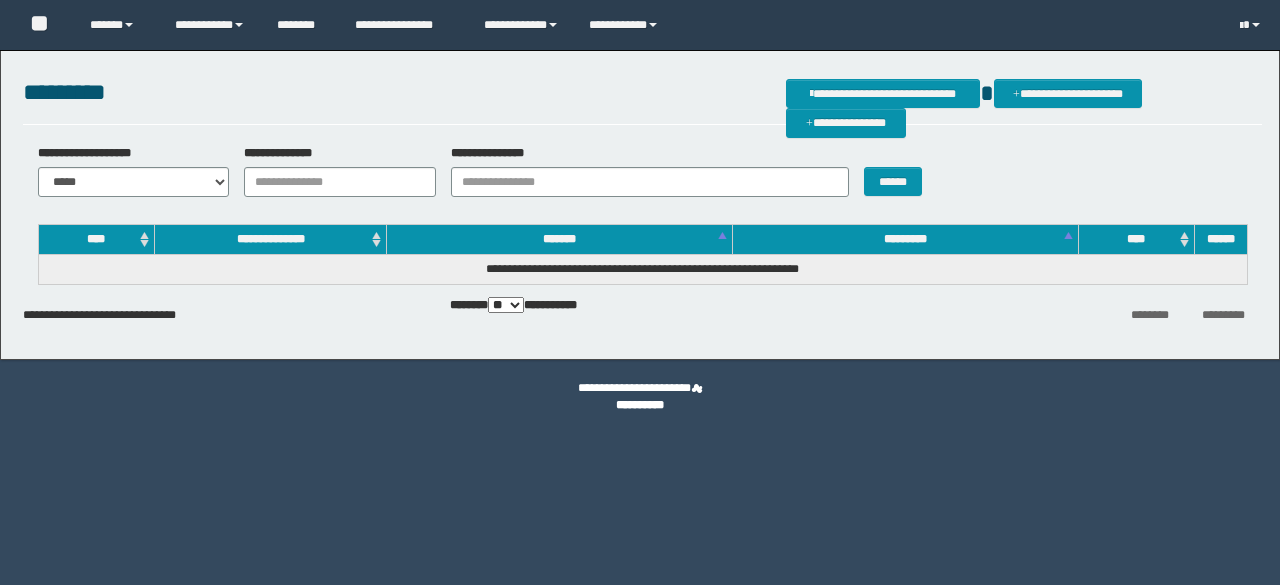 scroll, scrollTop: 0, scrollLeft: 0, axis: both 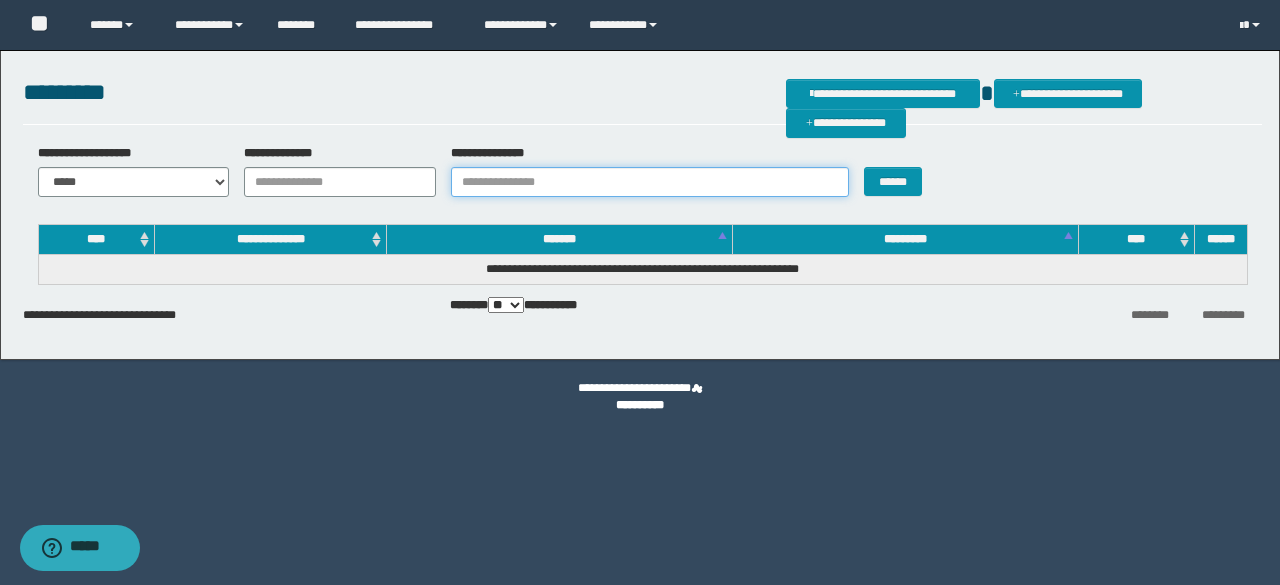 click on "**********" at bounding box center (650, 182) 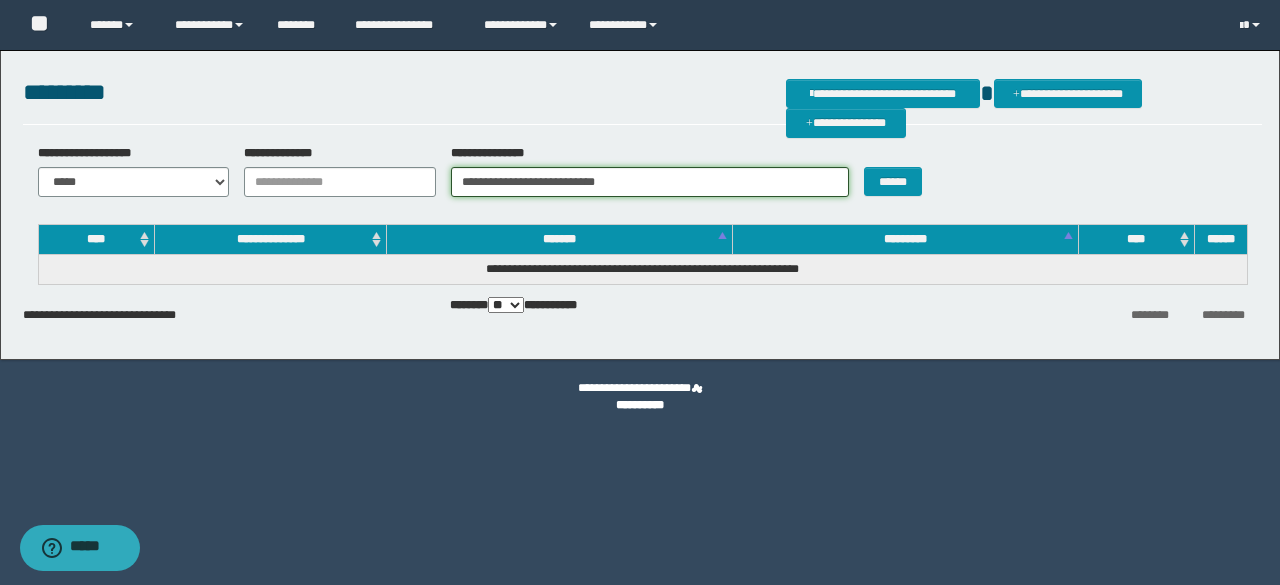type on "**********" 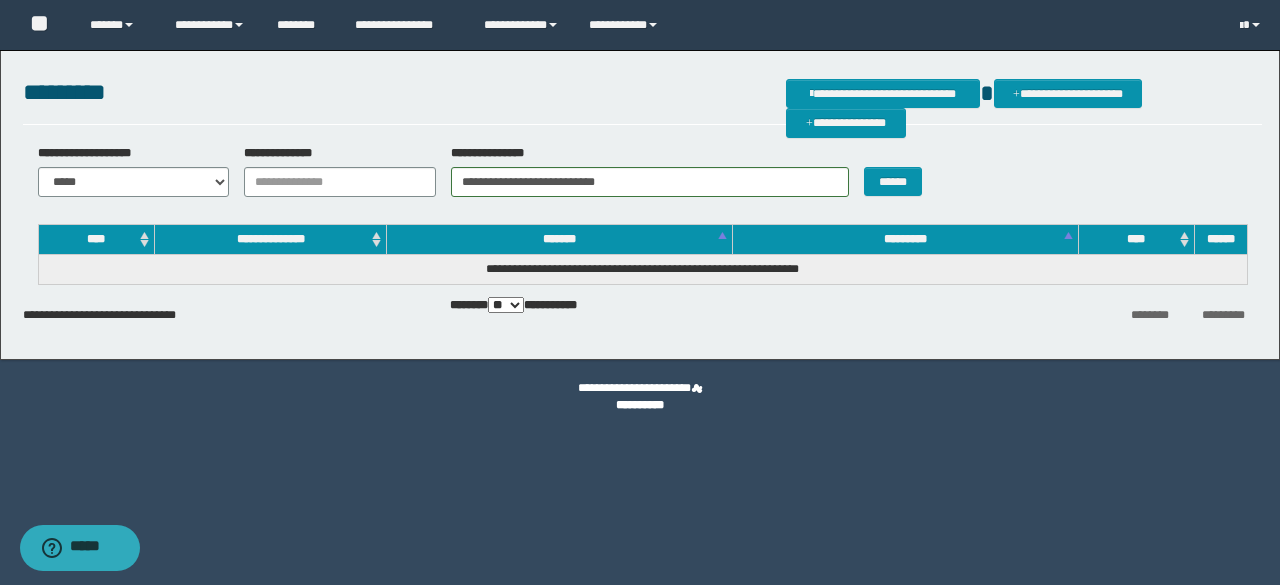 click on "**********" at bounding box center (642, 178) 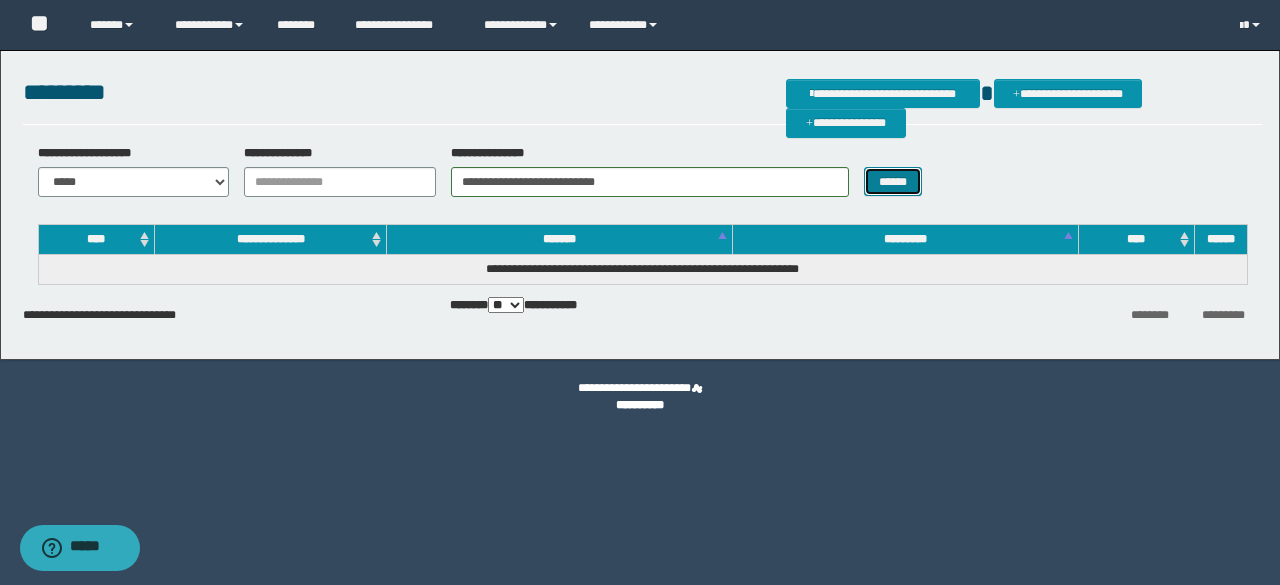 click on "******" at bounding box center [893, 181] 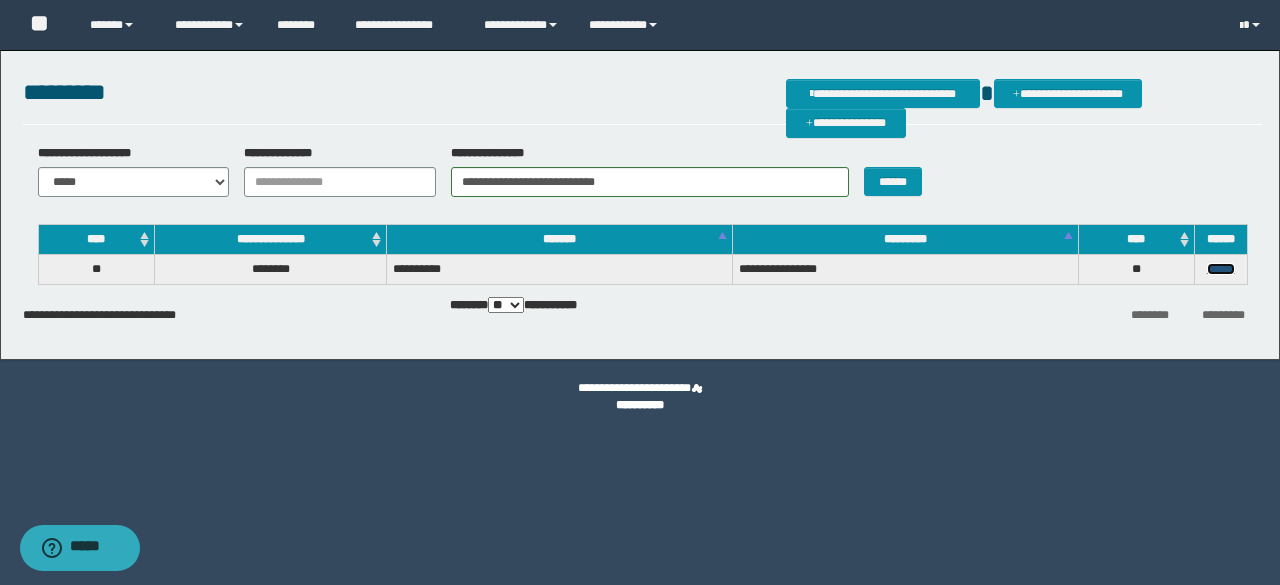 click on "******" at bounding box center (1221, 269) 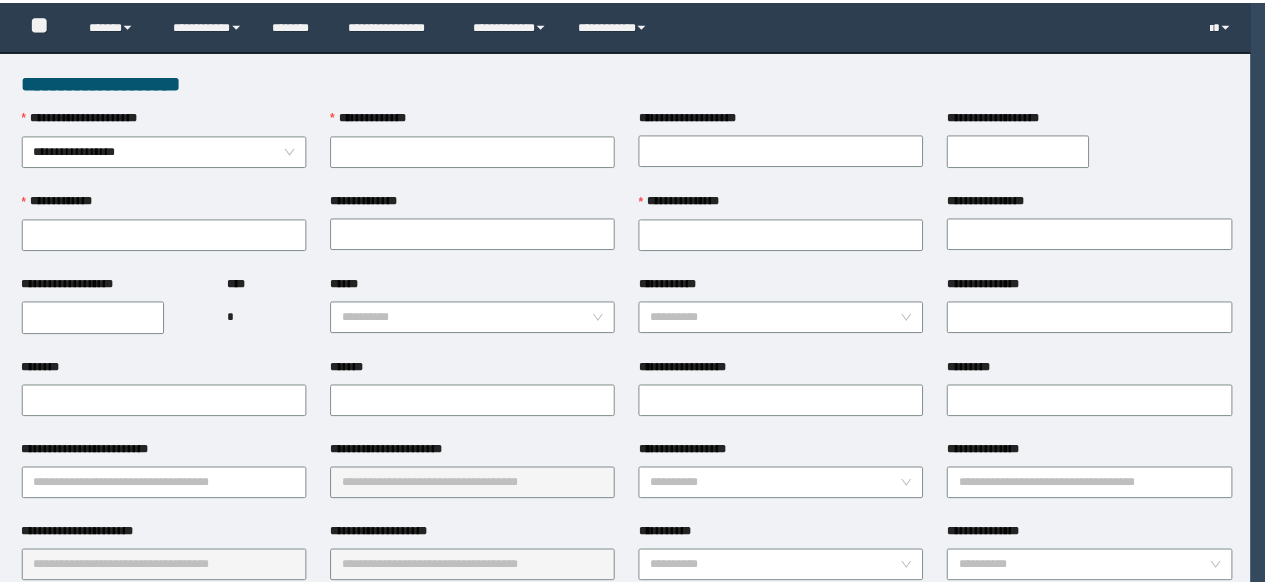 scroll, scrollTop: 0, scrollLeft: 0, axis: both 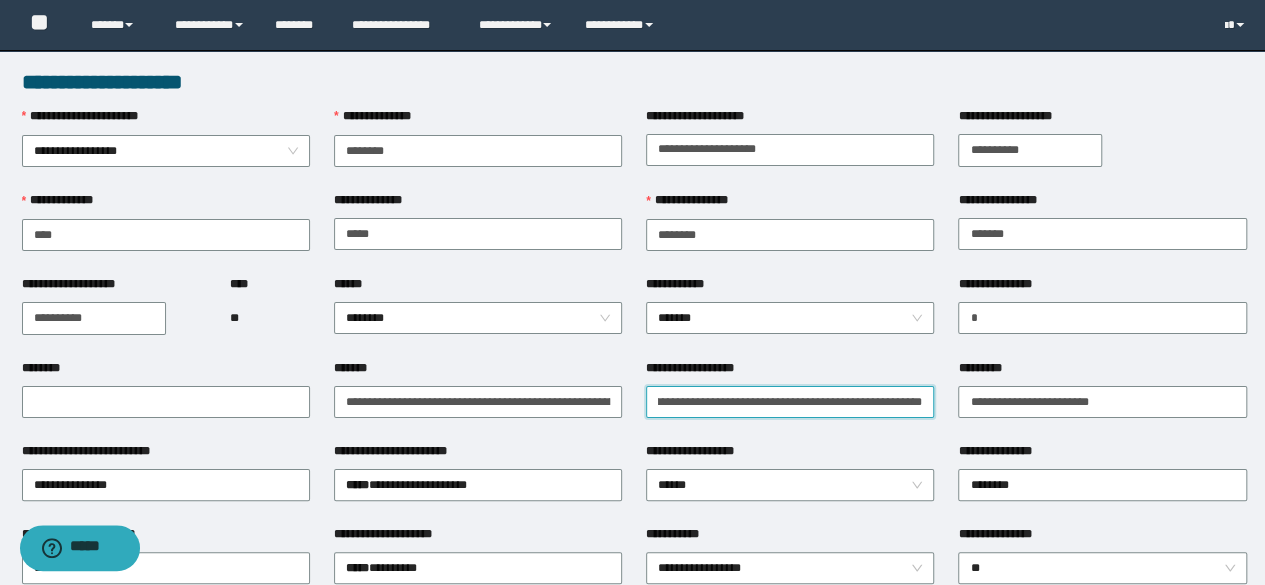 type on "**********" 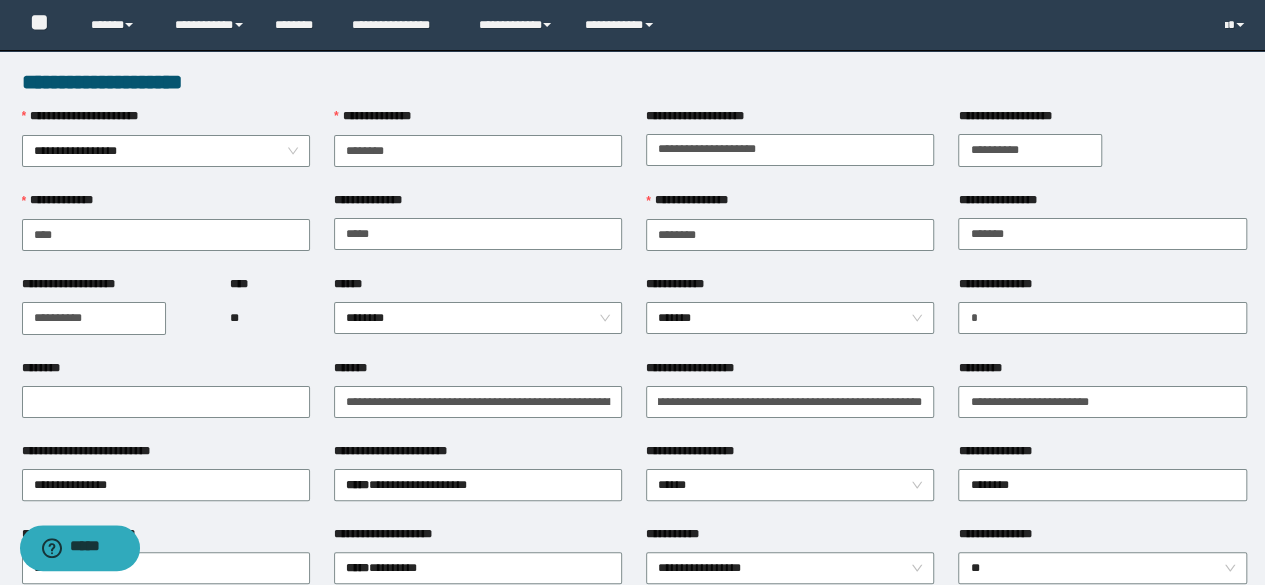 scroll, scrollTop: 0, scrollLeft: 0, axis: both 